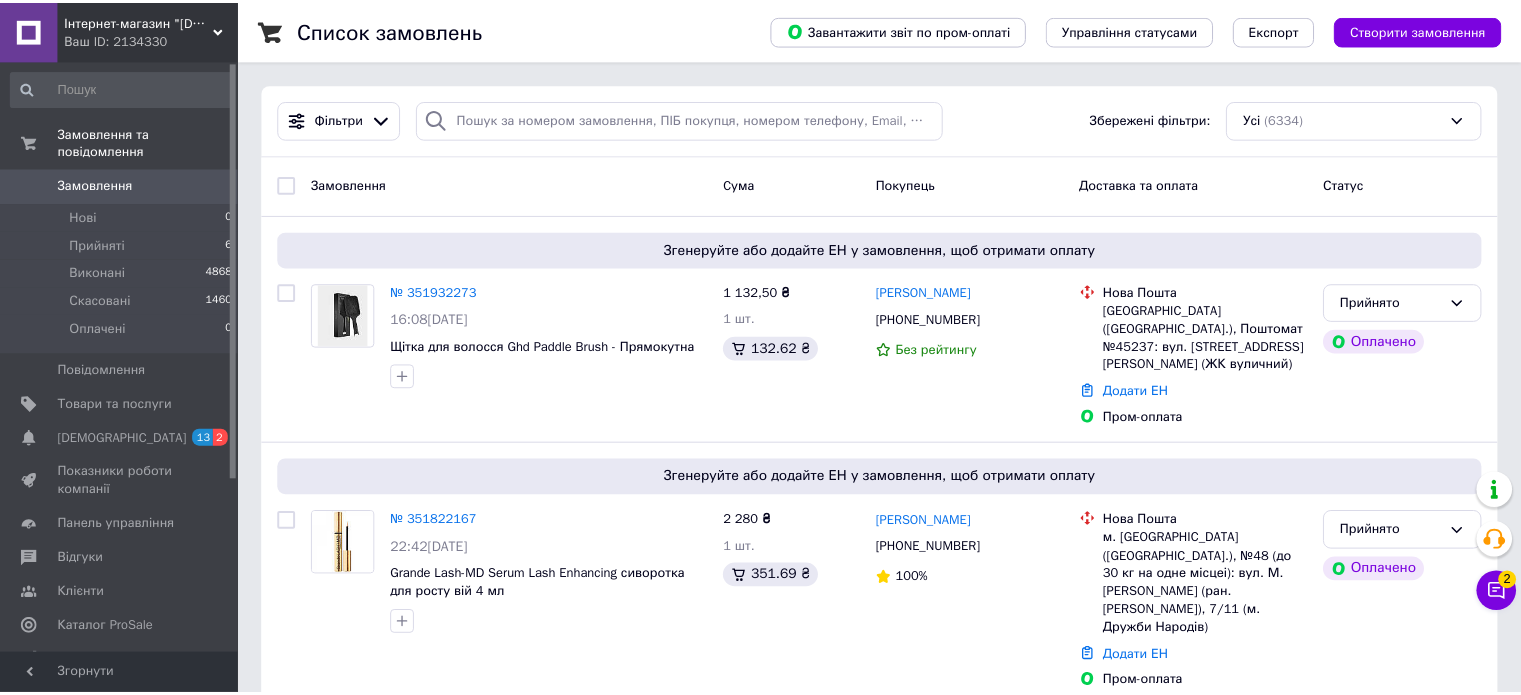 scroll, scrollTop: 0, scrollLeft: 0, axis: both 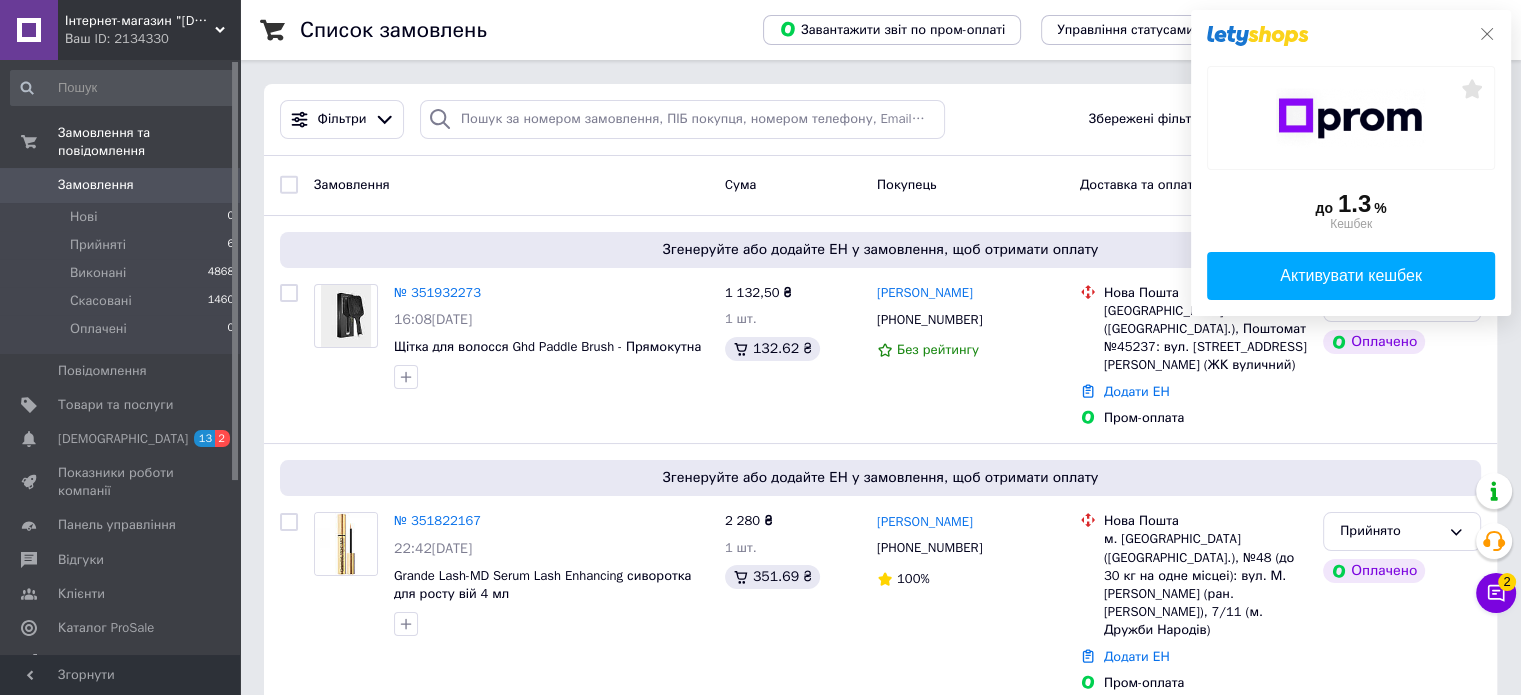 click 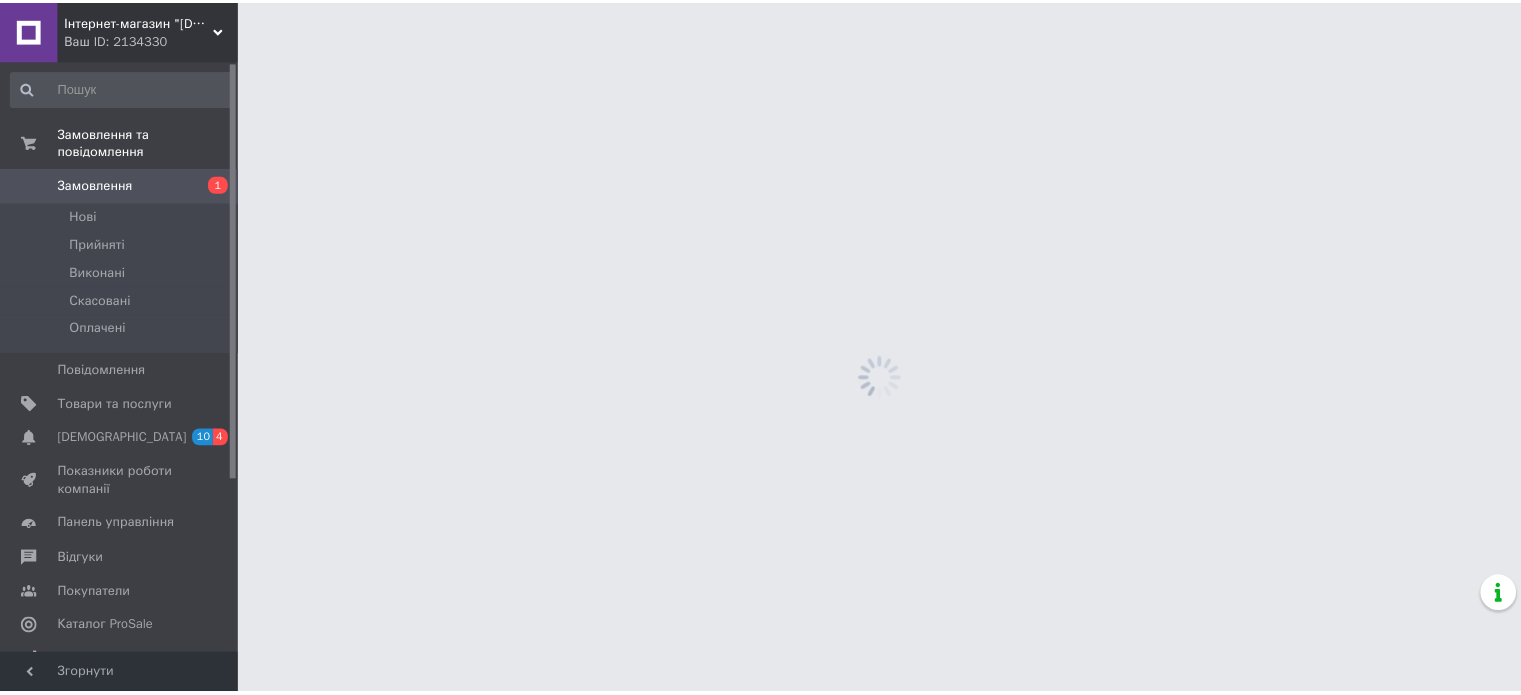 scroll, scrollTop: 0, scrollLeft: 0, axis: both 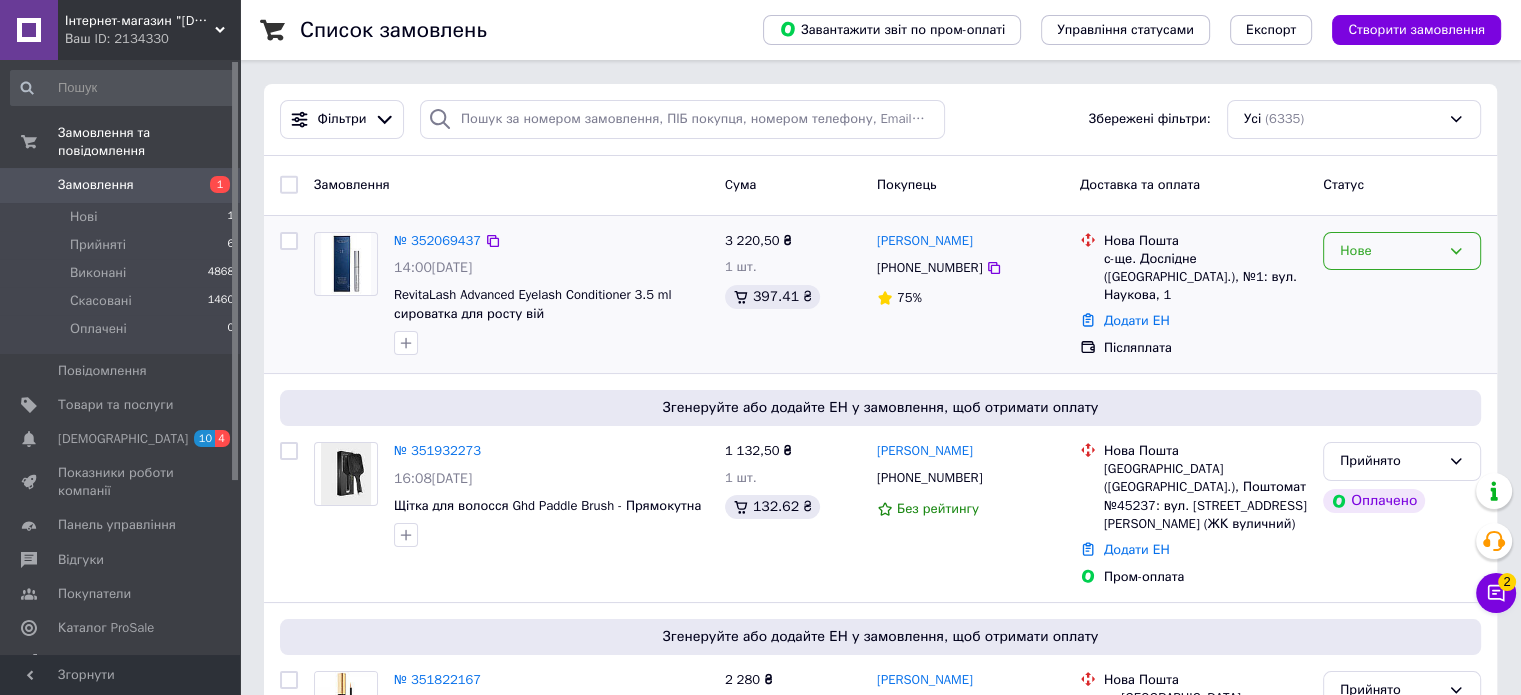 click on "Нове" at bounding box center [1402, 251] 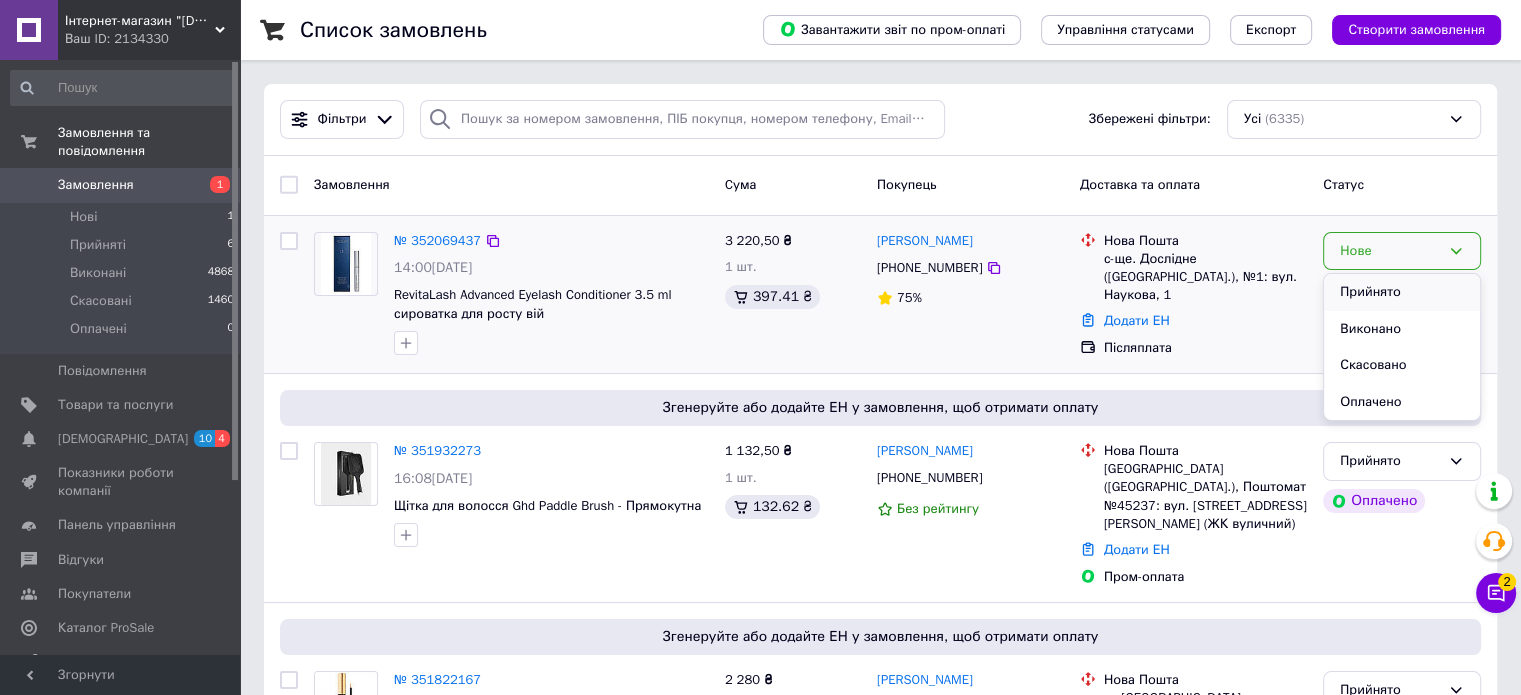 click on "Прийнято" at bounding box center [1402, 292] 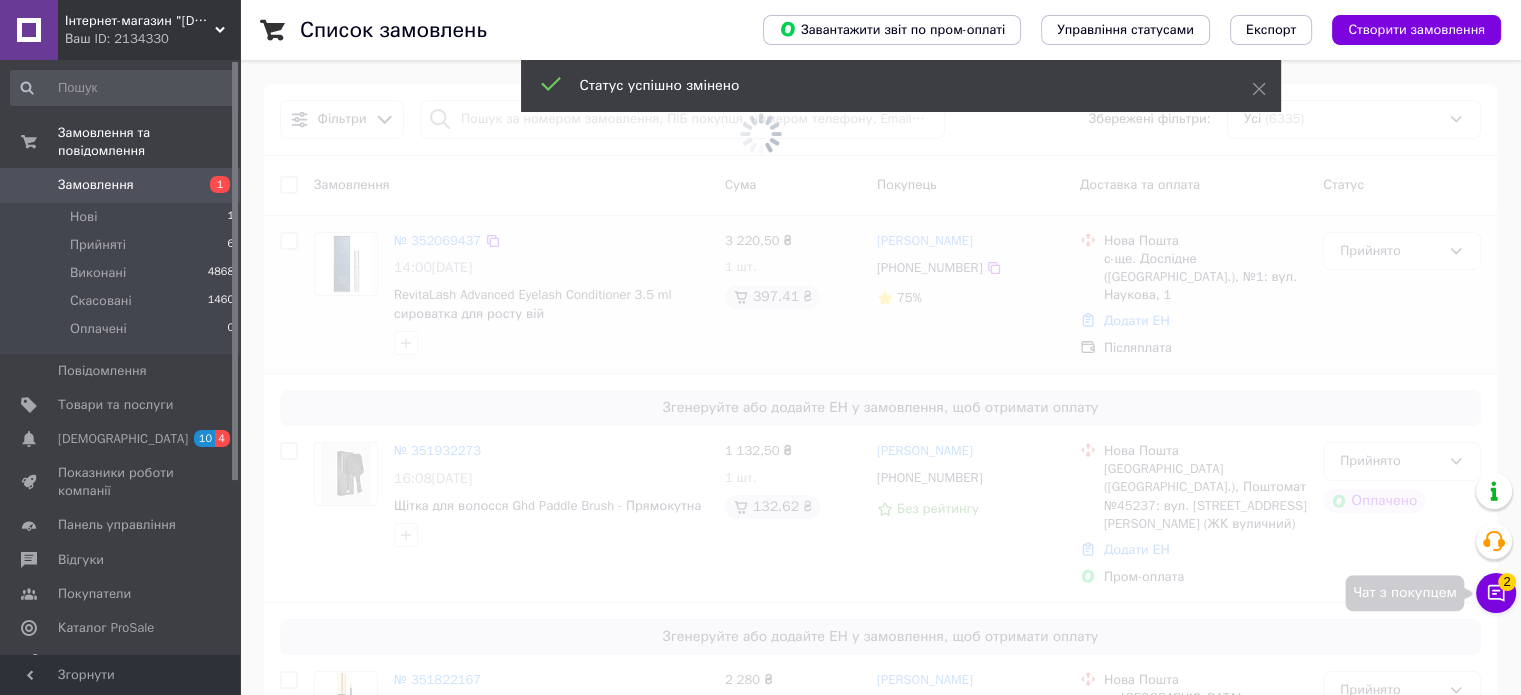click on "Чат з покупцем 2" at bounding box center (1496, 593) 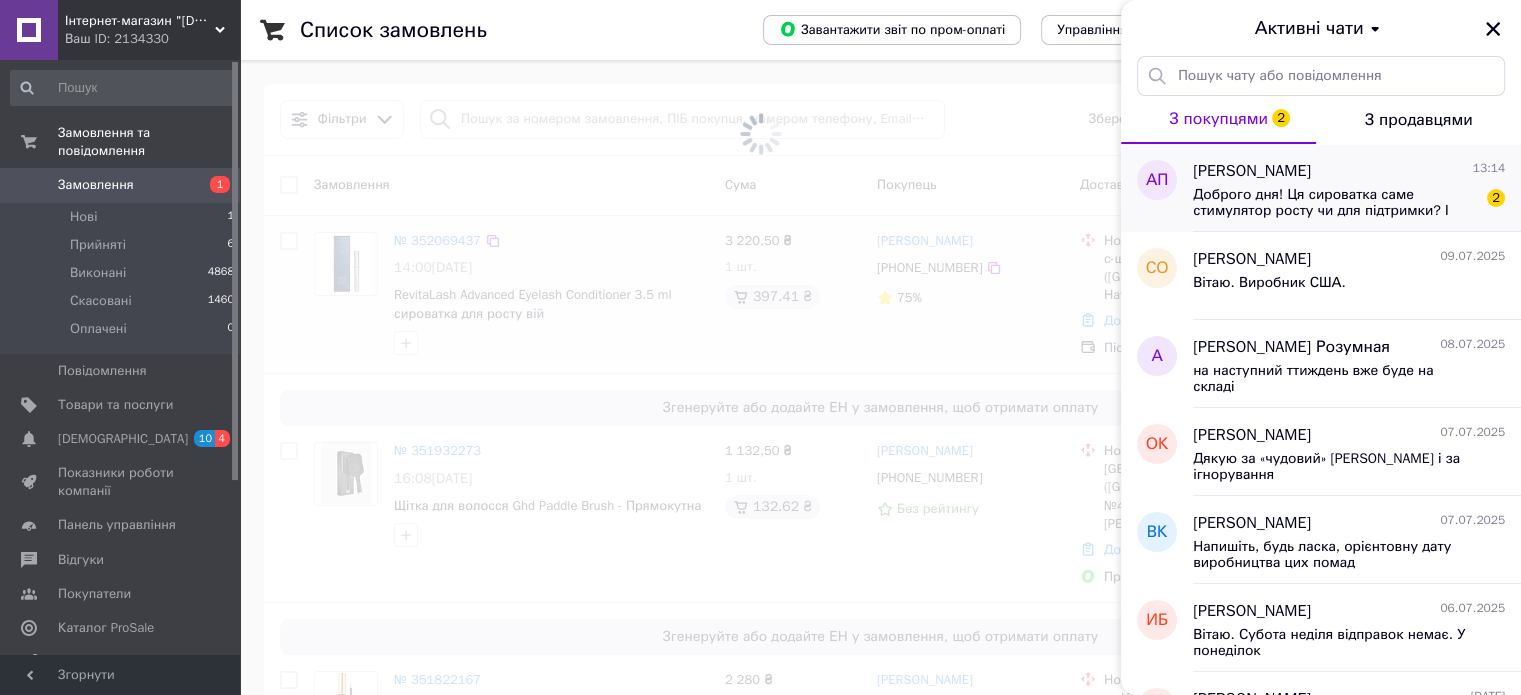 click on "Доброго дня! Ця сироватка саме стимулятор росту чи для підтримки? І коли зможете відправити?" at bounding box center [1335, 203] 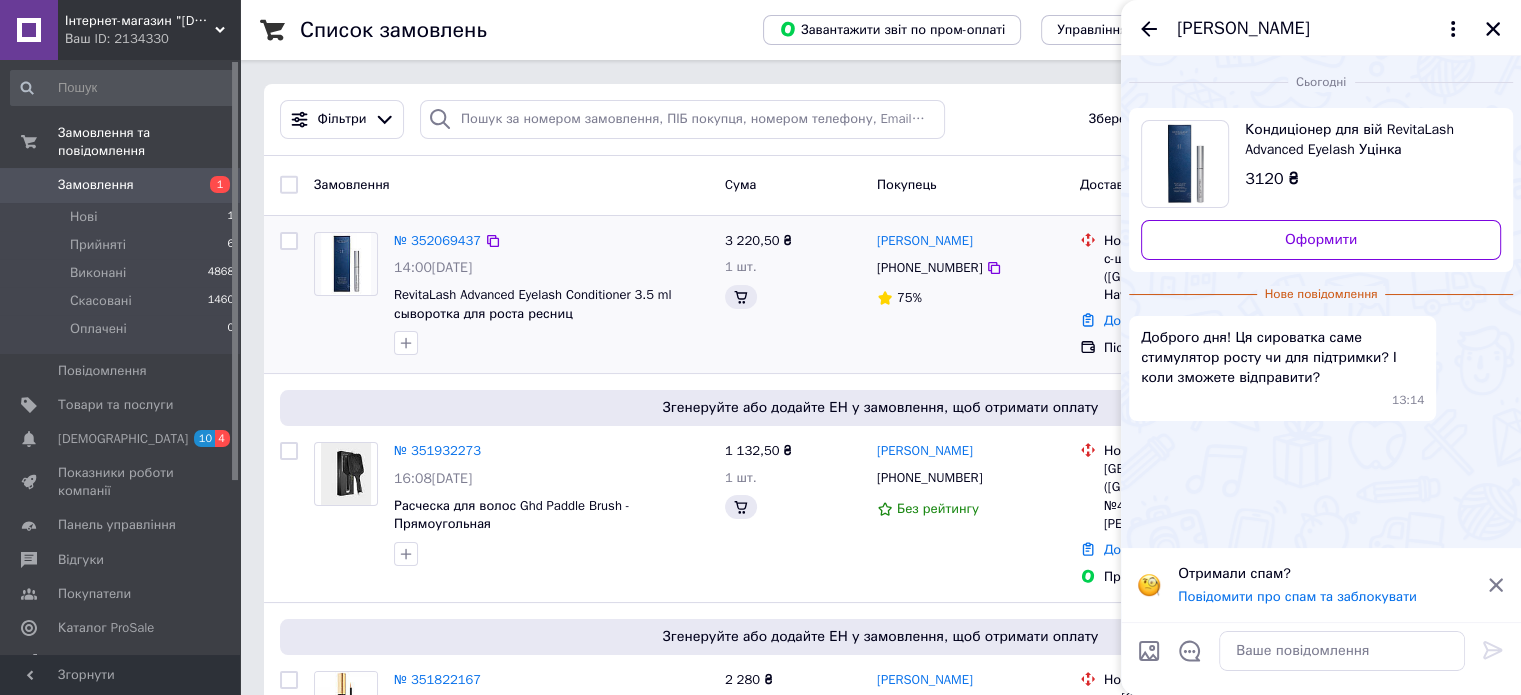 scroll, scrollTop: 200, scrollLeft: 0, axis: vertical 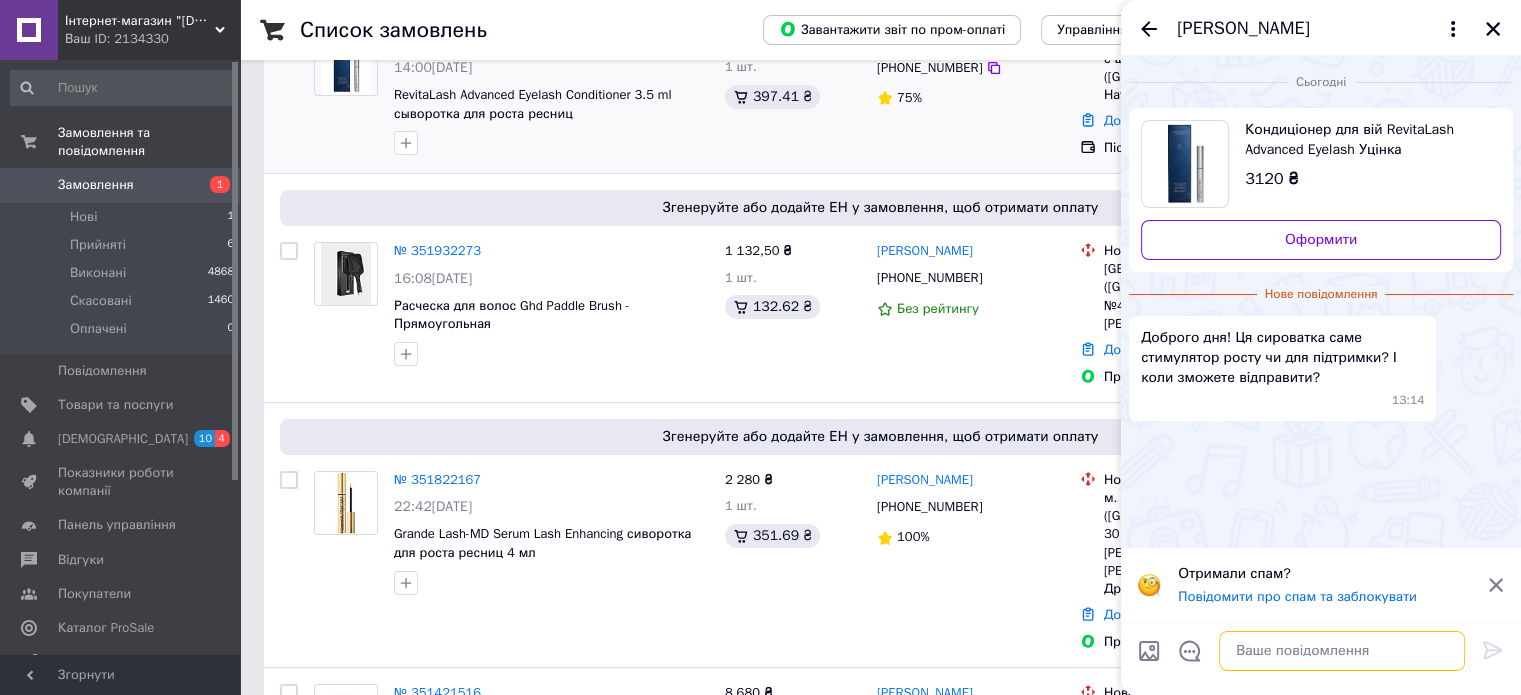 click at bounding box center (1342, 651) 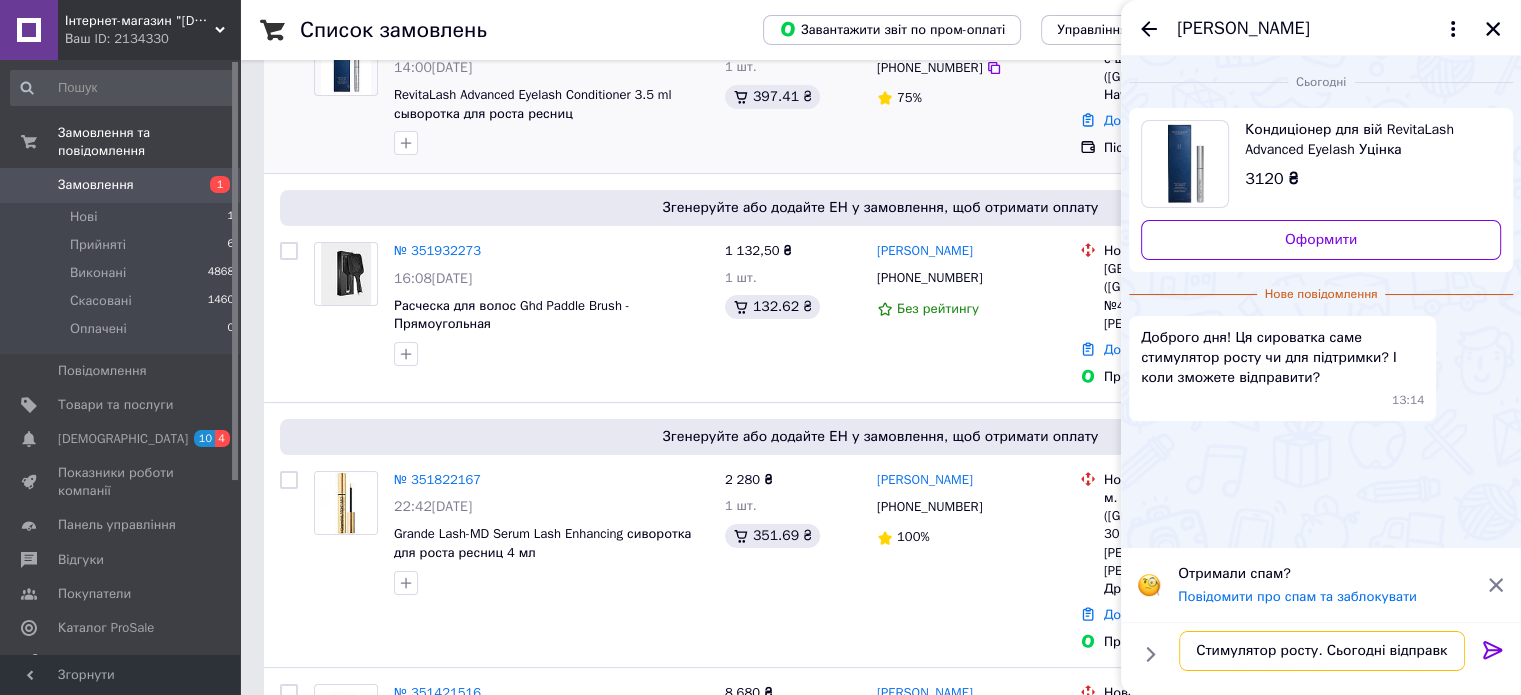 type on "Стимулятор росту. Сьогодні відправка" 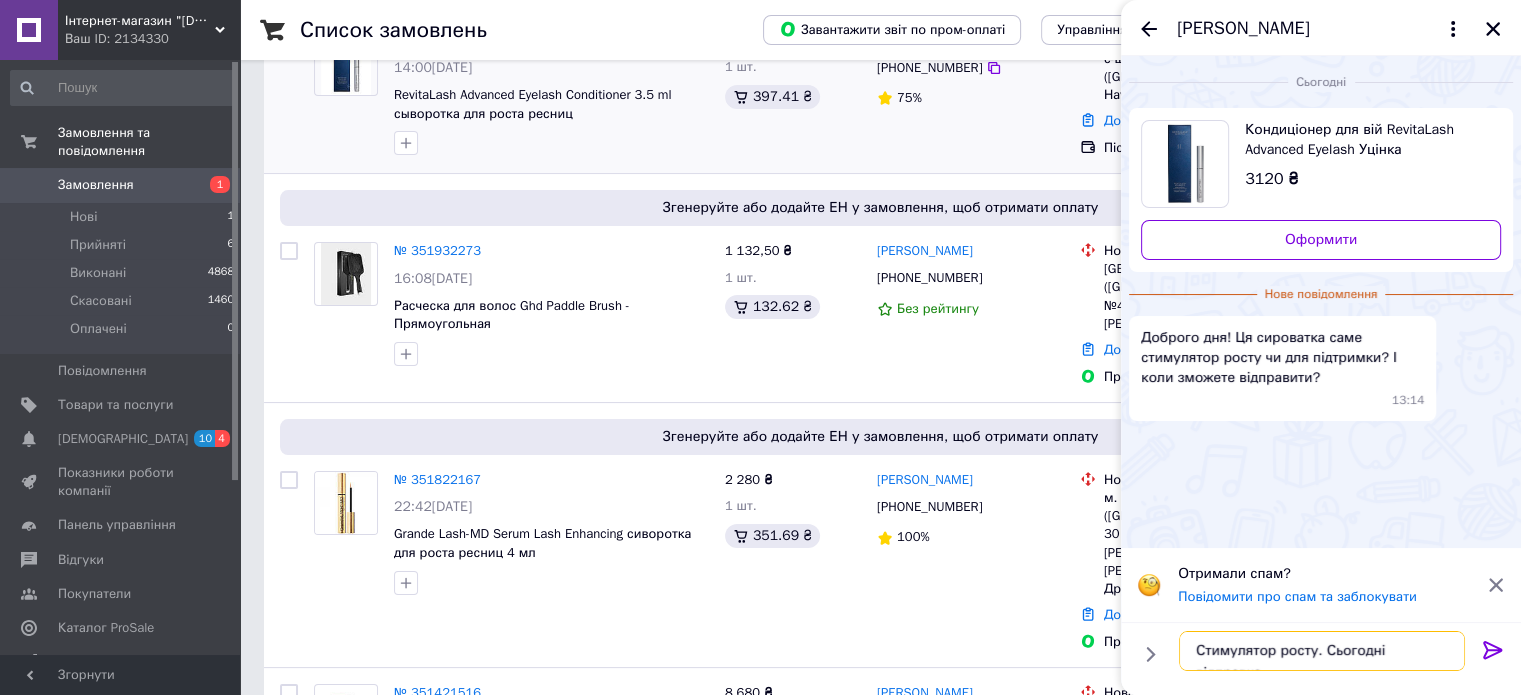 type 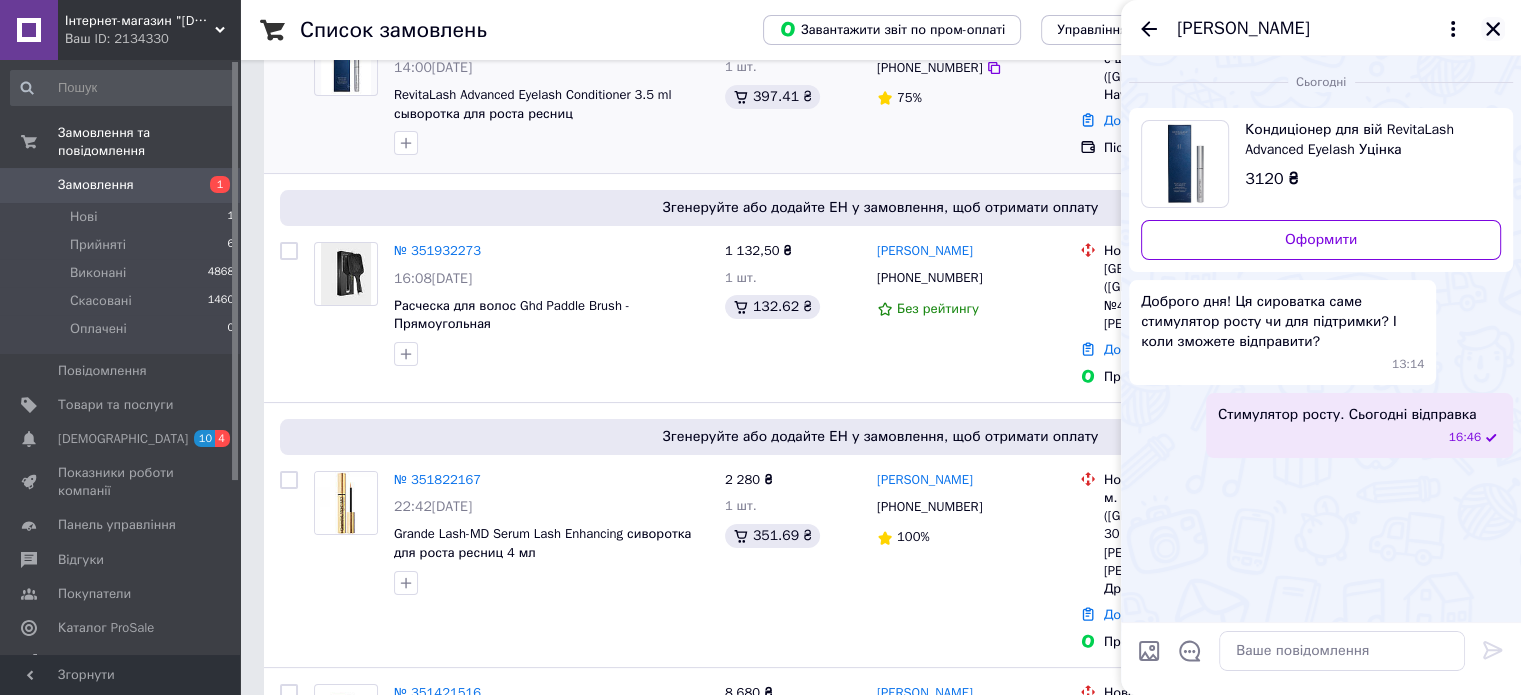 click 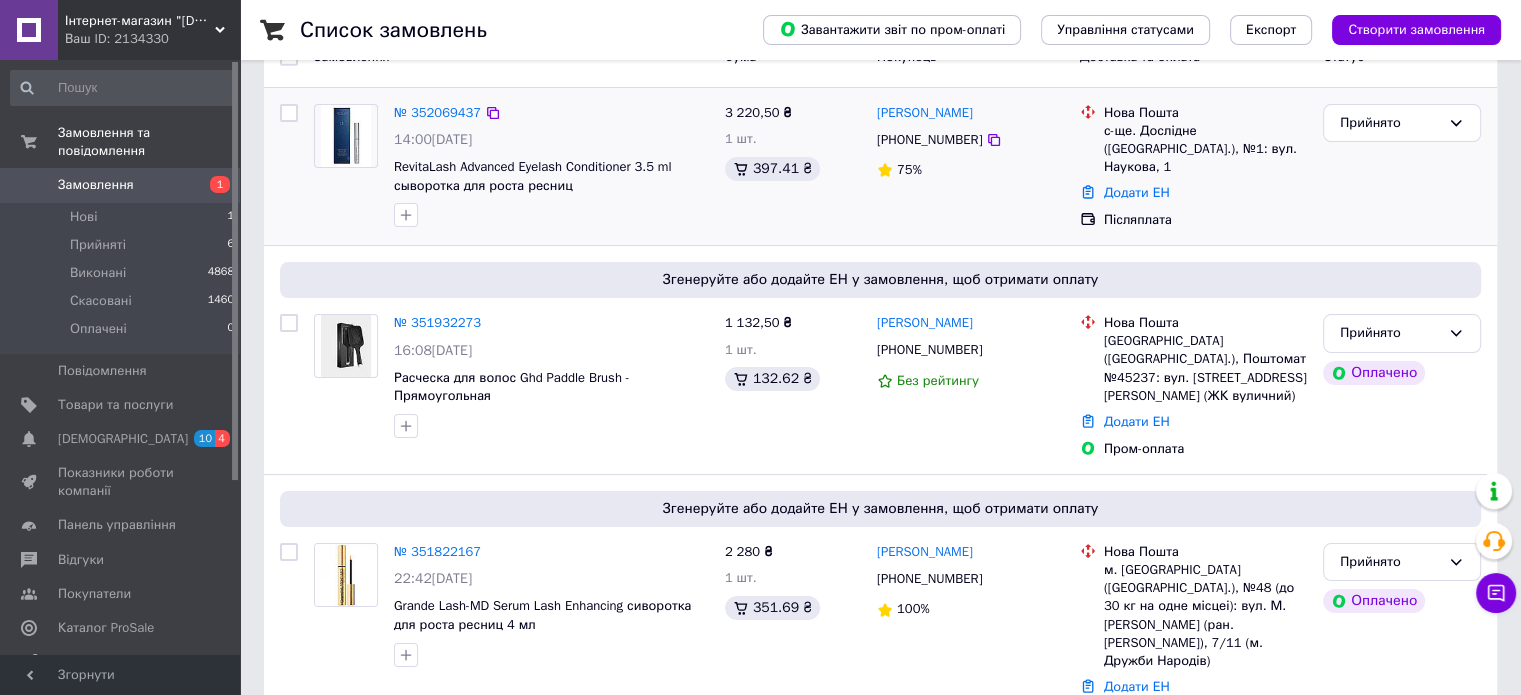 scroll, scrollTop: 100, scrollLeft: 0, axis: vertical 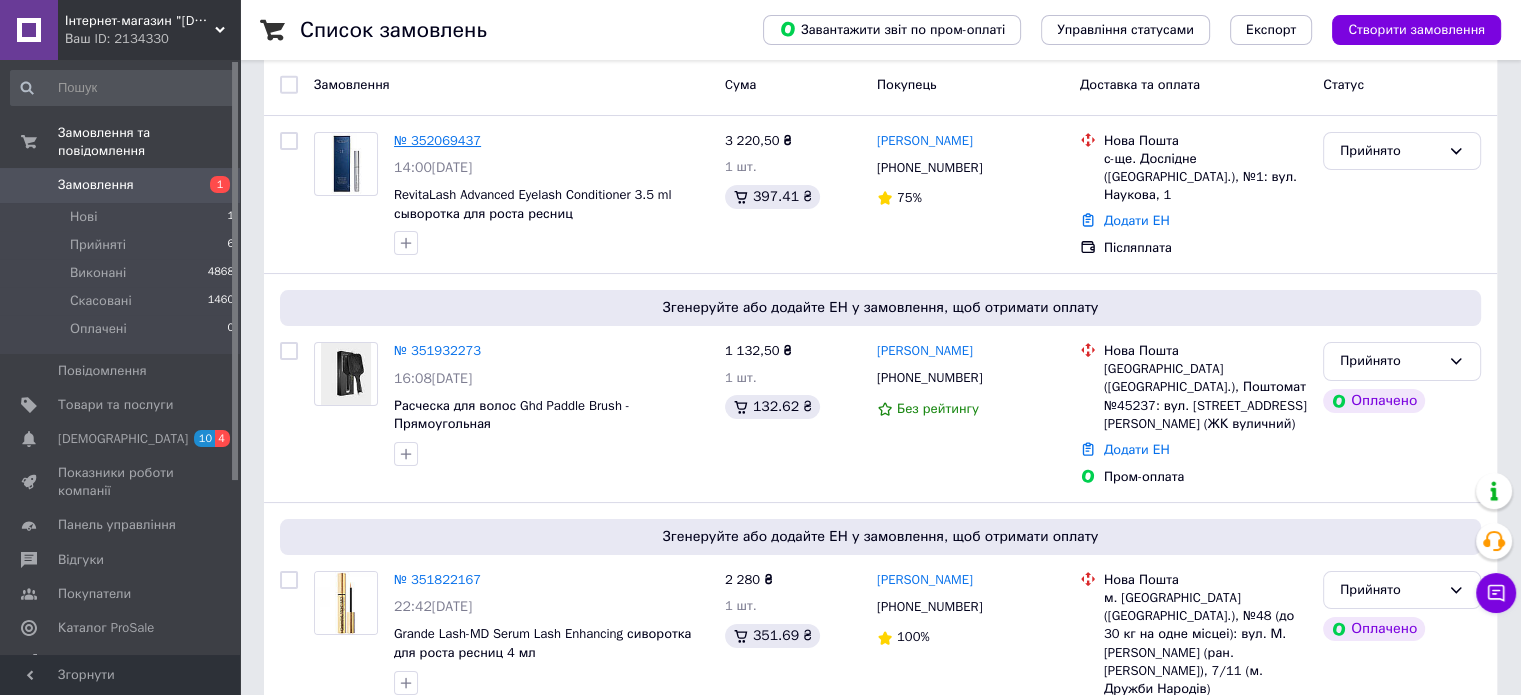 click on "№ 352069437" at bounding box center (437, 140) 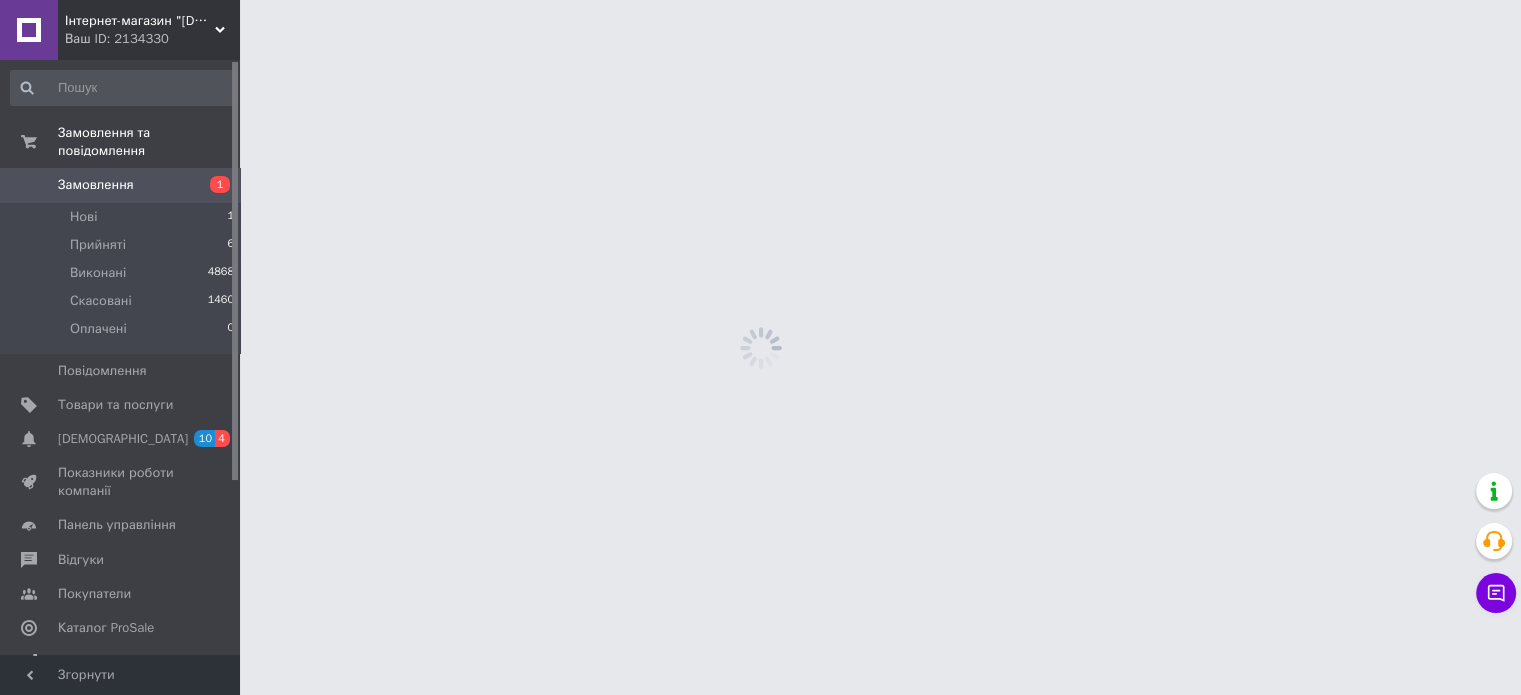 scroll, scrollTop: 0, scrollLeft: 0, axis: both 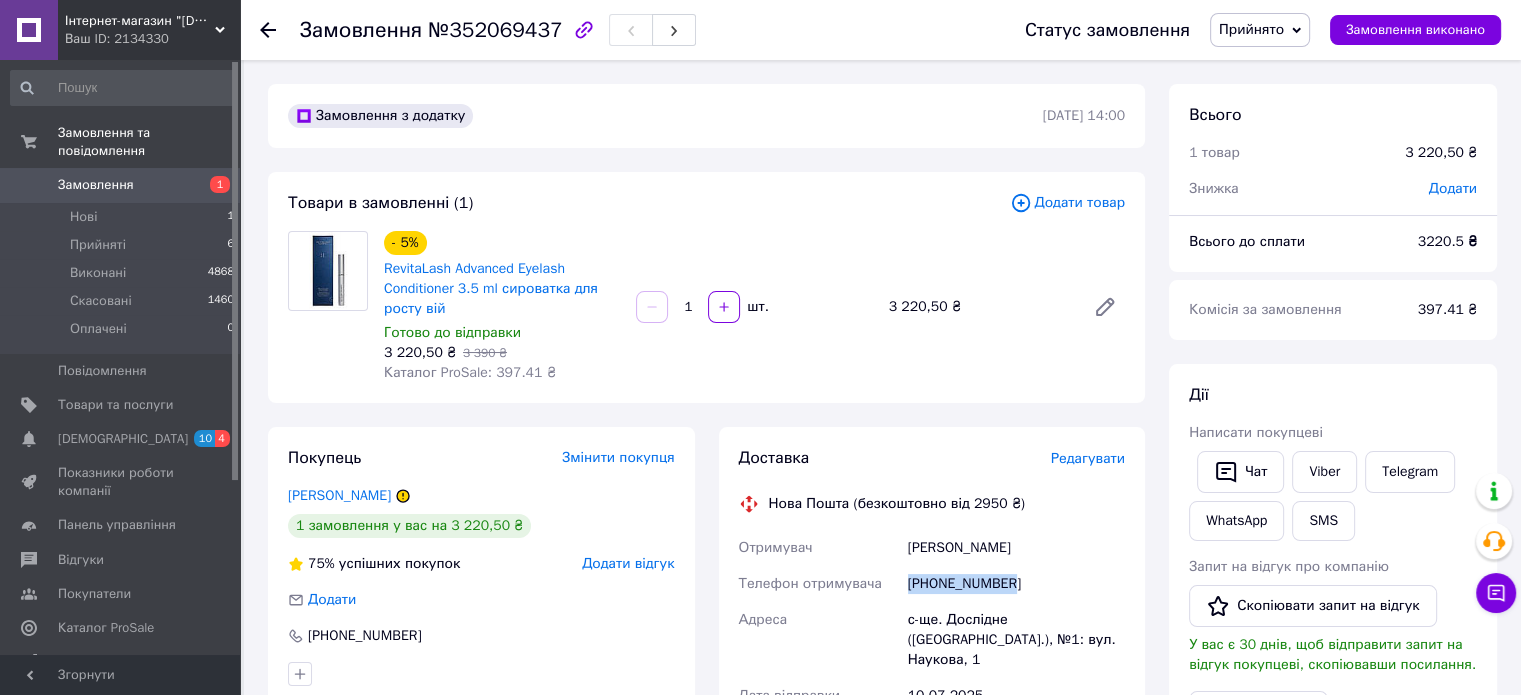 drag, startPoint x: 904, startPoint y: 584, endPoint x: 1112, endPoint y: 575, distance: 208.19463 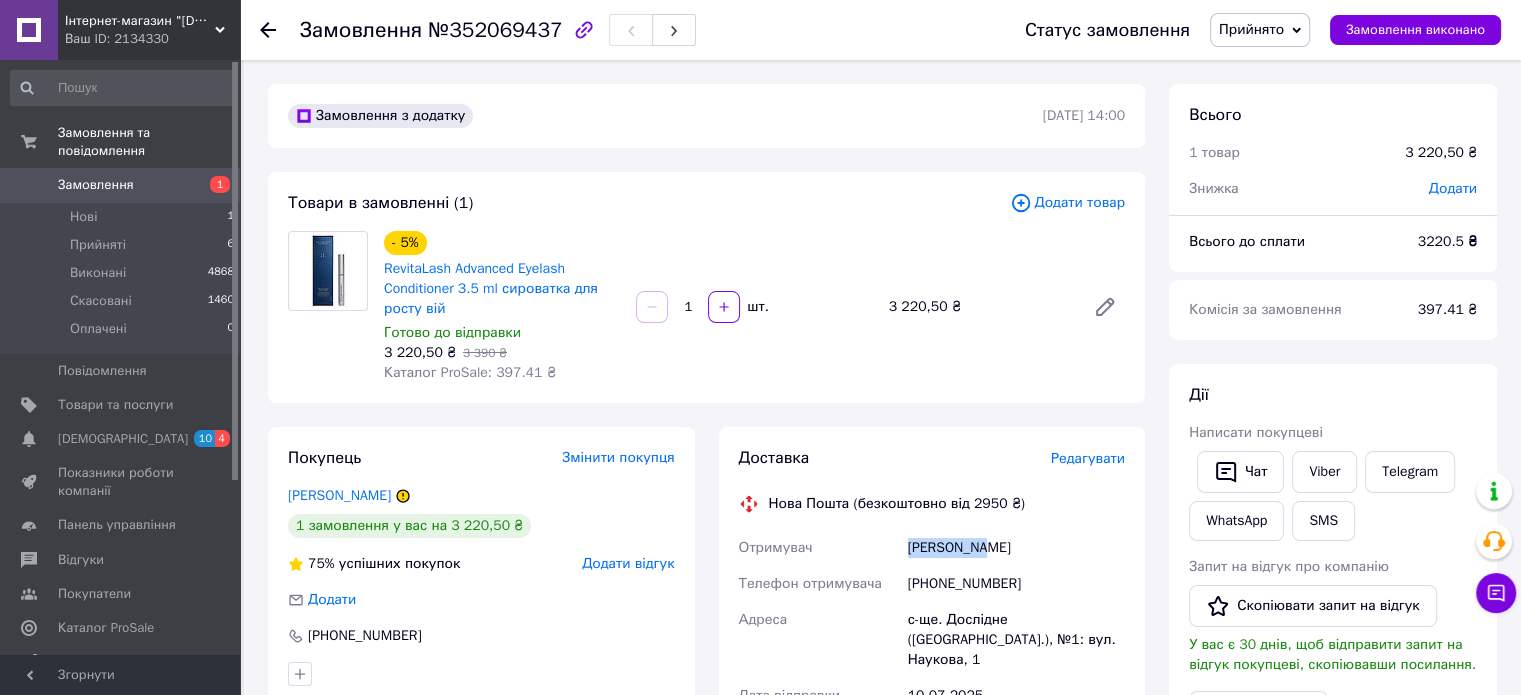 drag, startPoint x: 905, startPoint y: 548, endPoint x: 1035, endPoint y: 507, distance: 136.31215 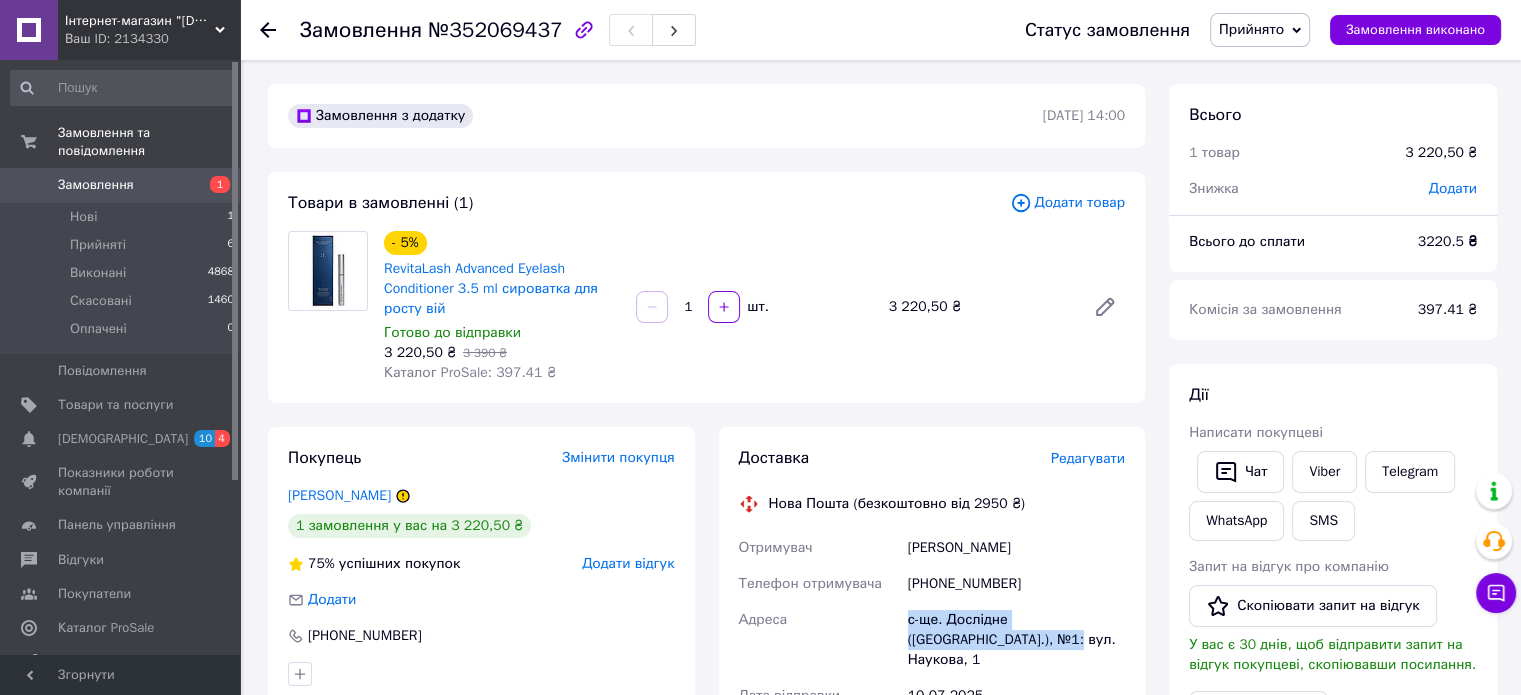 drag, startPoint x: 900, startPoint y: 627, endPoint x: 1072, endPoint y: 638, distance: 172.35138 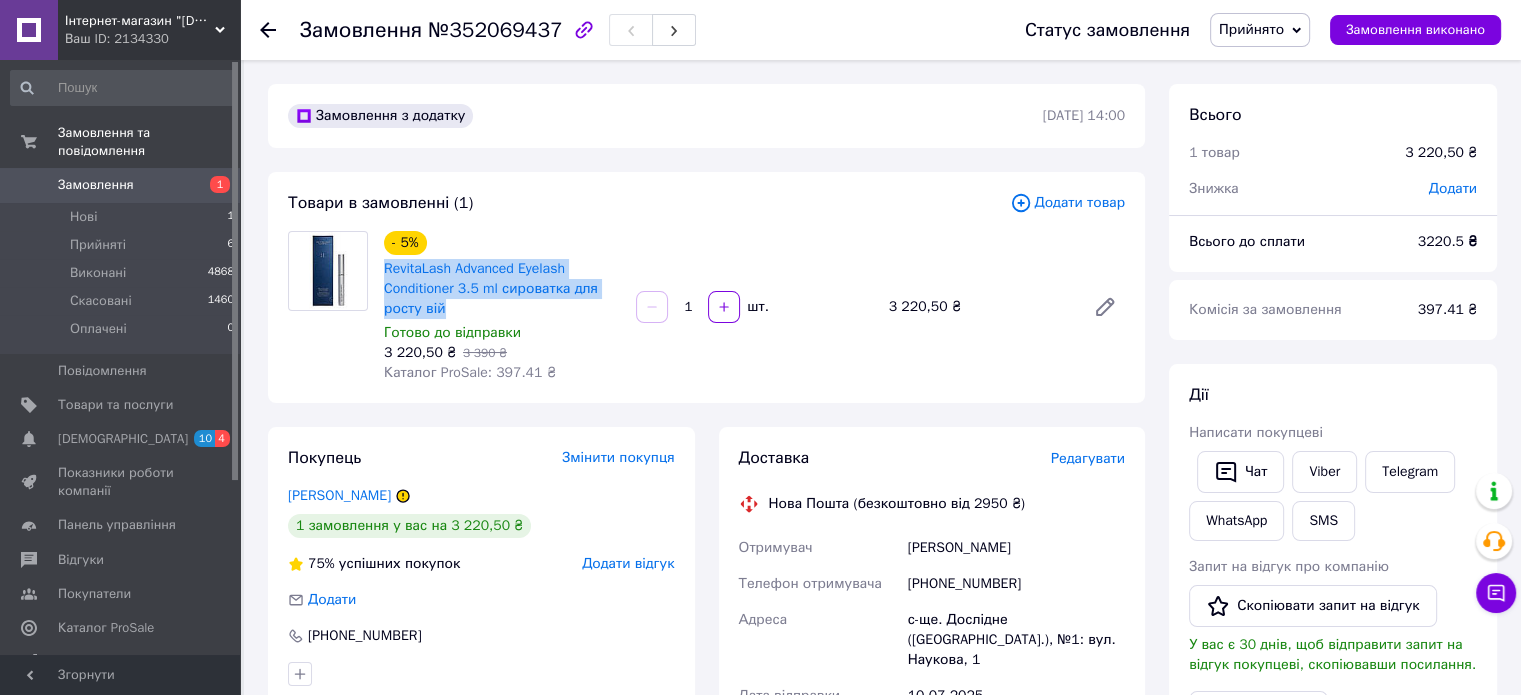 drag, startPoint x: 382, startPoint y: 267, endPoint x: 520, endPoint y: 246, distance: 139.58868 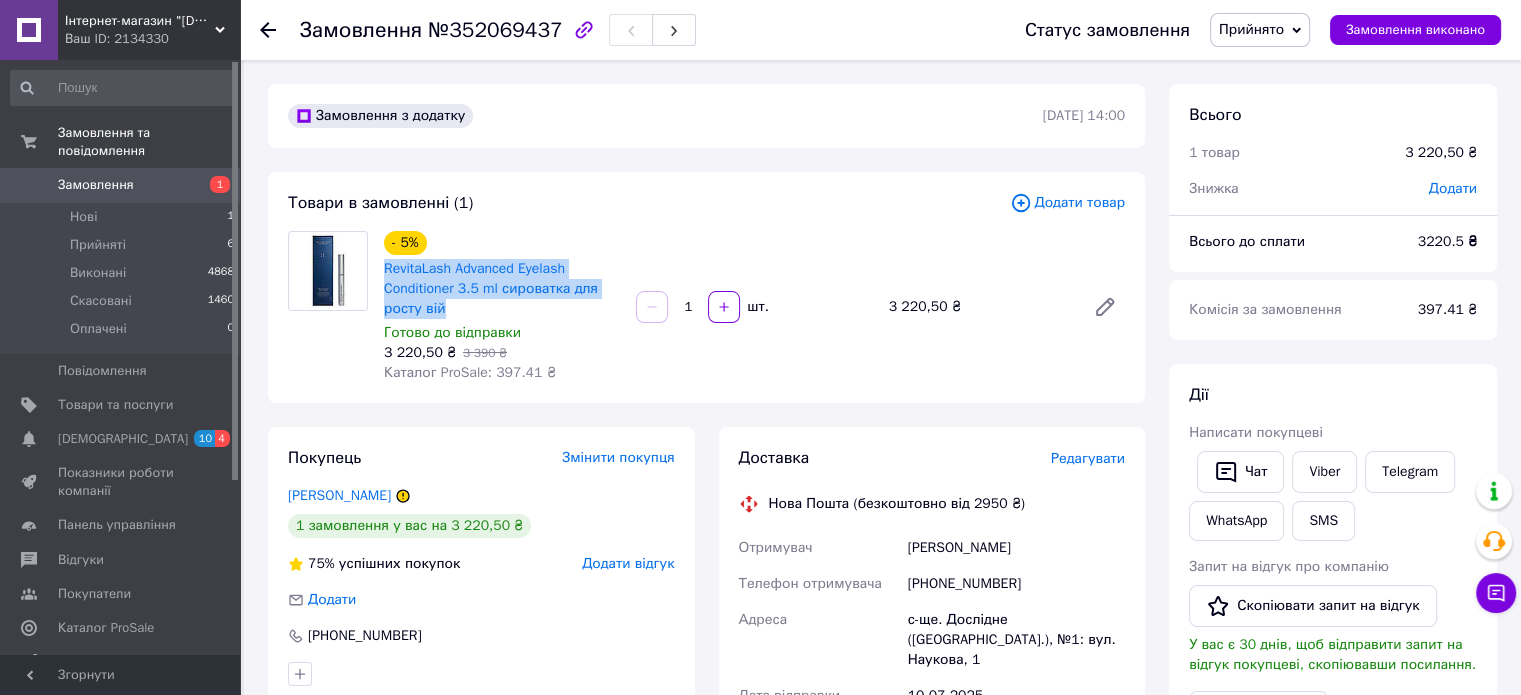 copy on "RevitaLash Advanced Eyelash Conditioner 3.5 ml сироватка для росту вій" 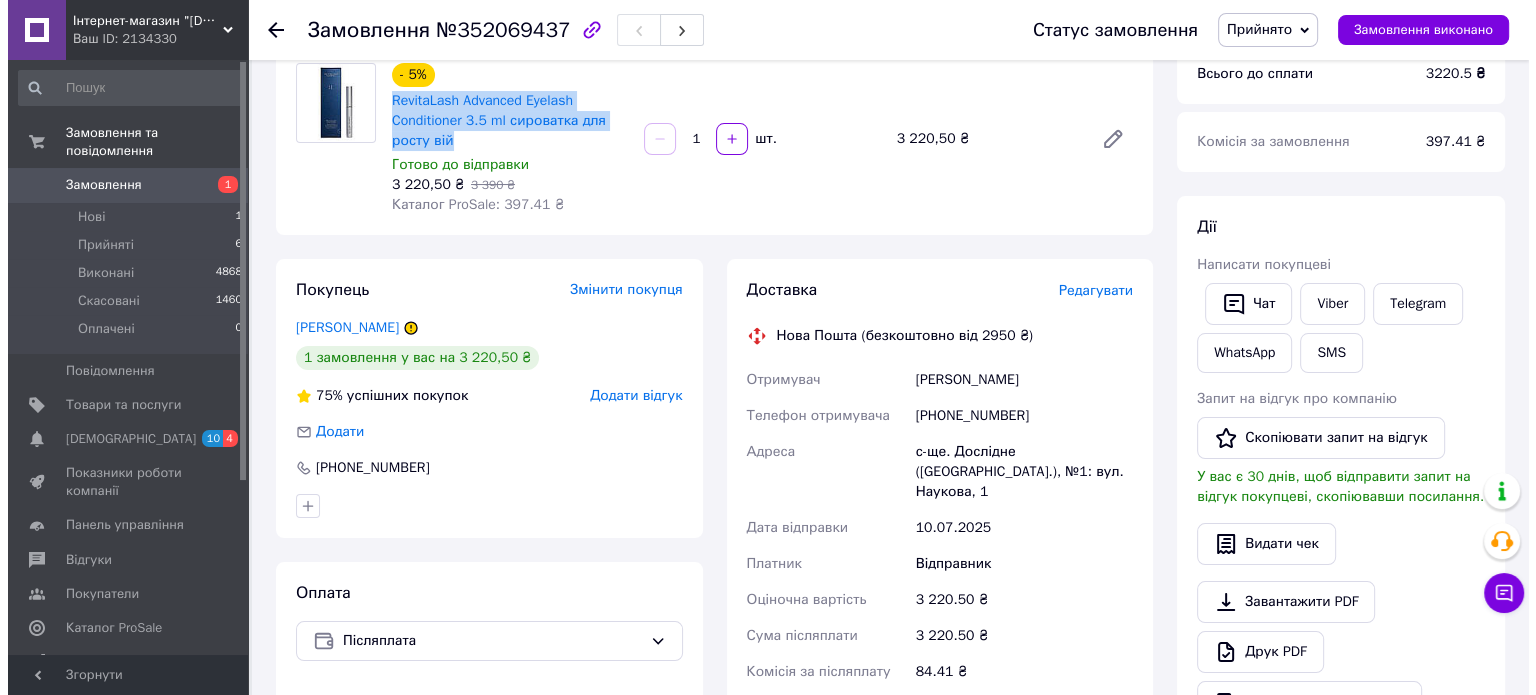 scroll, scrollTop: 0, scrollLeft: 0, axis: both 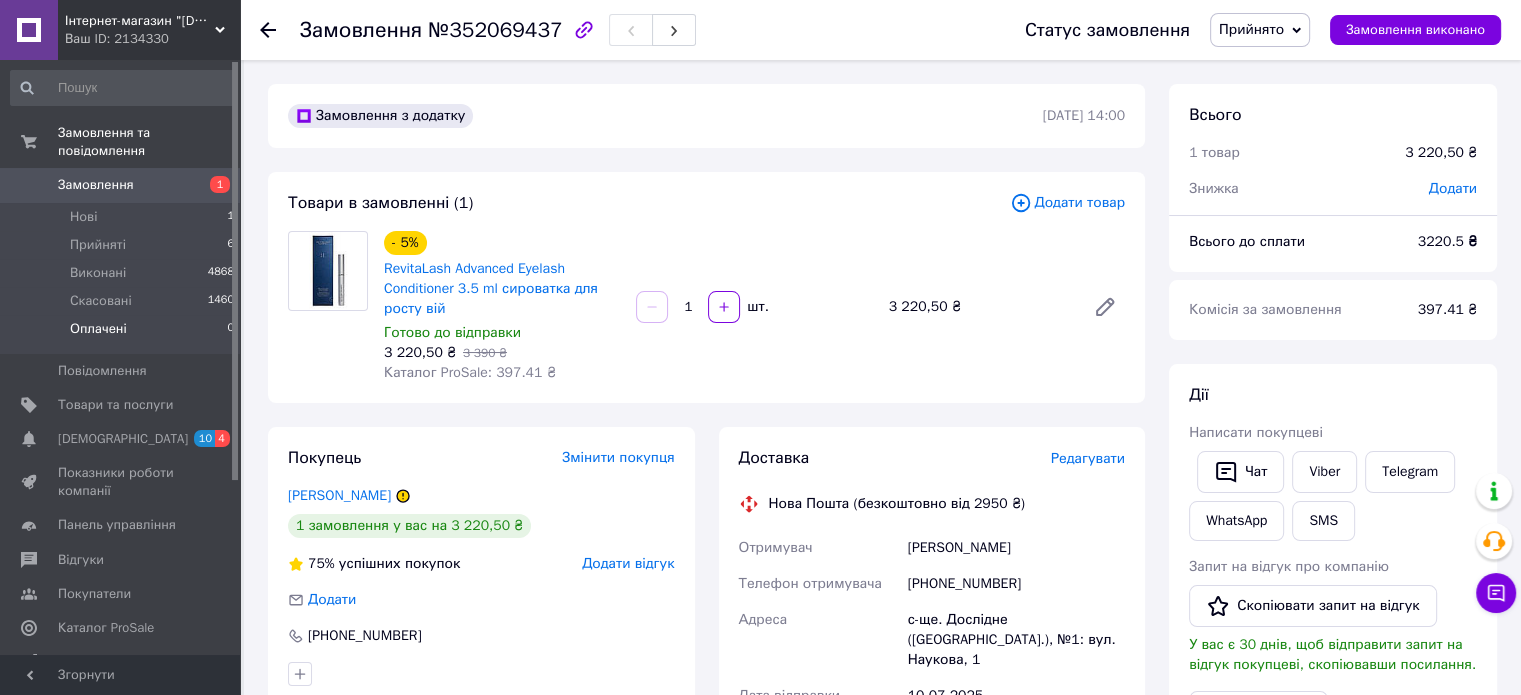 click on "Оплачені 0" at bounding box center [123, 334] 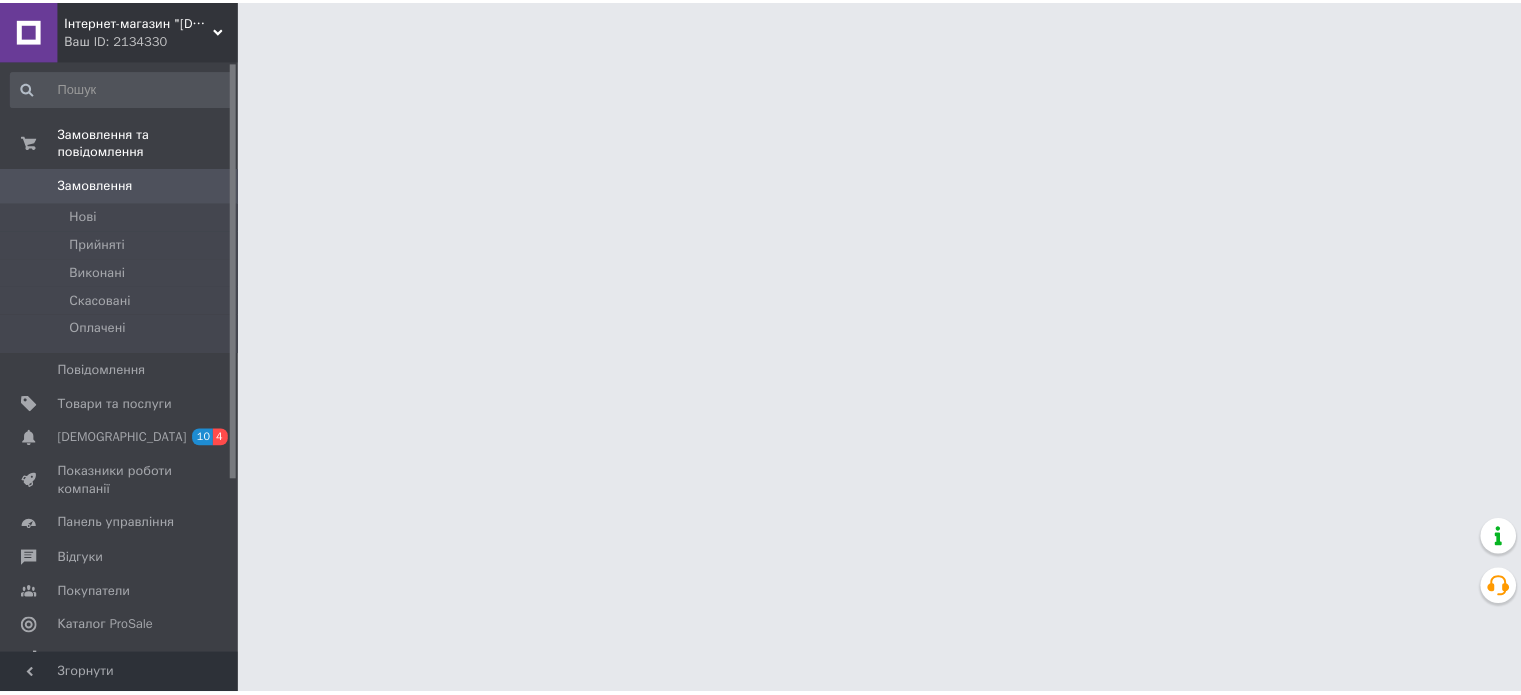 scroll, scrollTop: 0, scrollLeft: 0, axis: both 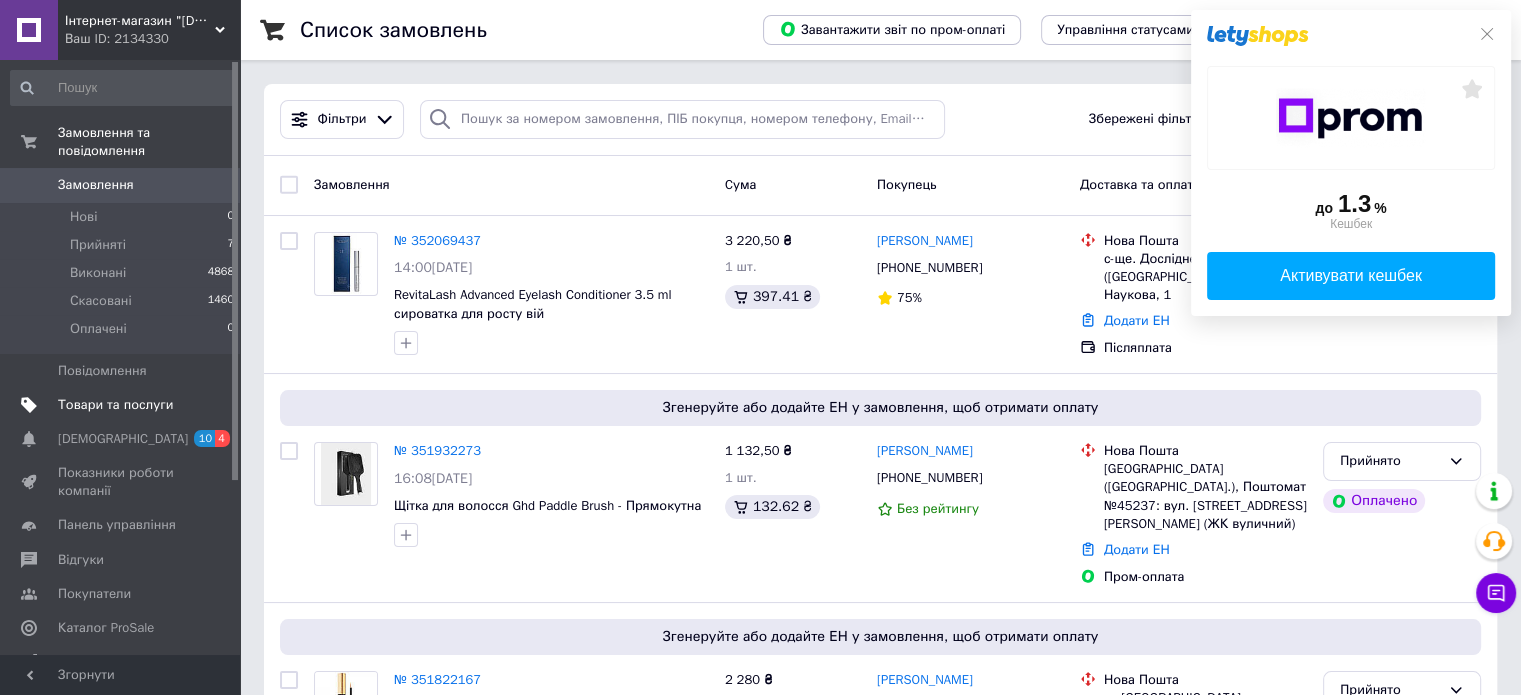 click on "Товари та послуги" at bounding box center [115, 405] 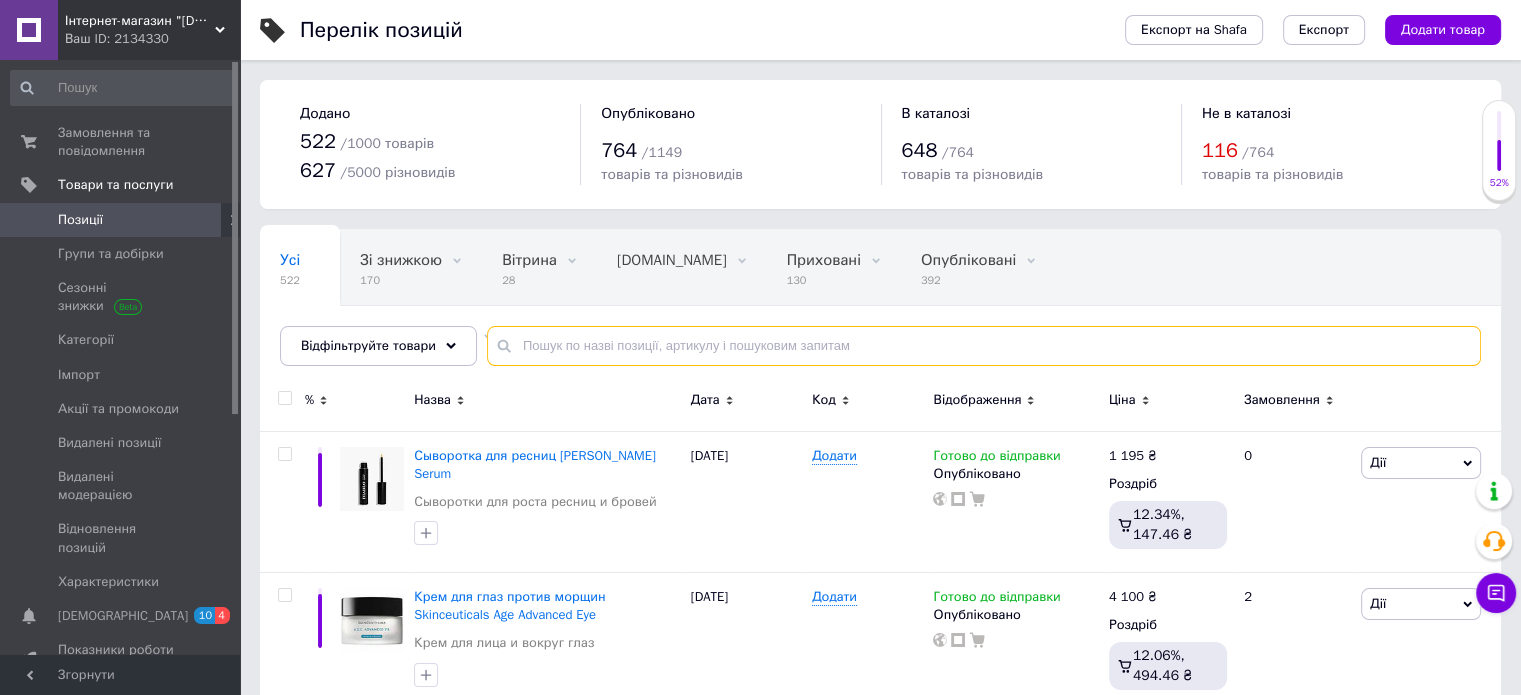 click at bounding box center [984, 346] 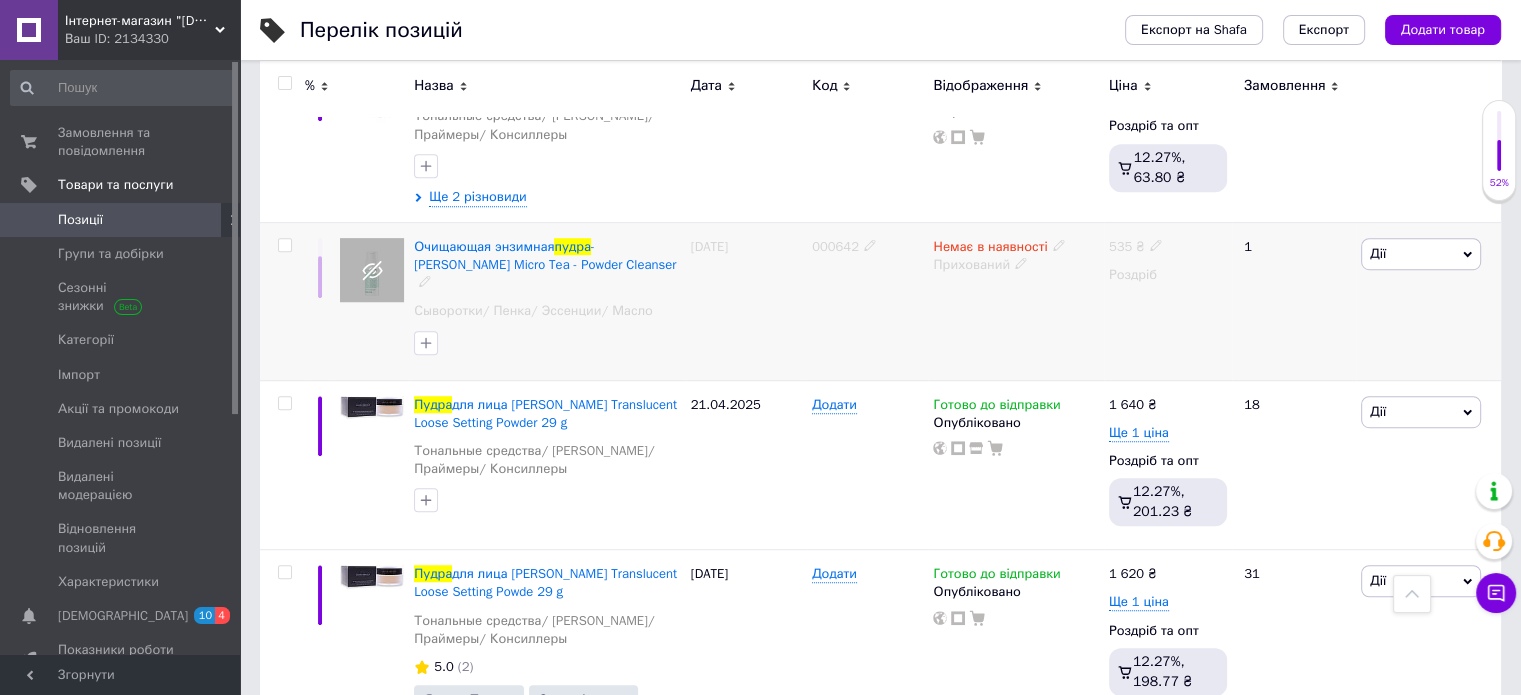 scroll, scrollTop: 1200, scrollLeft: 0, axis: vertical 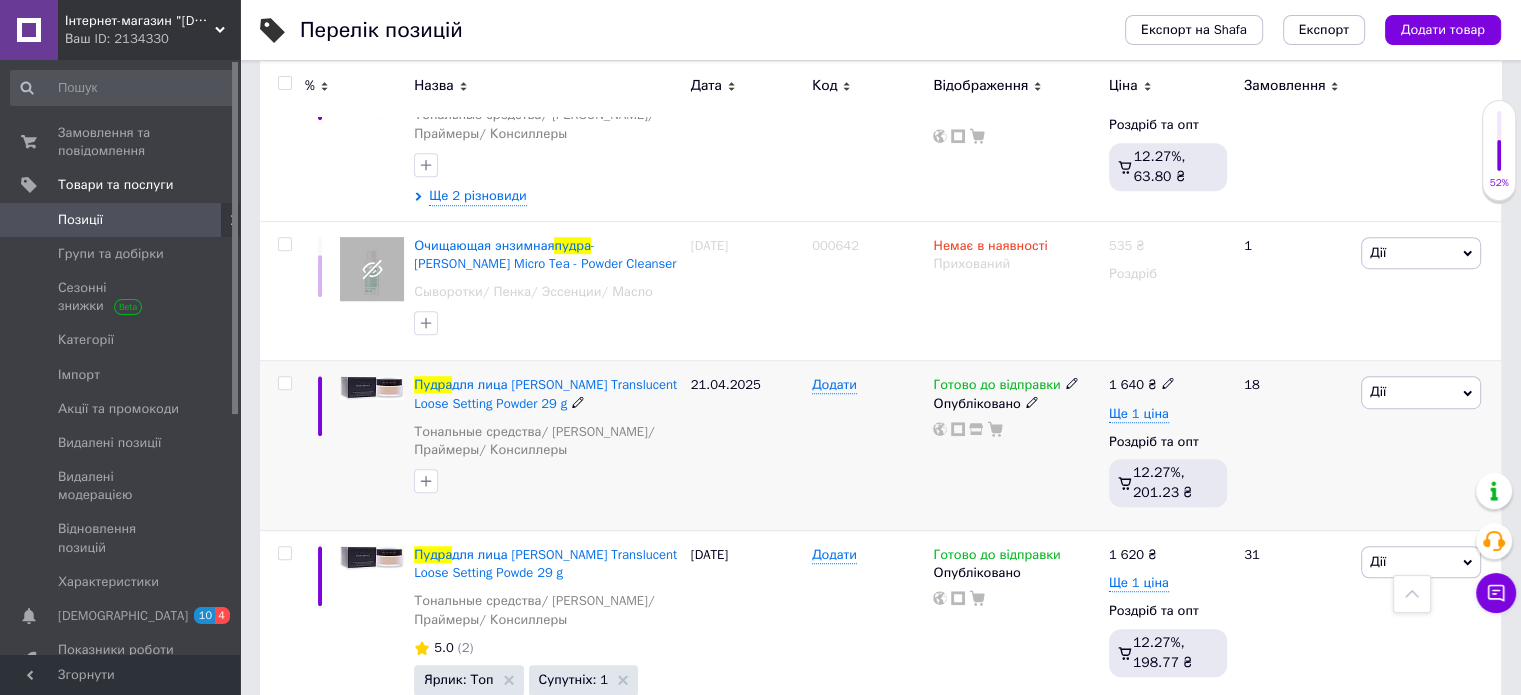type on "пудра" 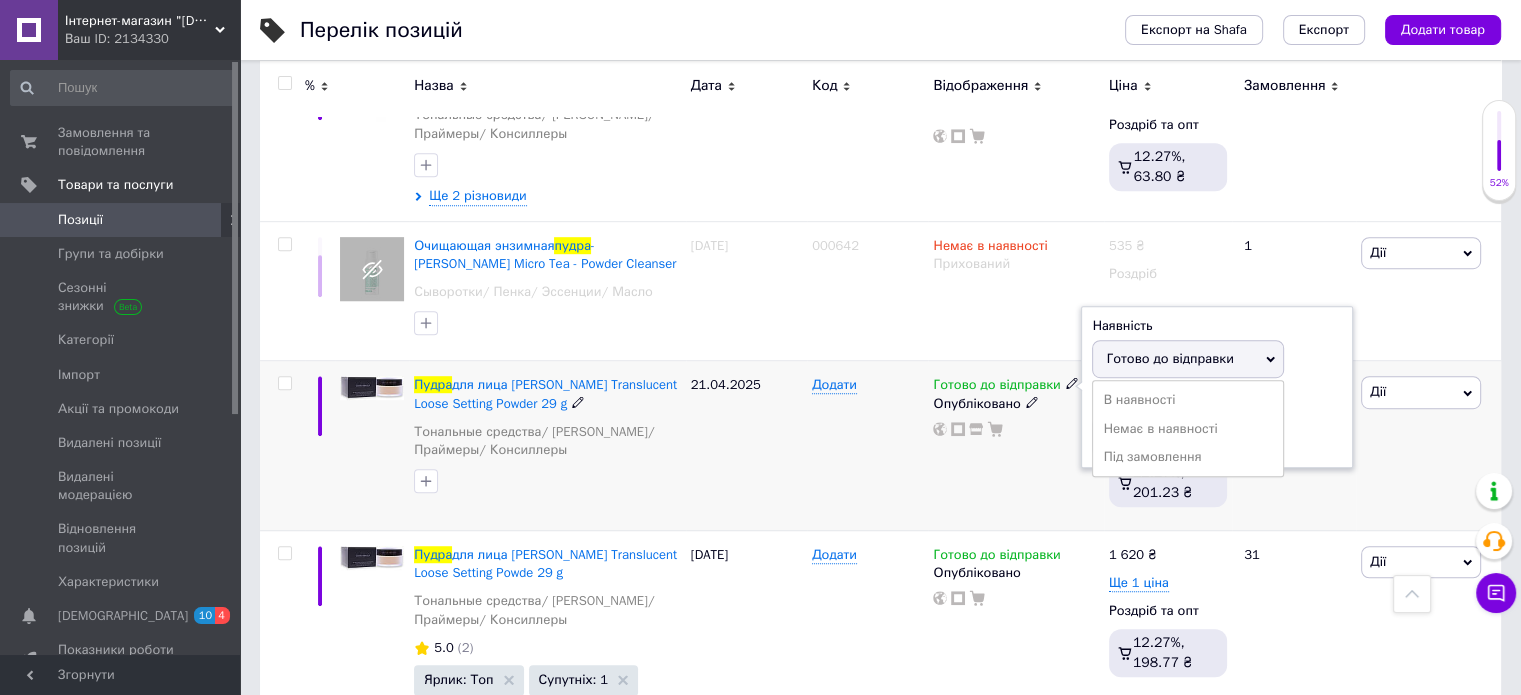 click on "Під замовлення" at bounding box center (1188, 457) 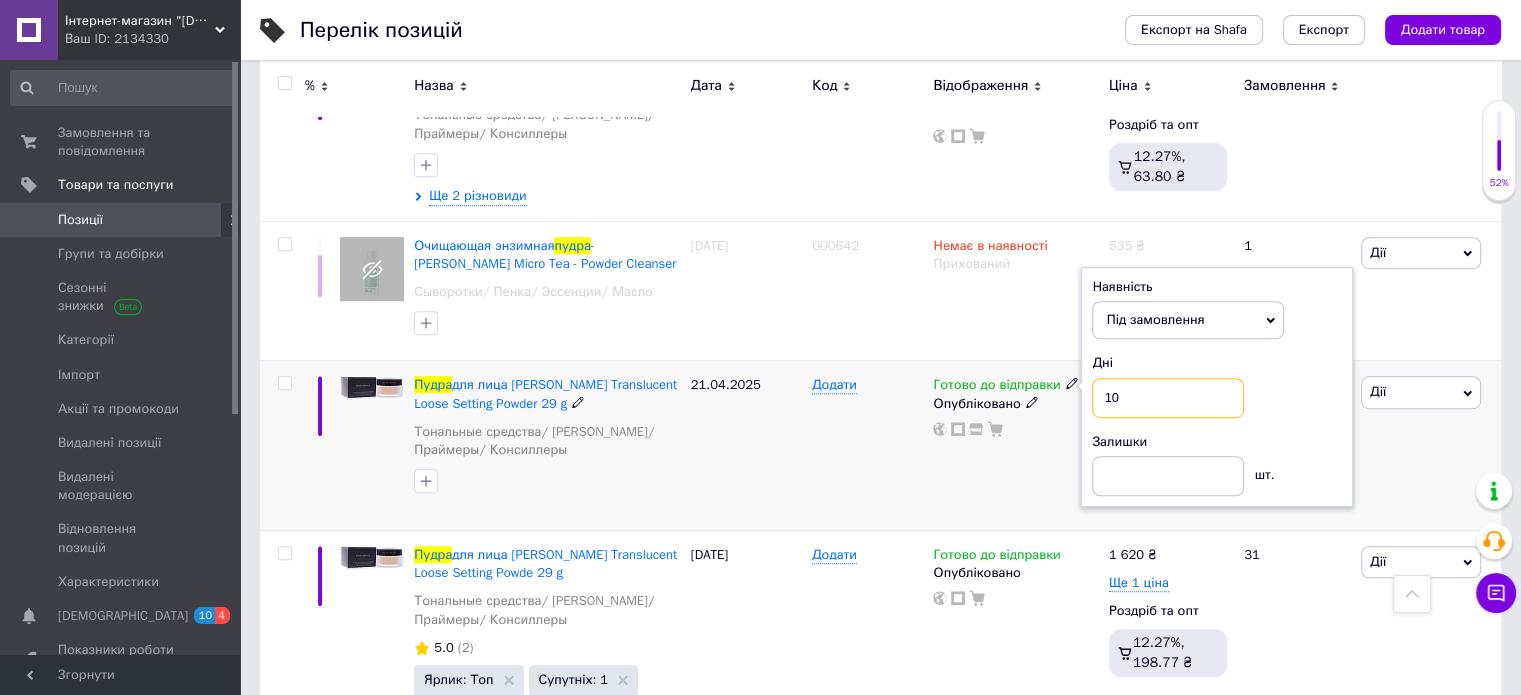 drag, startPoint x: 1139, startPoint y: 402, endPoint x: 1087, endPoint y: 400, distance: 52.03845 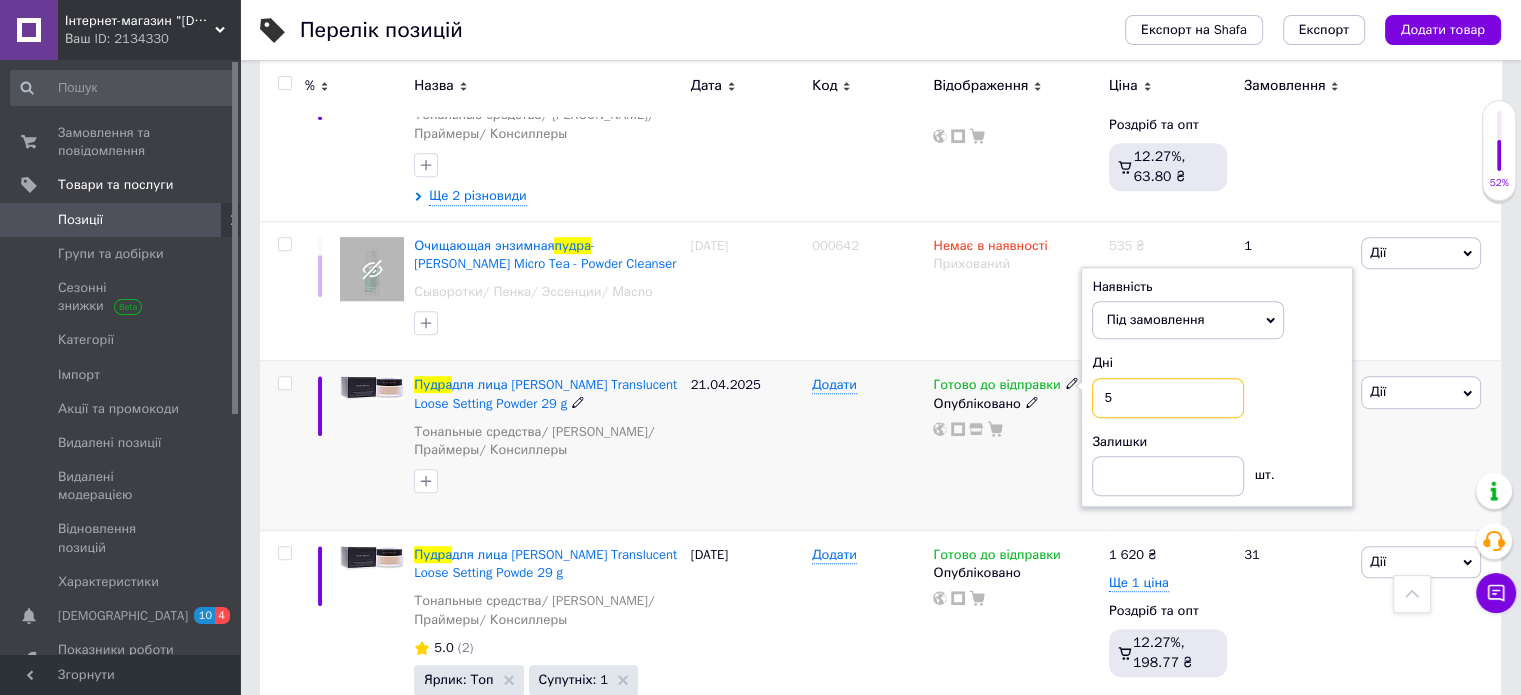 type on "5" 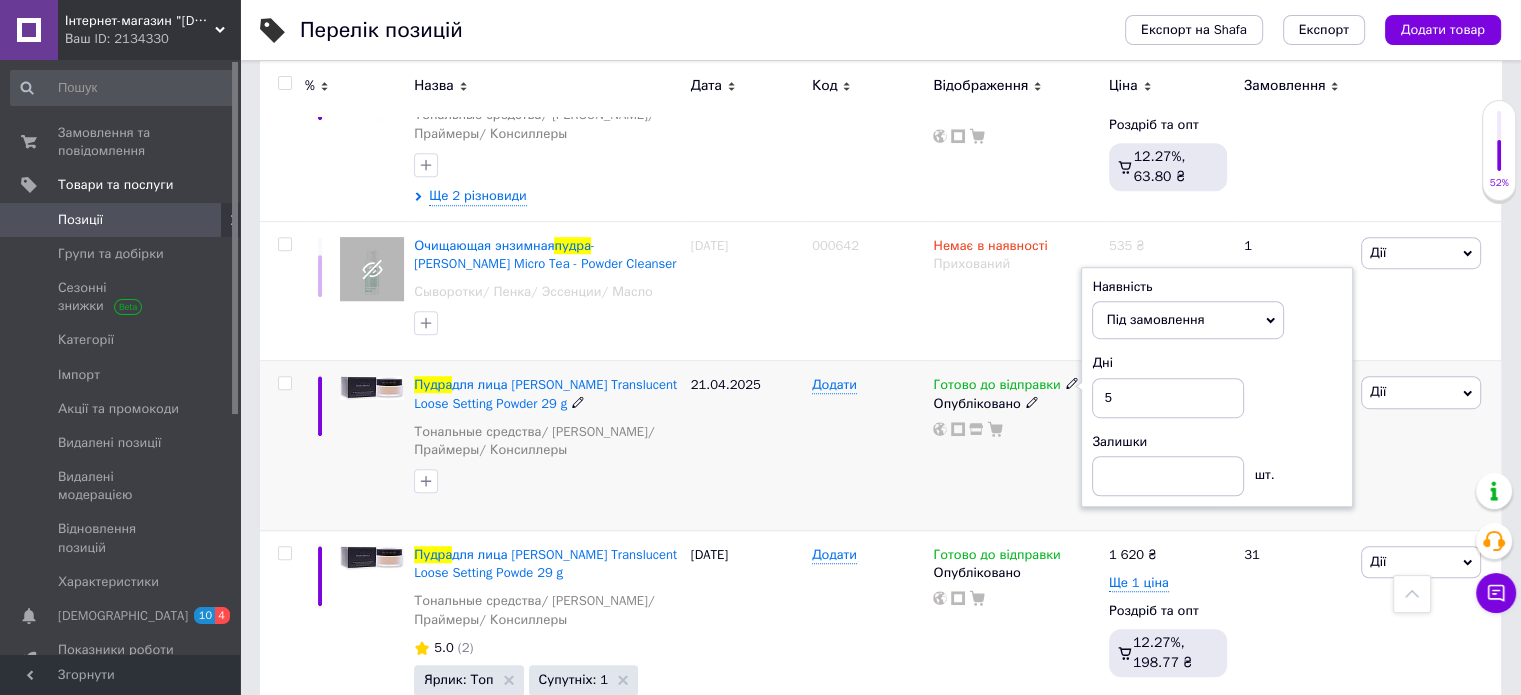 click on "Готово до відправки Наявність Під замовлення В наявності Немає в наявності Готово до відправки Дні 5 Залишки шт. Опубліковано" at bounding box center [1015, 446] 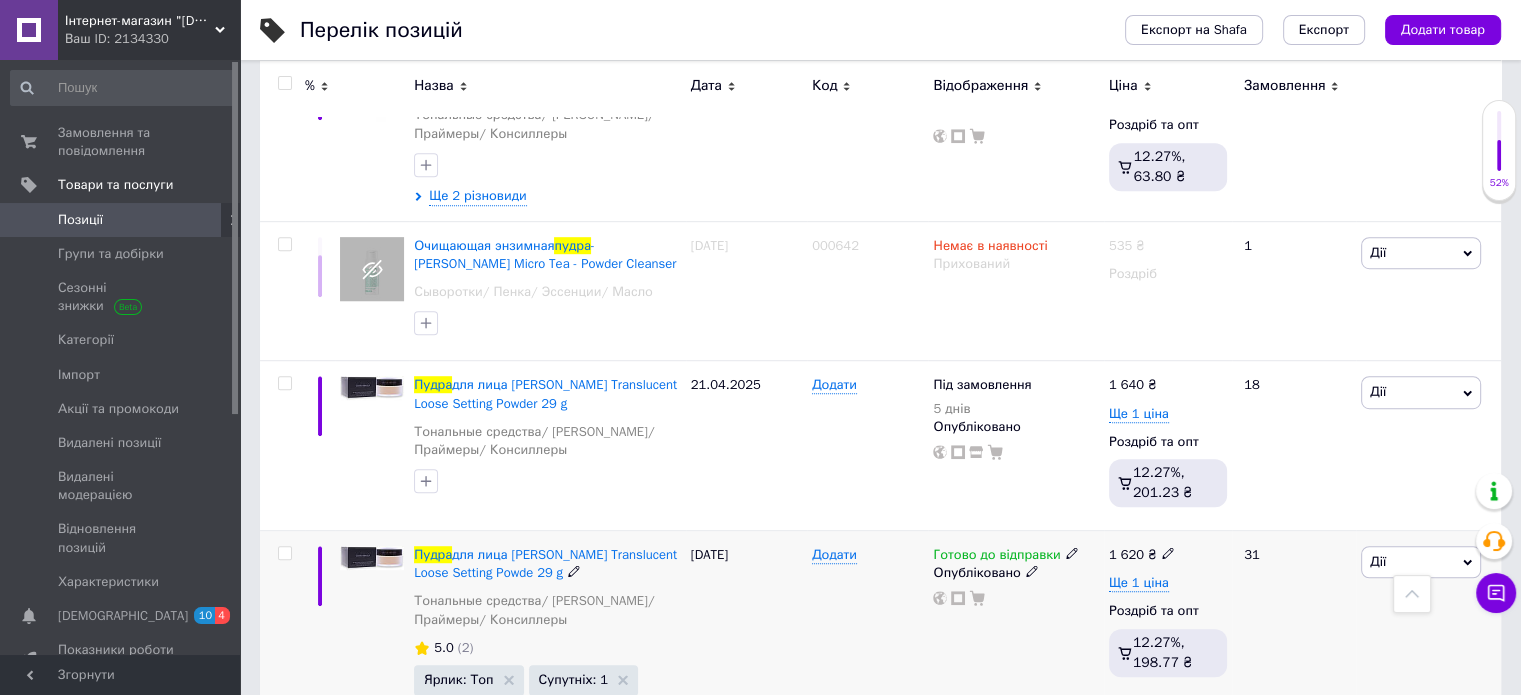 click 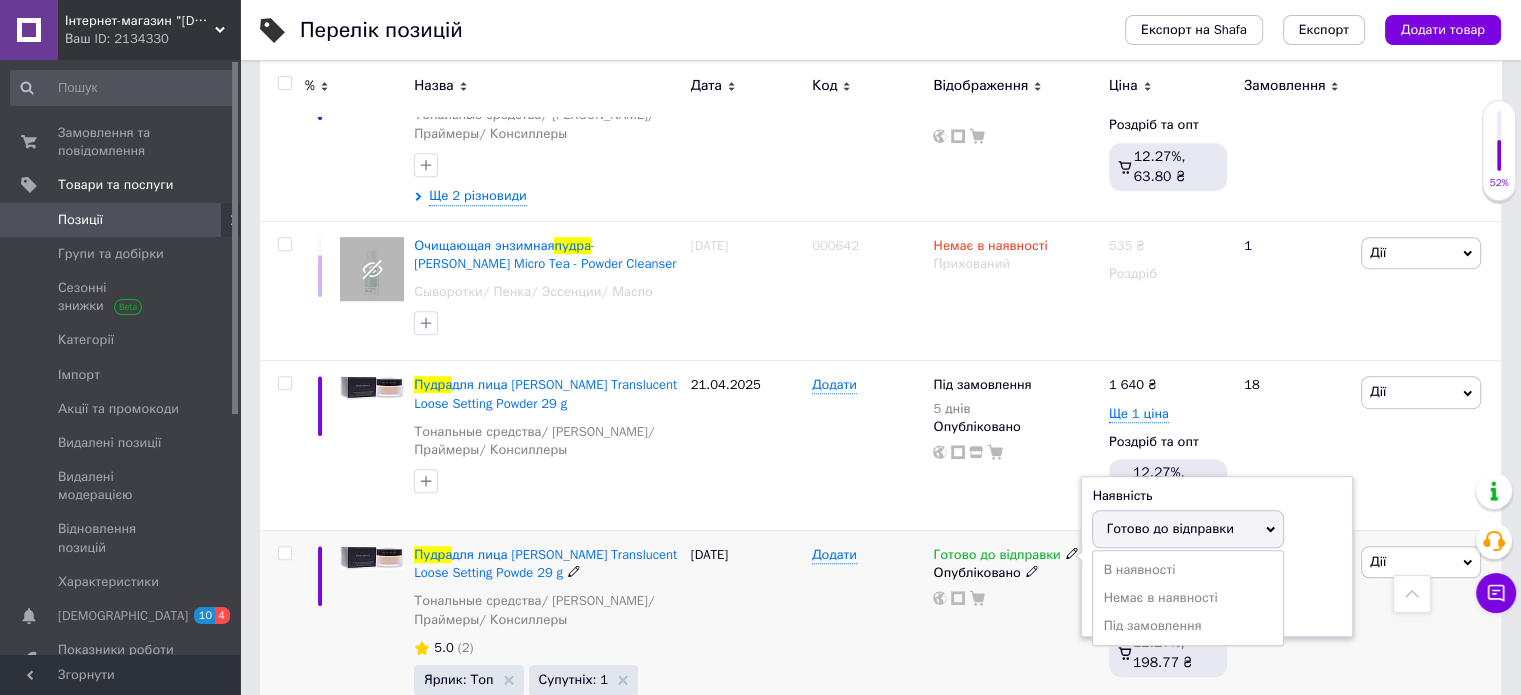 click on "Під замовлення" at bounding box center (1188, 626) 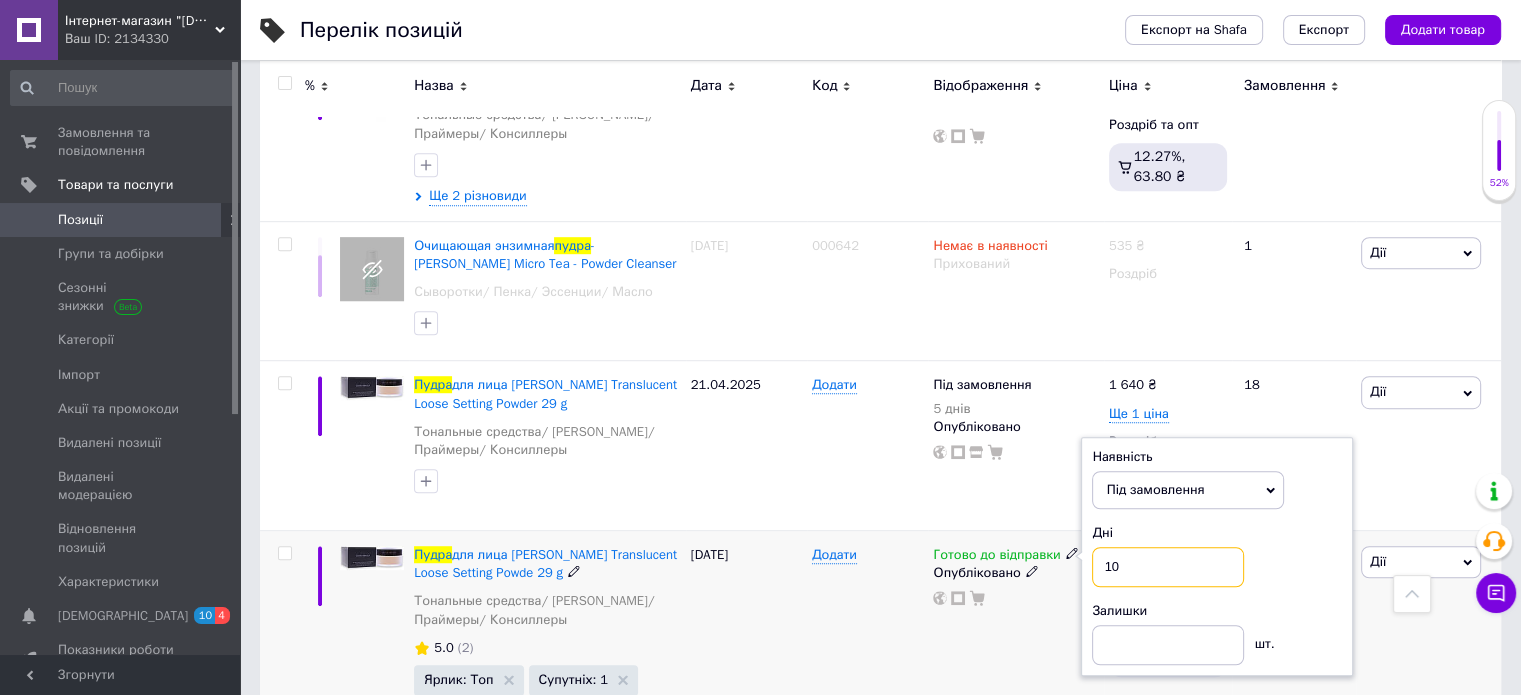 drag, startPoint x: 1123, startPoint y: 571, endPoint x: 1028, endPoint y: 559, distance: 95.7549 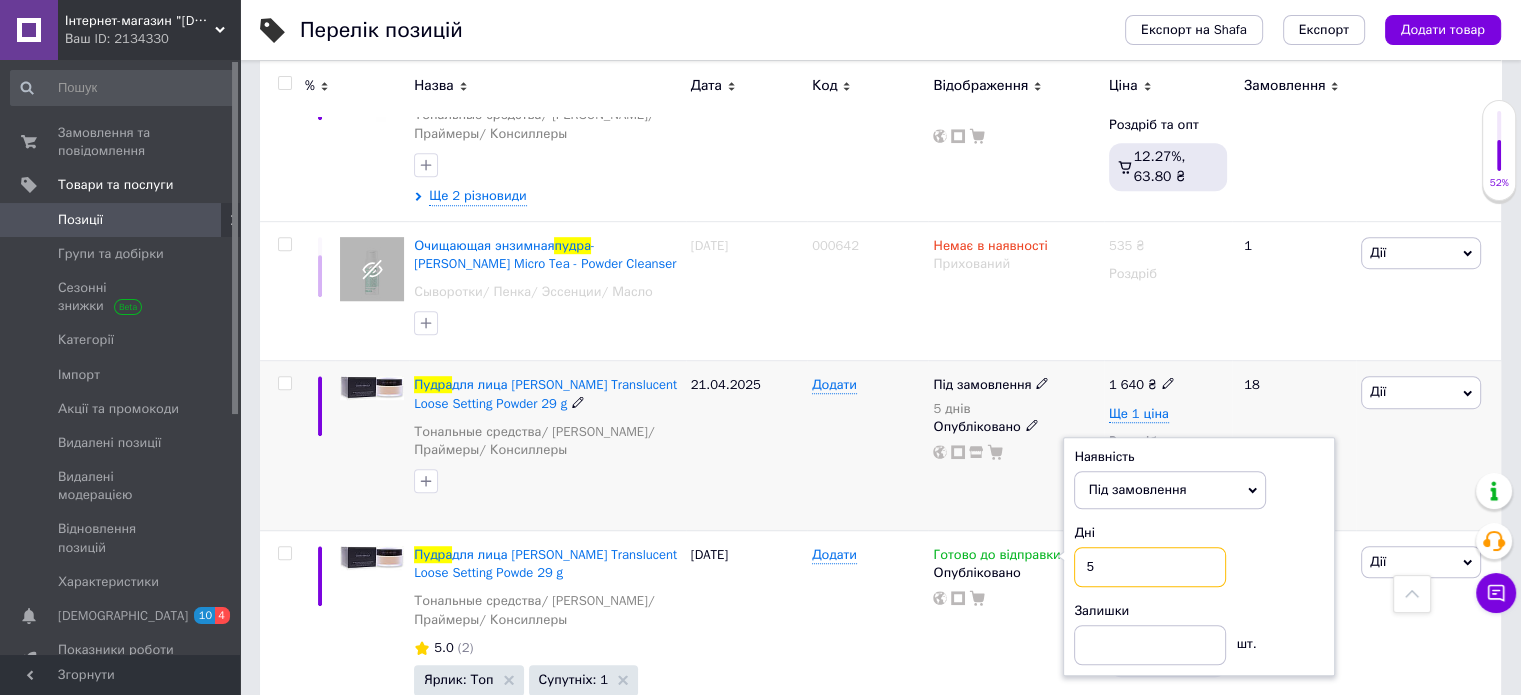 type on "5" 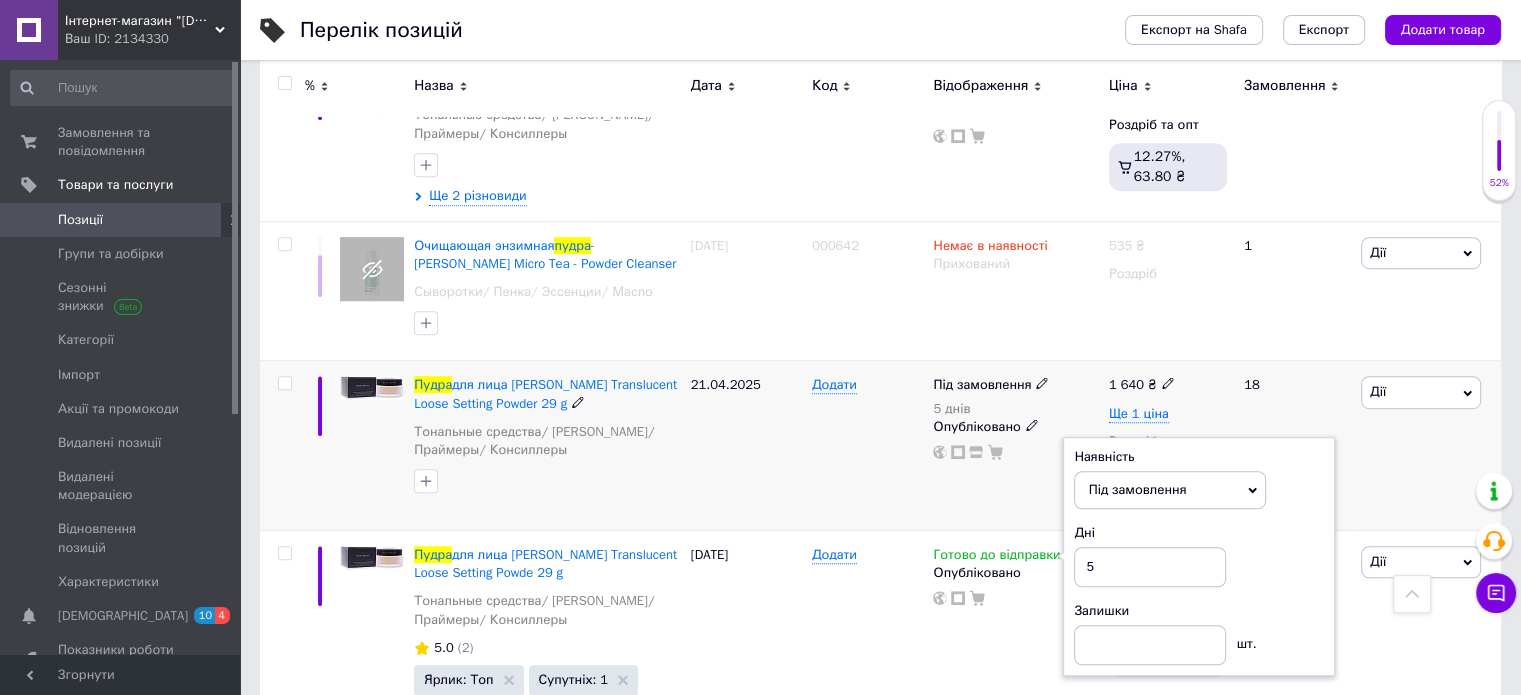 click on "Під замовлення 5 днів Опубліковано" at bounding box center (1015, 446) 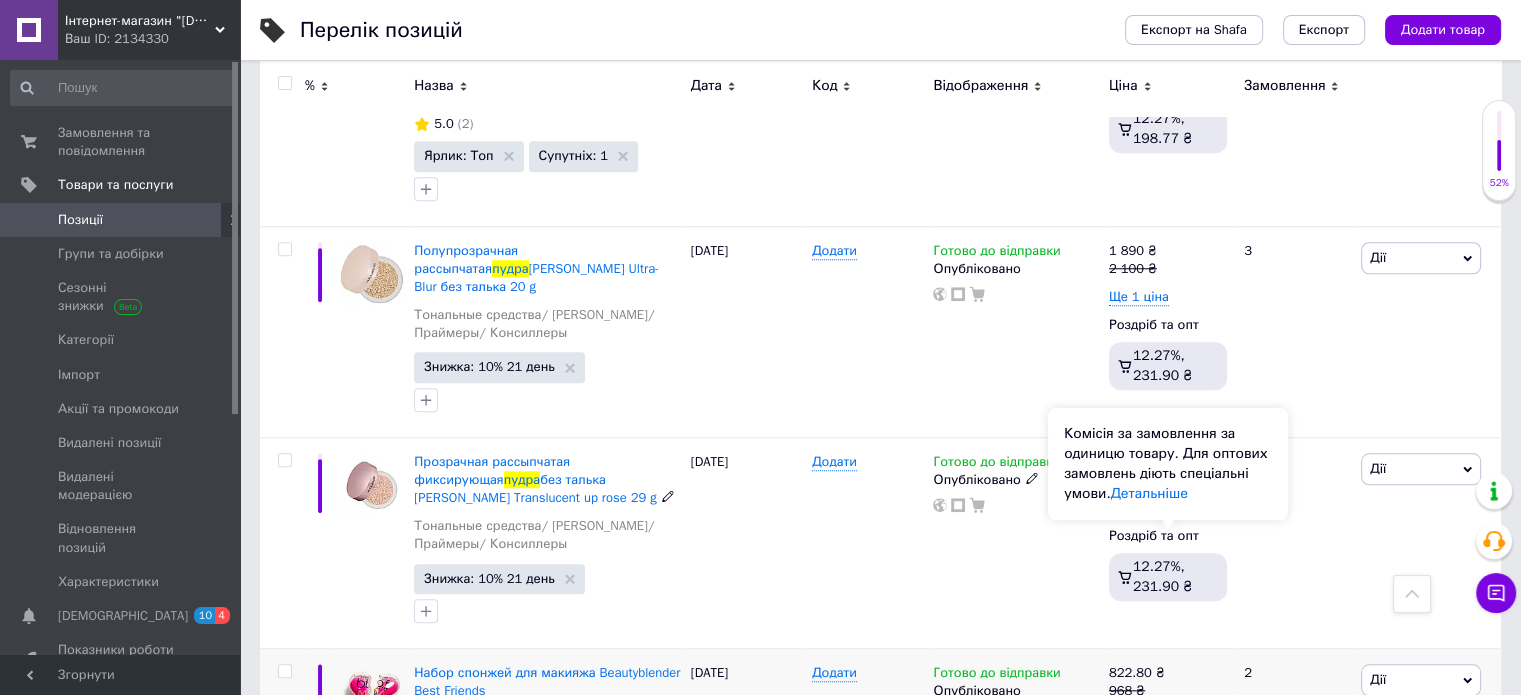 scroll, scrollTop: 1603, scrollLeft: 0, axis: vertical 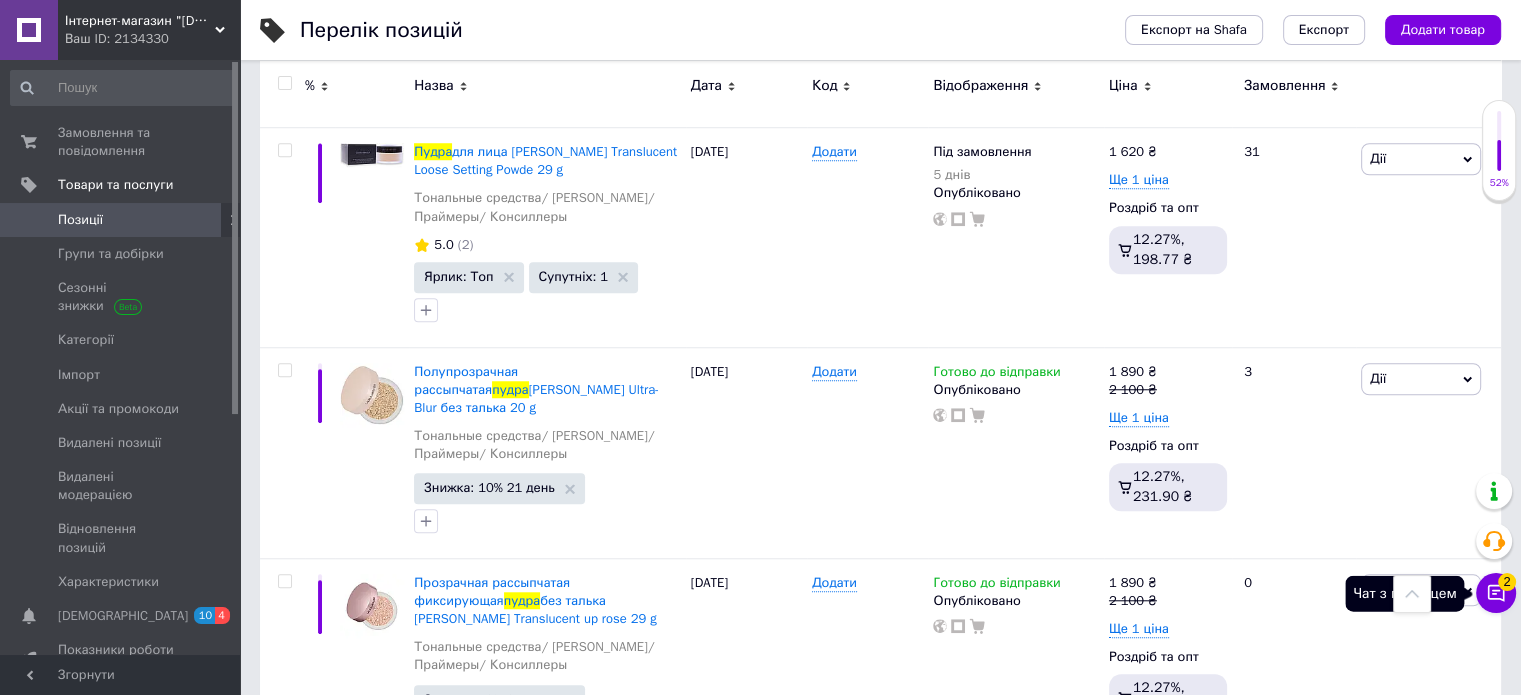 click 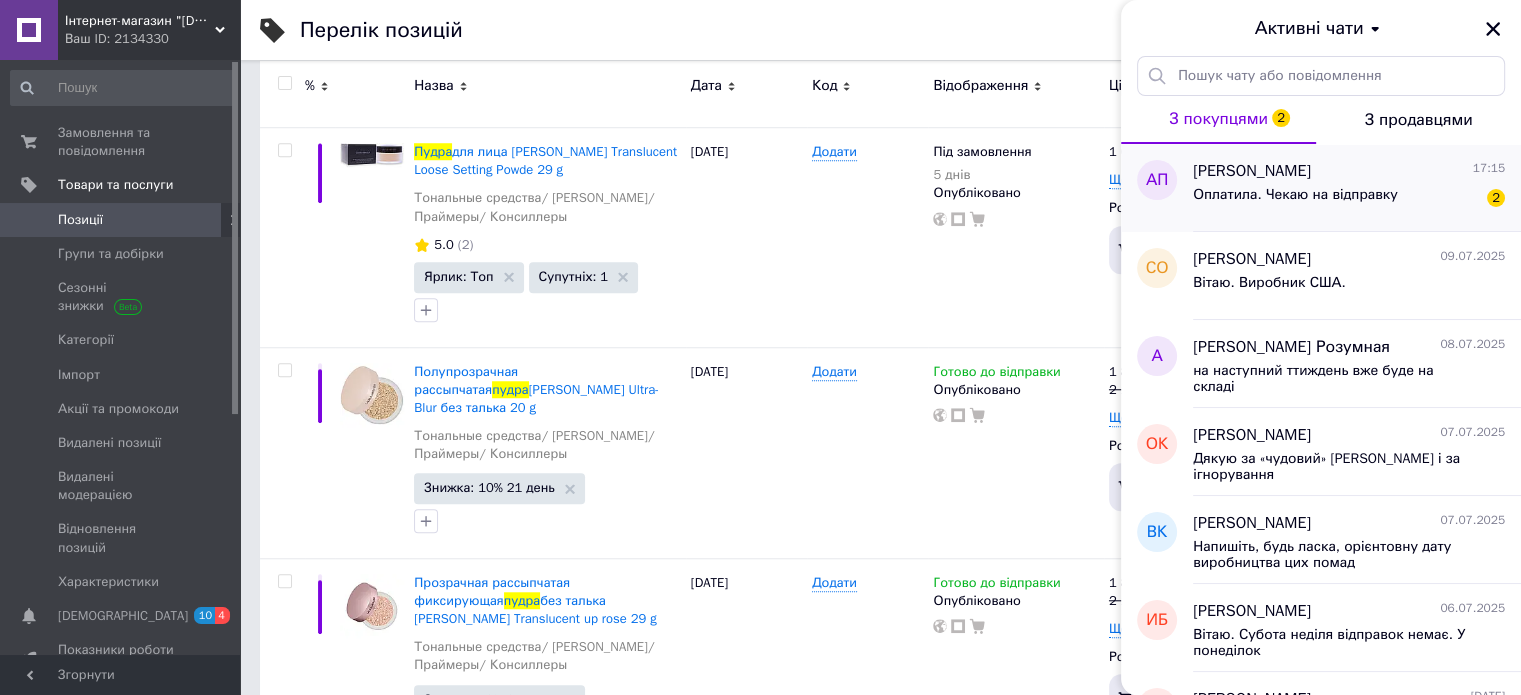 click on "Оплатила. Чекаю на відправку" at bounding box center [1295, 201] 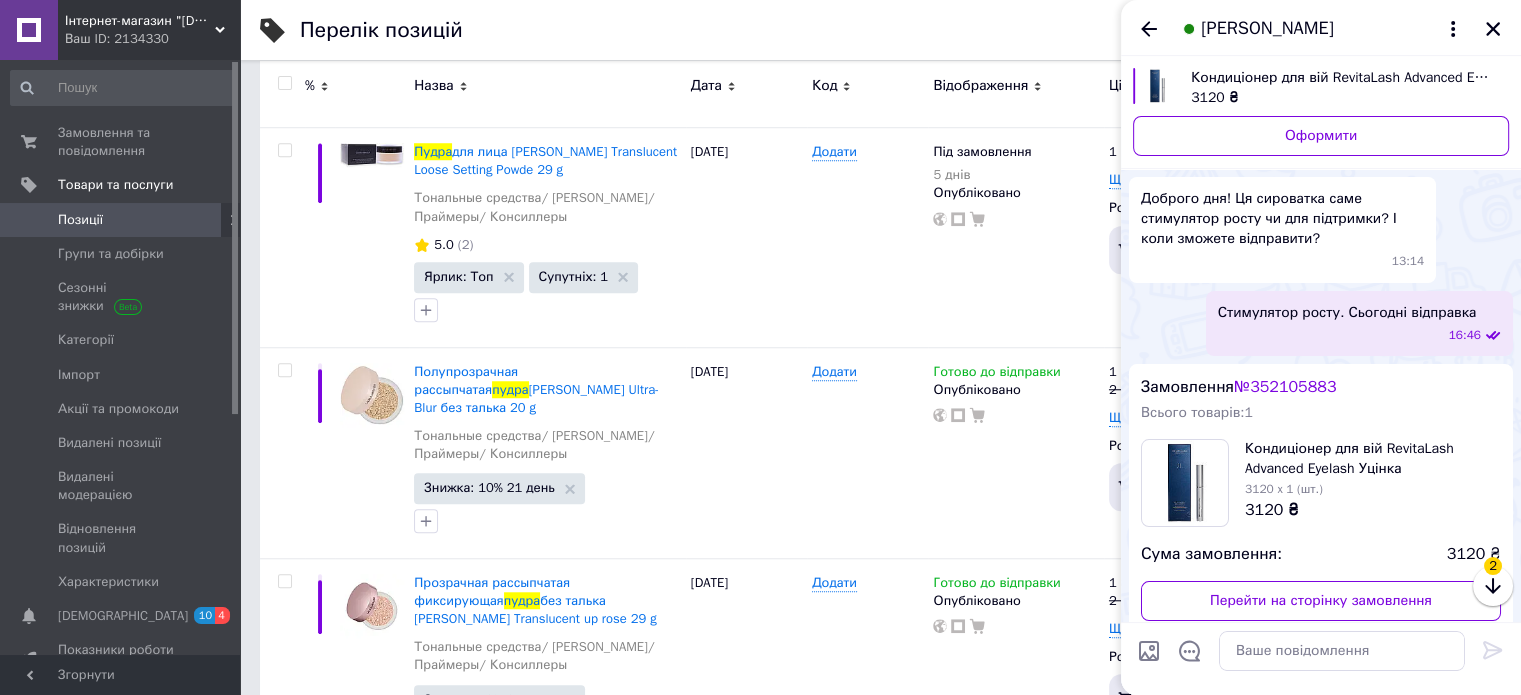 scroll, scrollTop: 184, scrollLeft: 0, axis: vertical 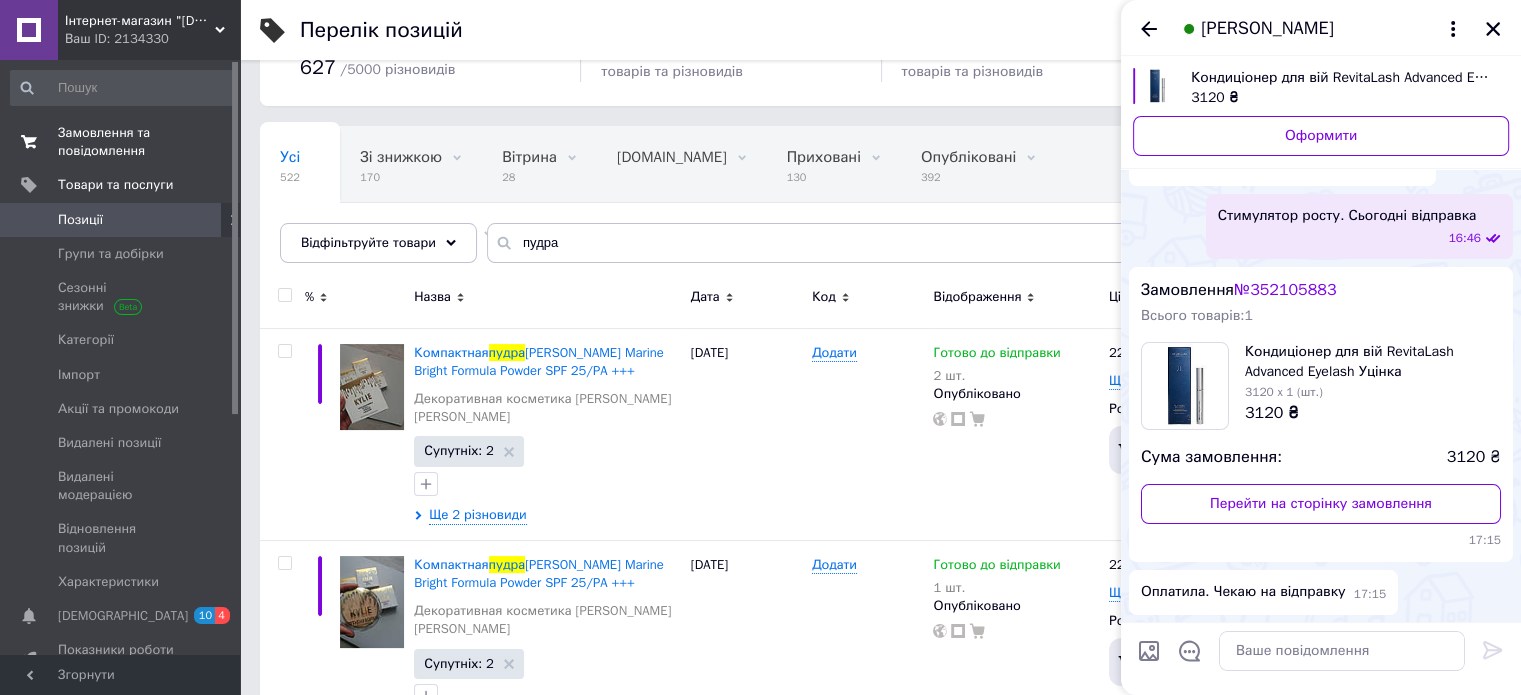 click on "Замовлення та повідомлення" at bounding box center [121, 142] 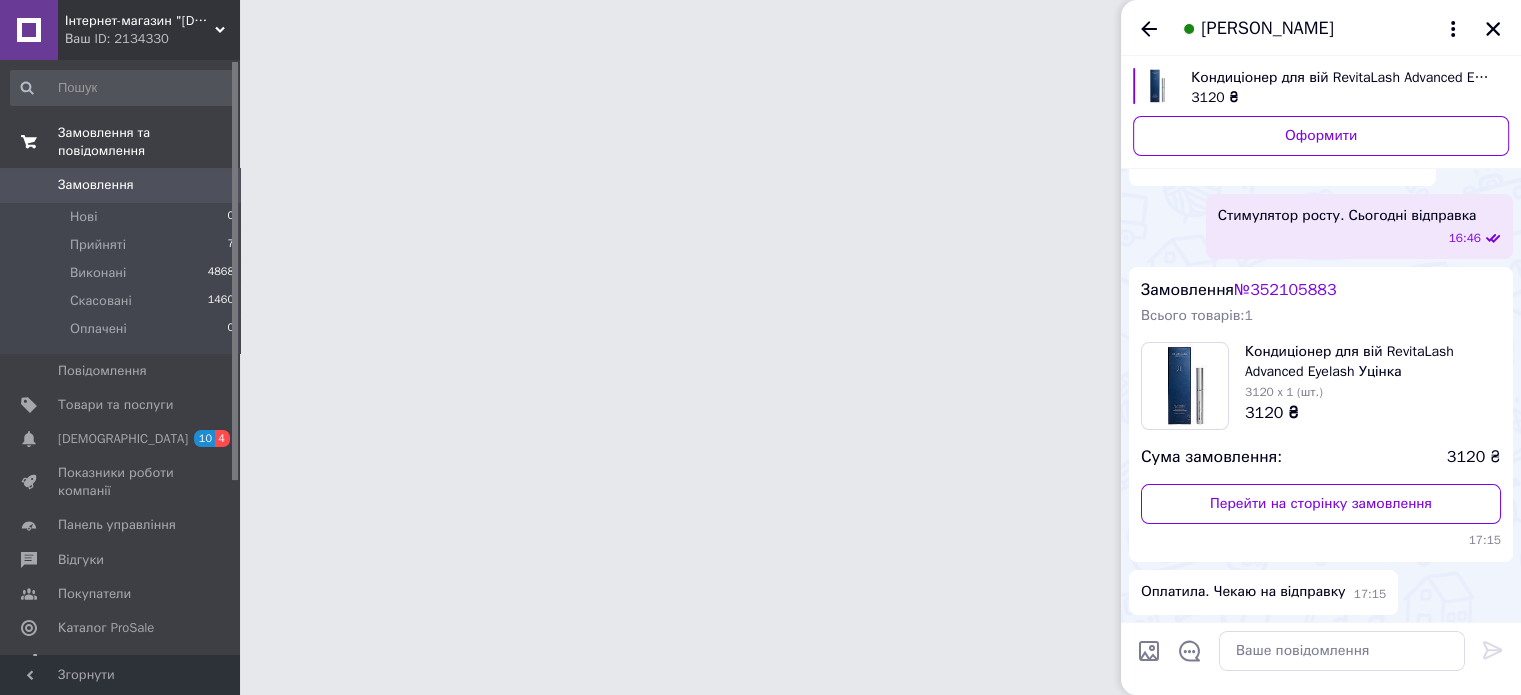 scroll, scrollTop: 0, scrollLeft: 0, axis: both 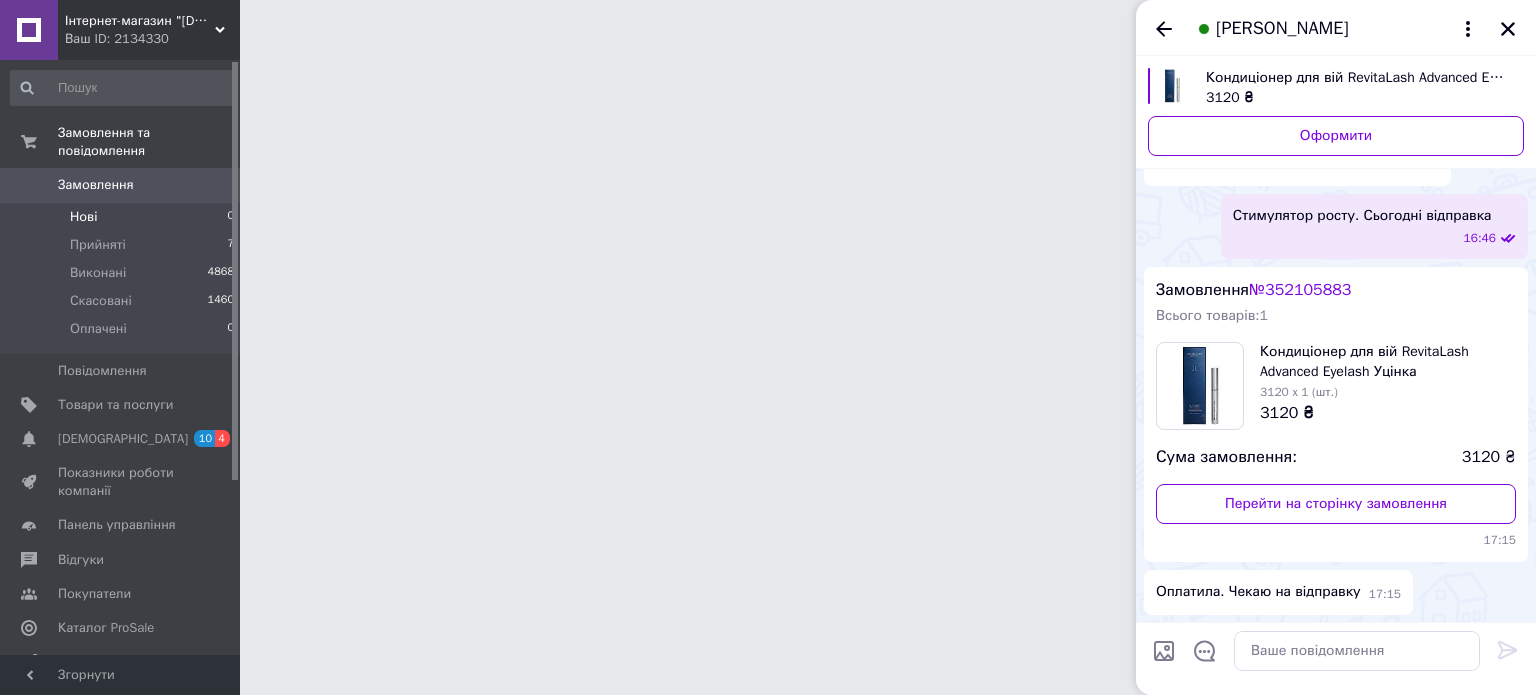 click on "Нові 0" at bounding box center [123, 217] 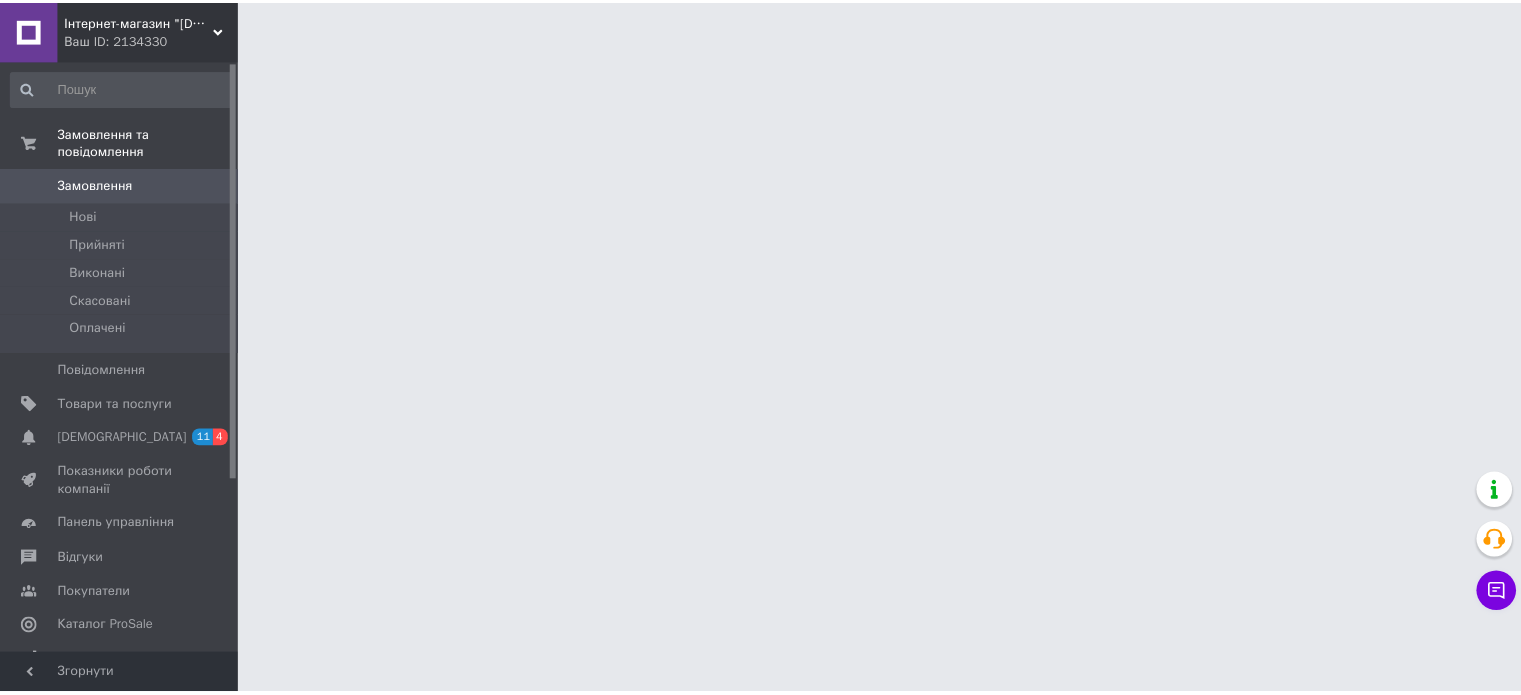 scroll, scrollTop: 0, scrollLeft: 0, axis: both 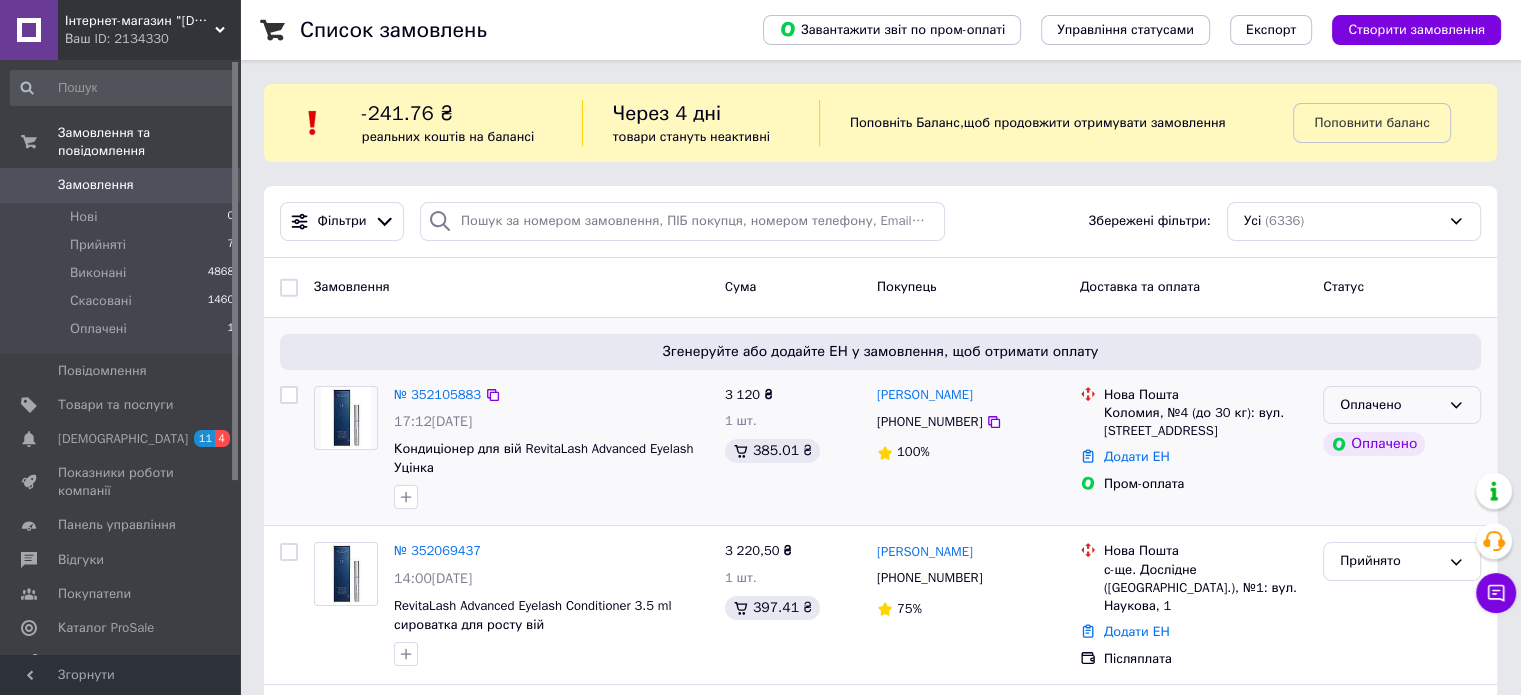 click 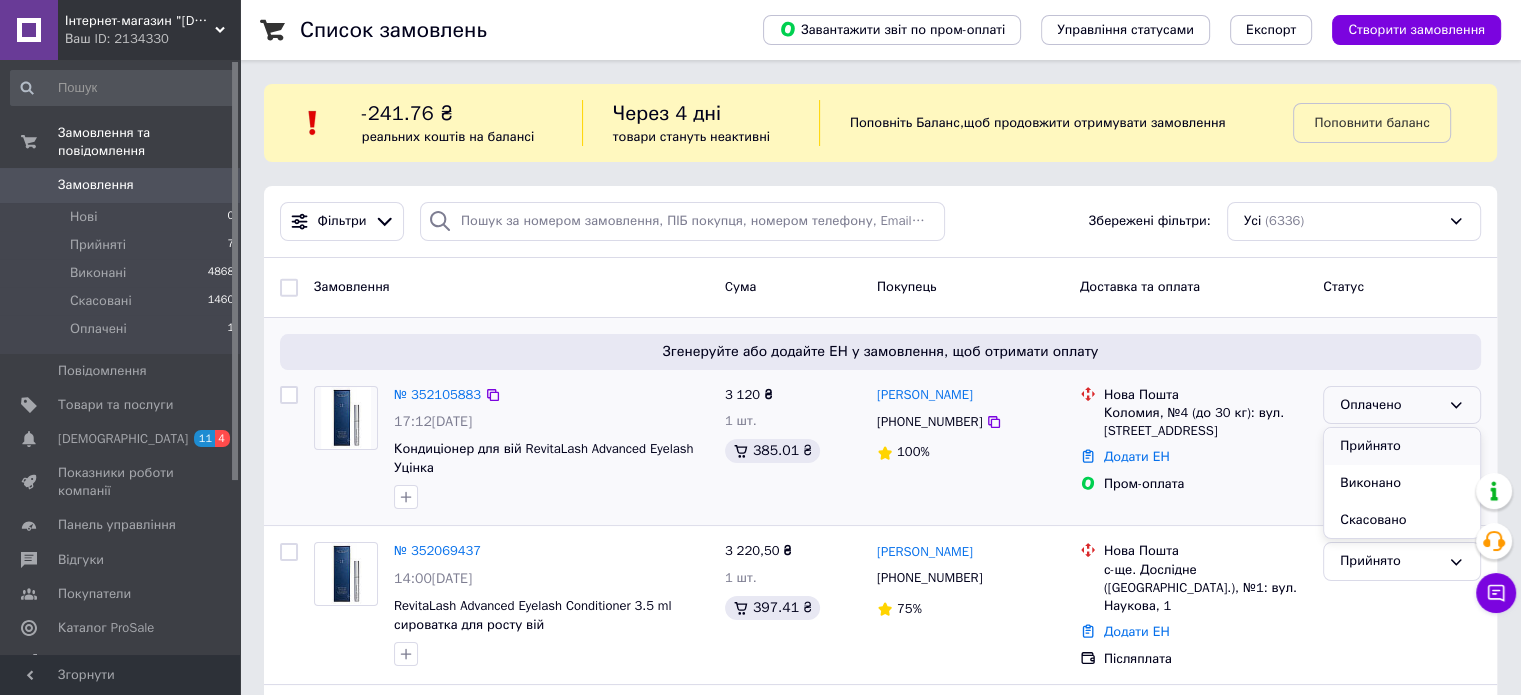 click on "Прийнято" at bounding box center [1402, 446] 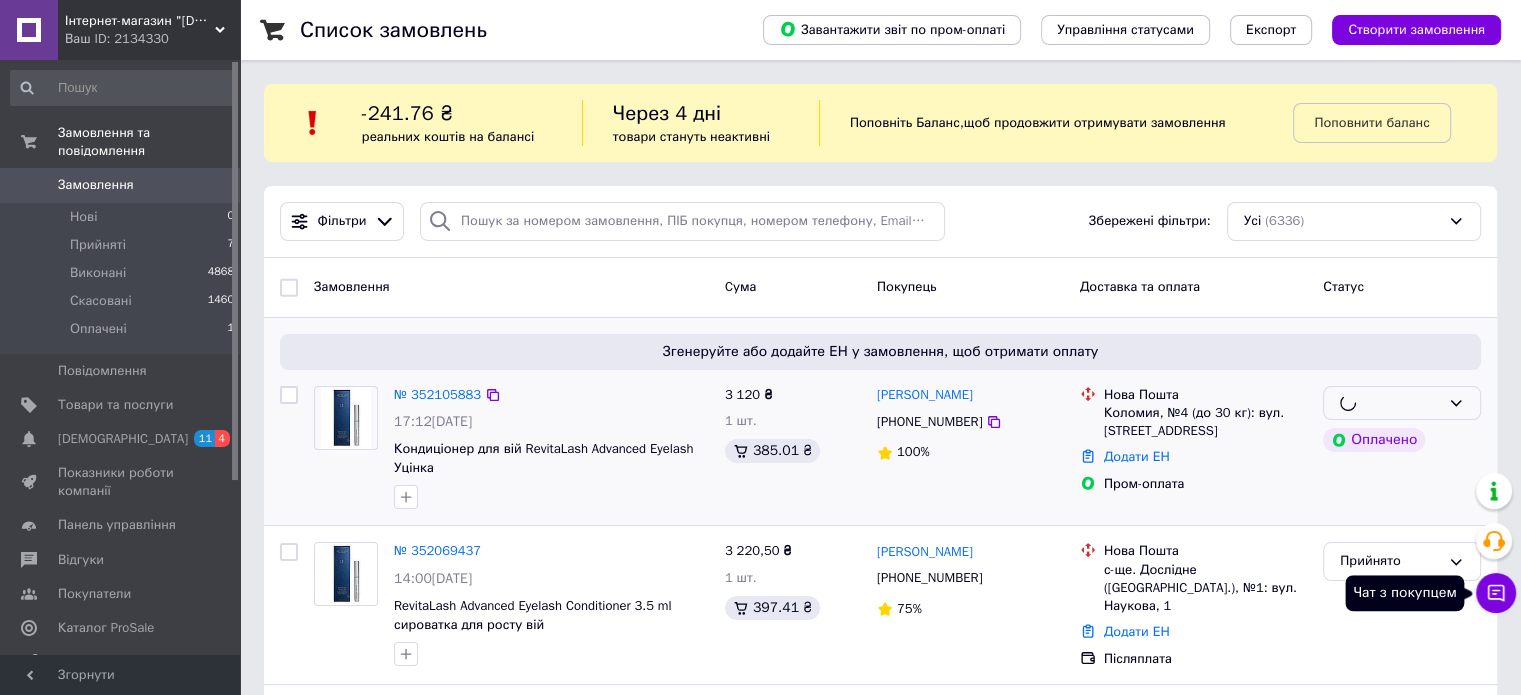 click 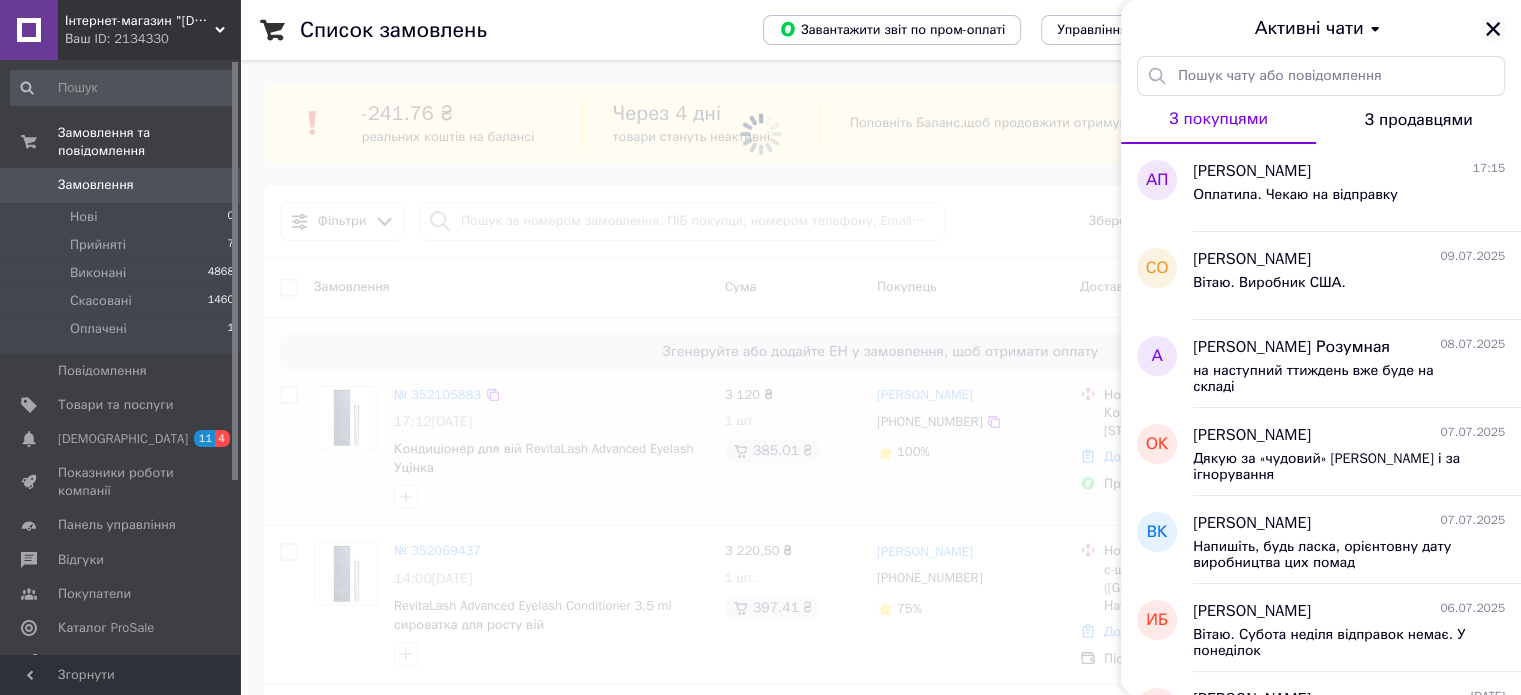click 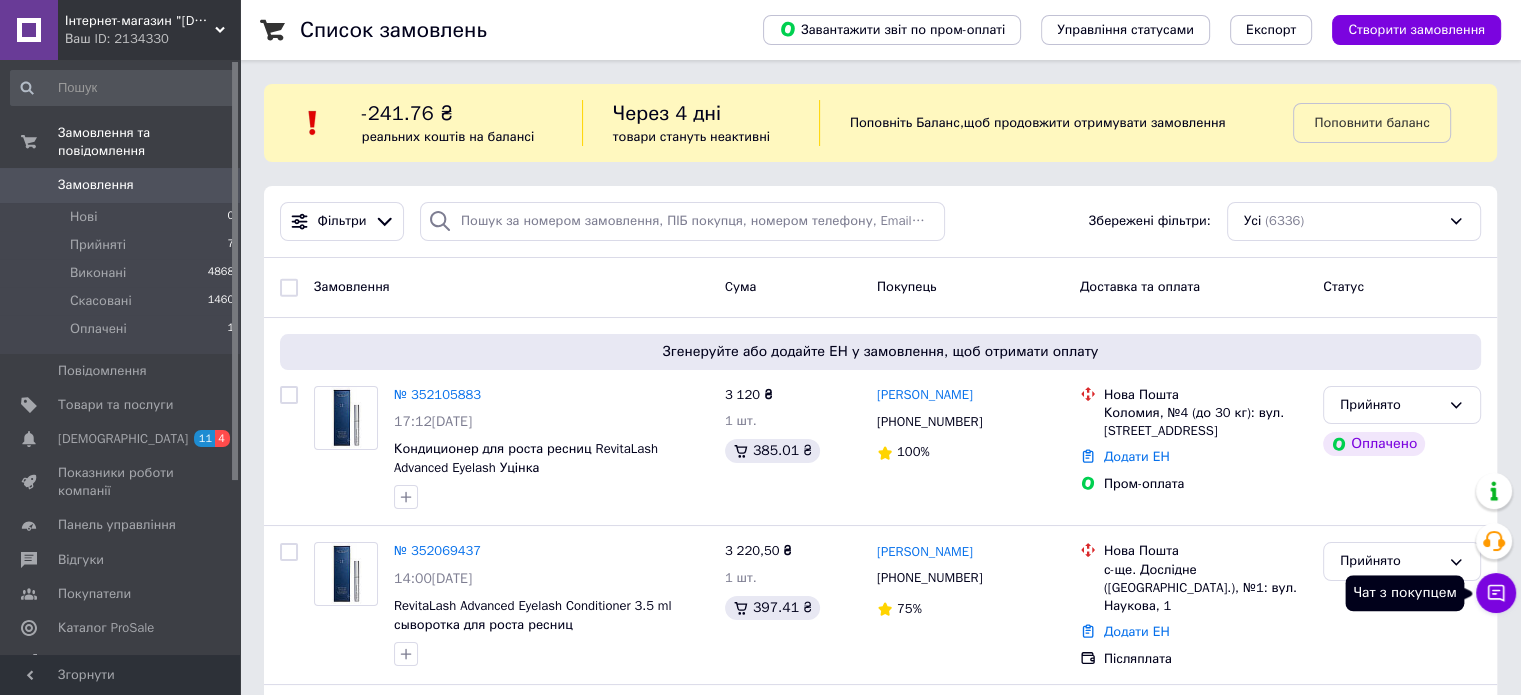click 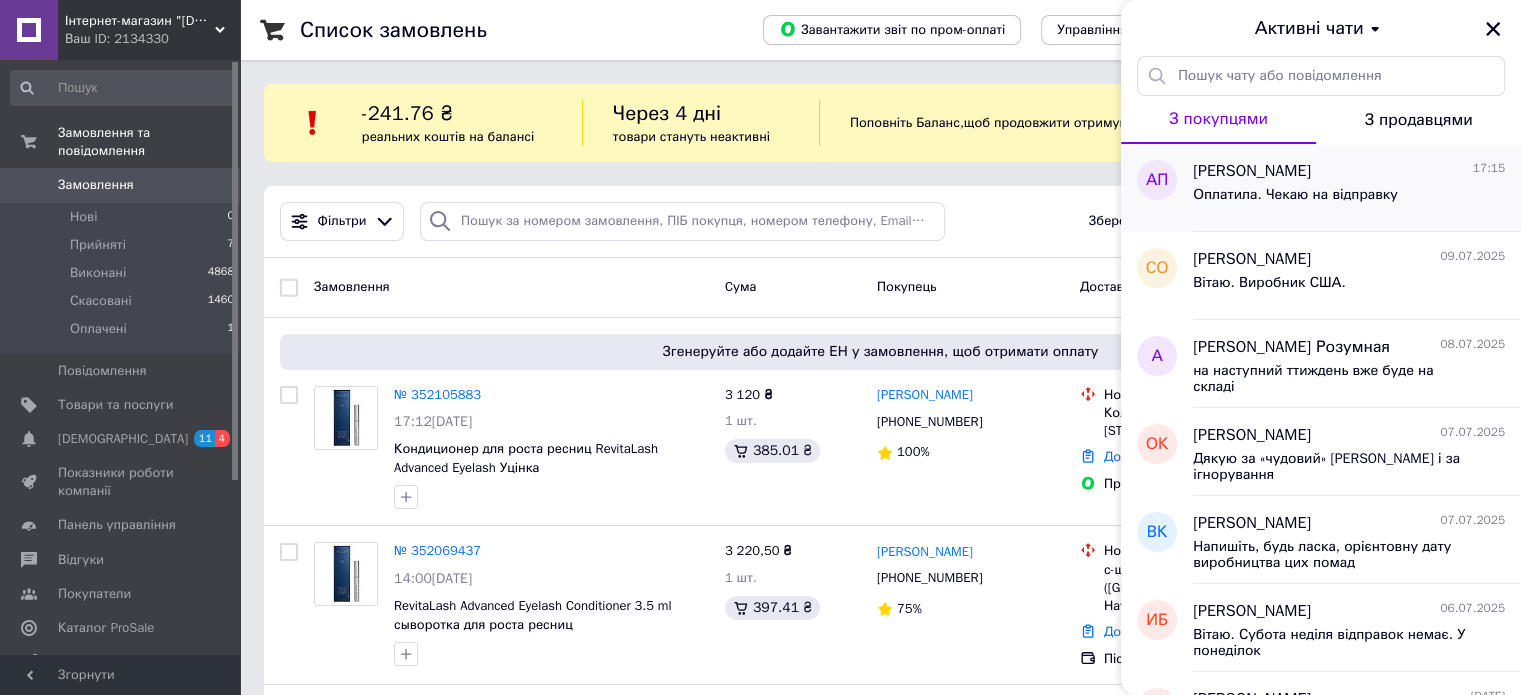 click on "Оплатила. Чекаю на відправку" at bounding box center [1349, 199] 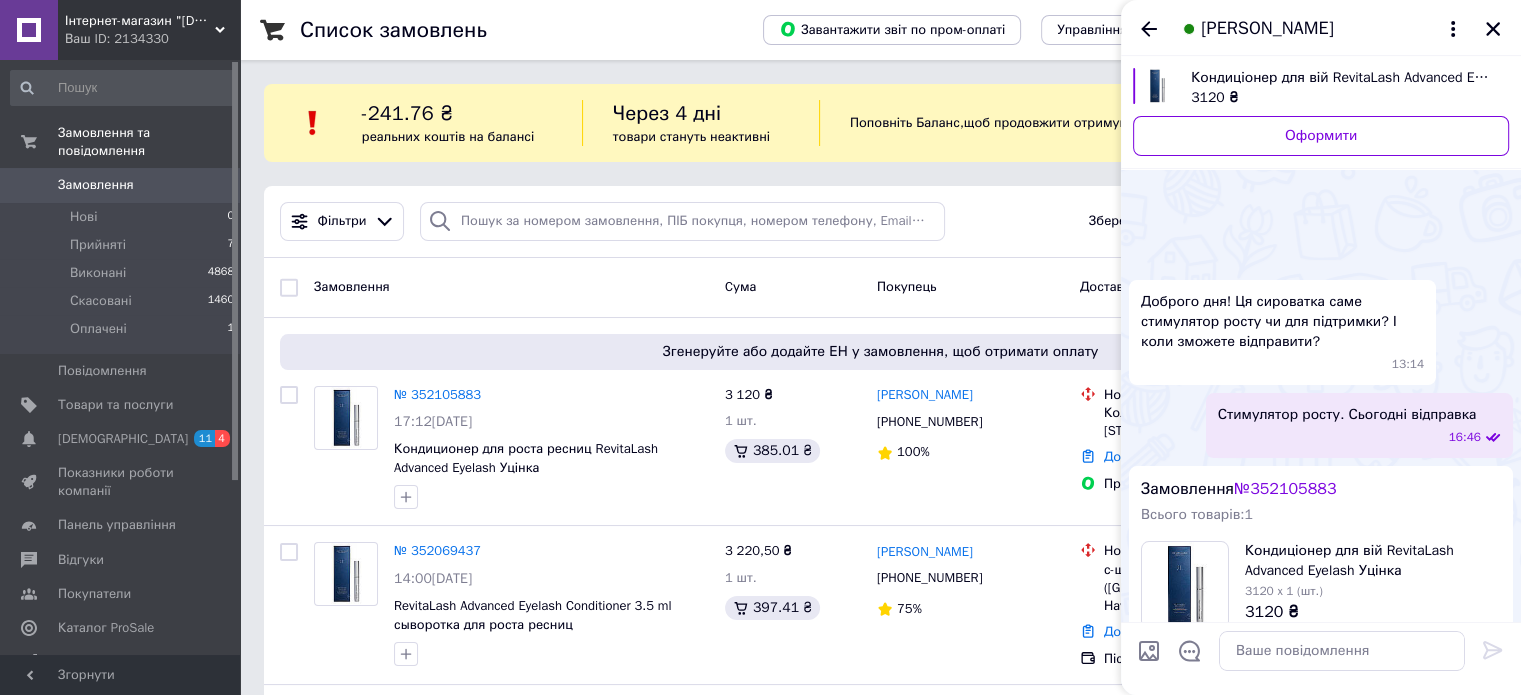 scroll, scrollTop: 199, scrollLeft: 0, axis: vertical 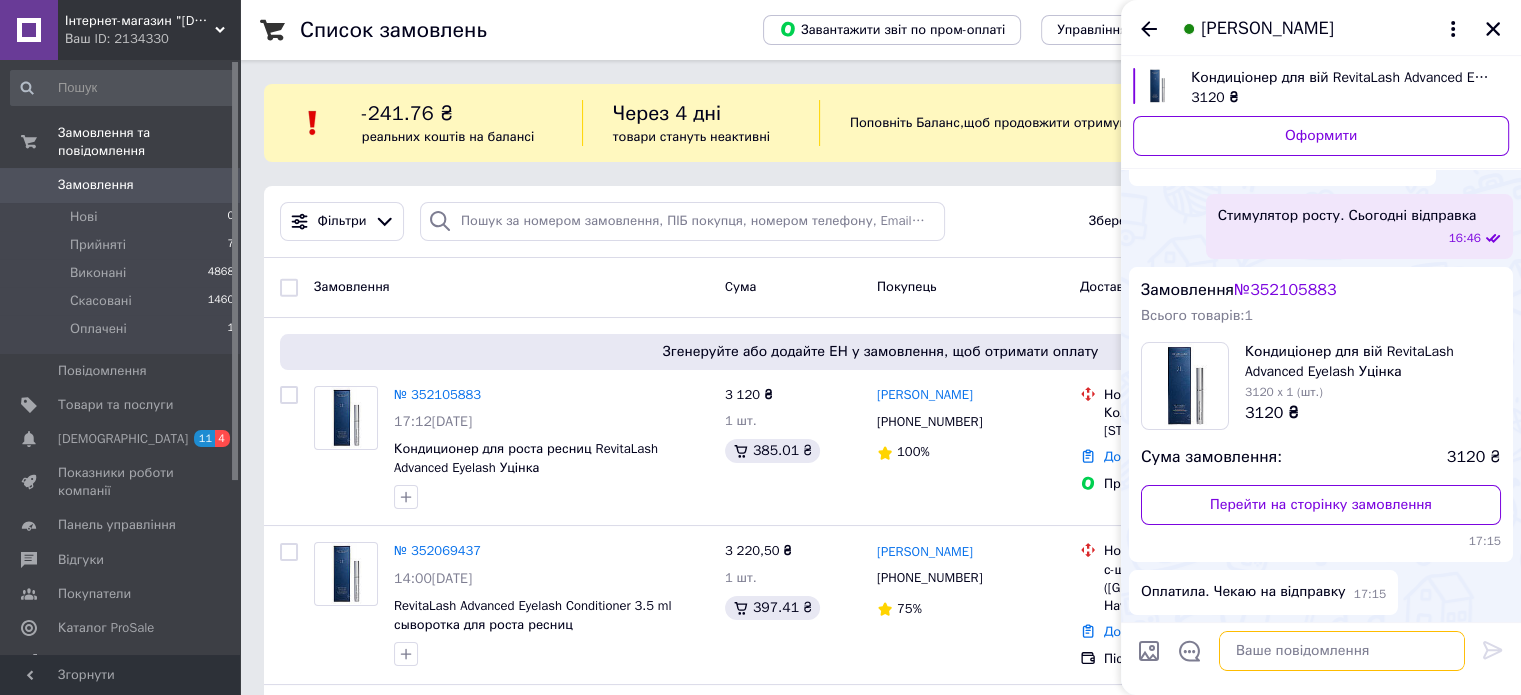 click at bounding box center [1342, 651] 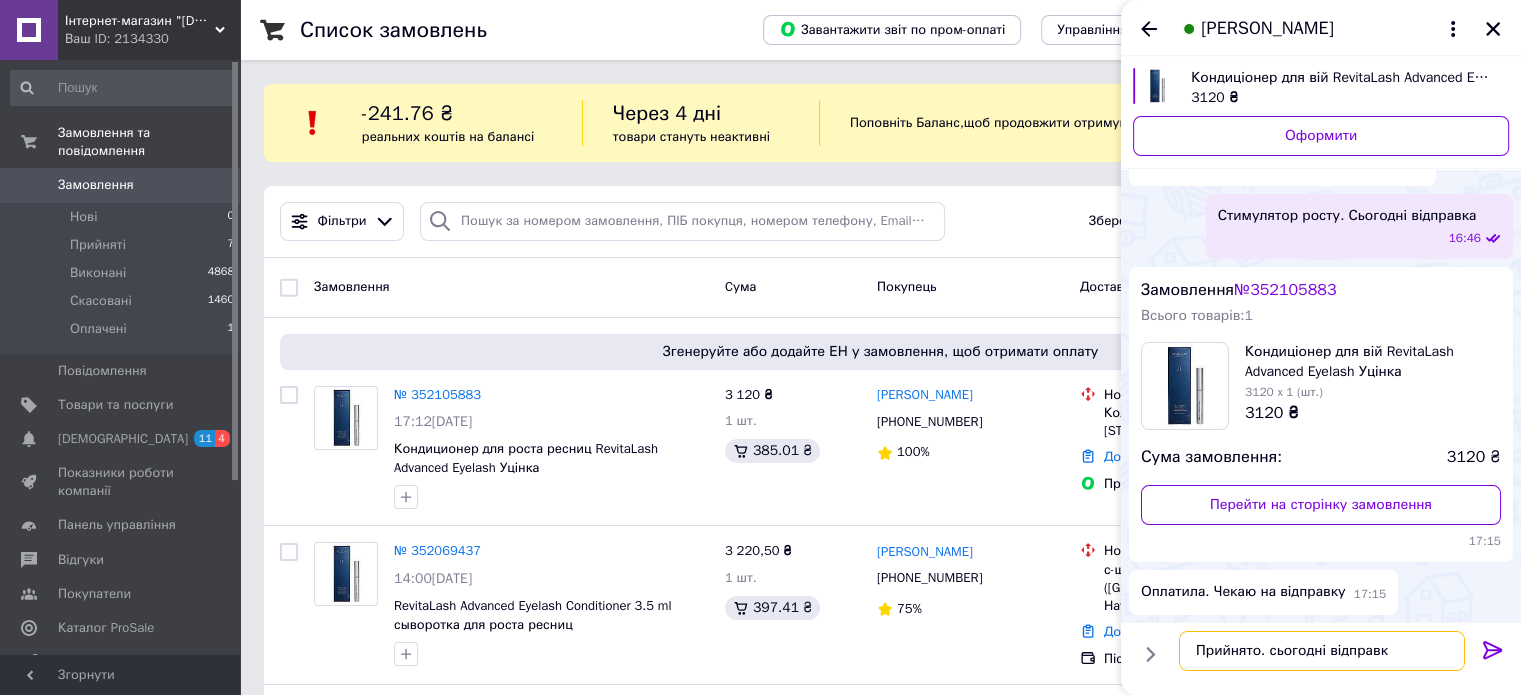 type on "Прийнято. сьогодні відправка" 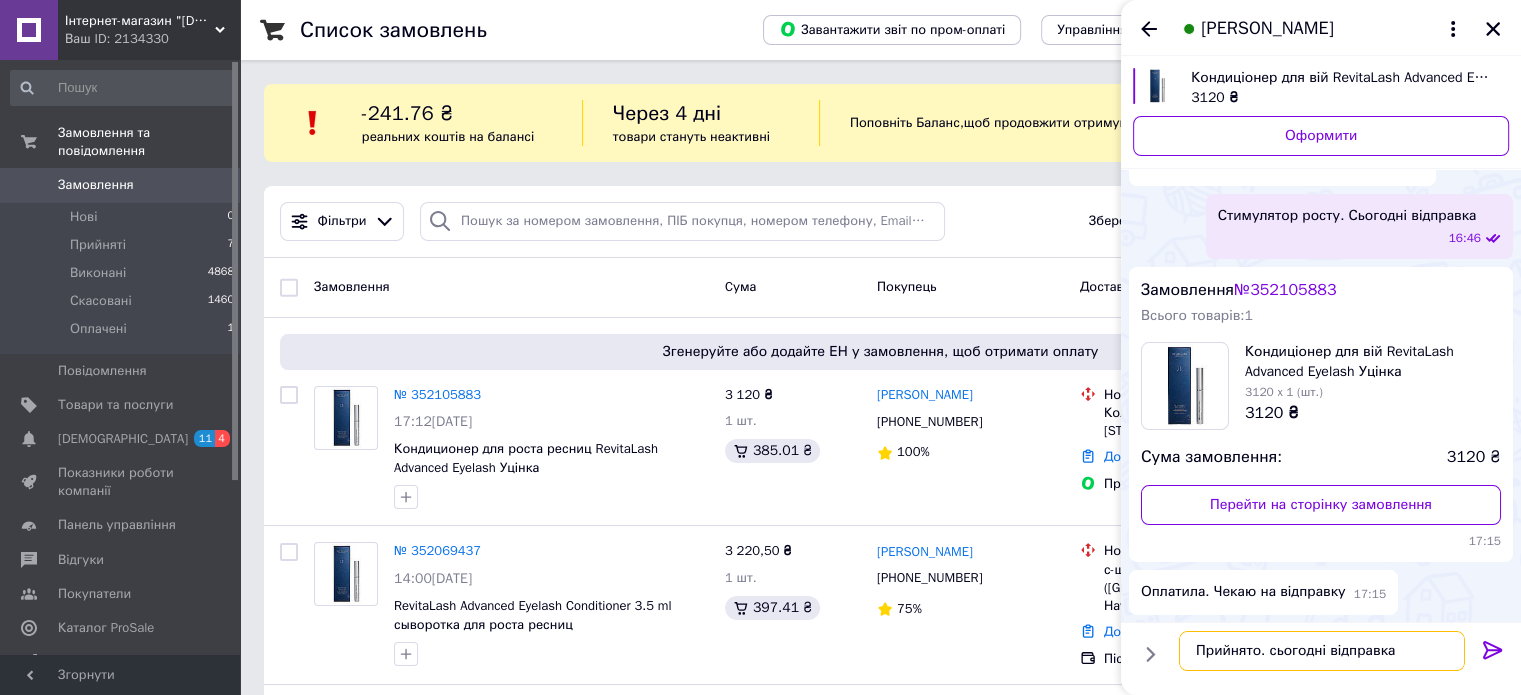type 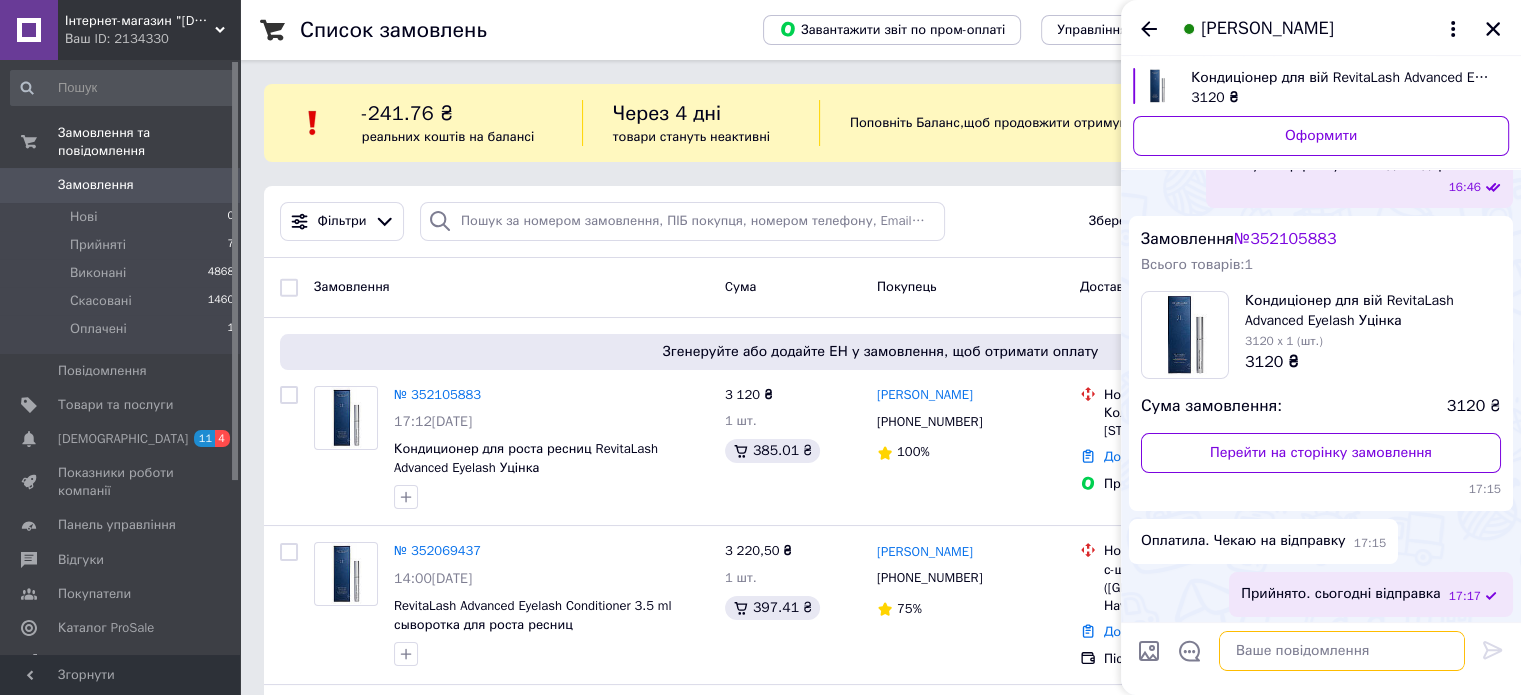 scroll, scrollTop: 201, scrollLeft: 0, axis: vertical 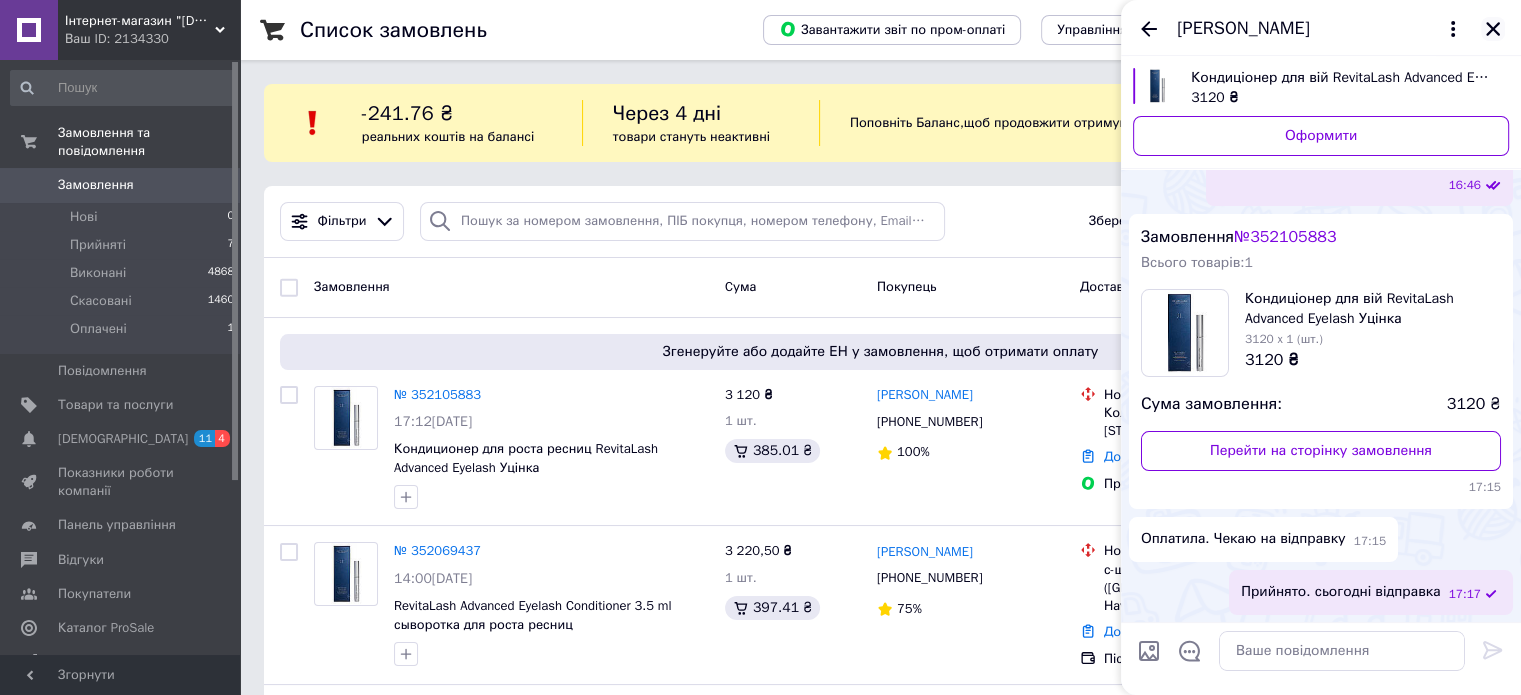 click 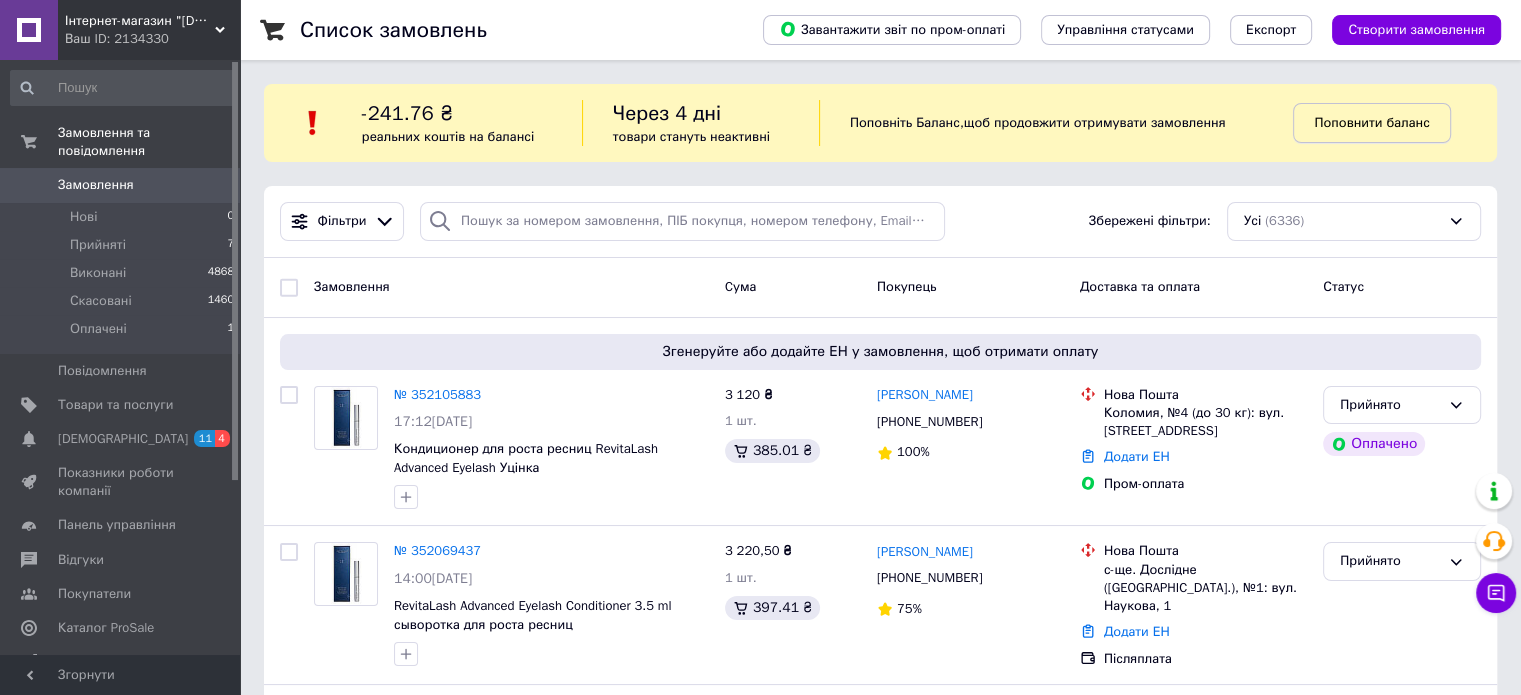 click on "Поповнити баланс" at bounding box center (1371, 122) 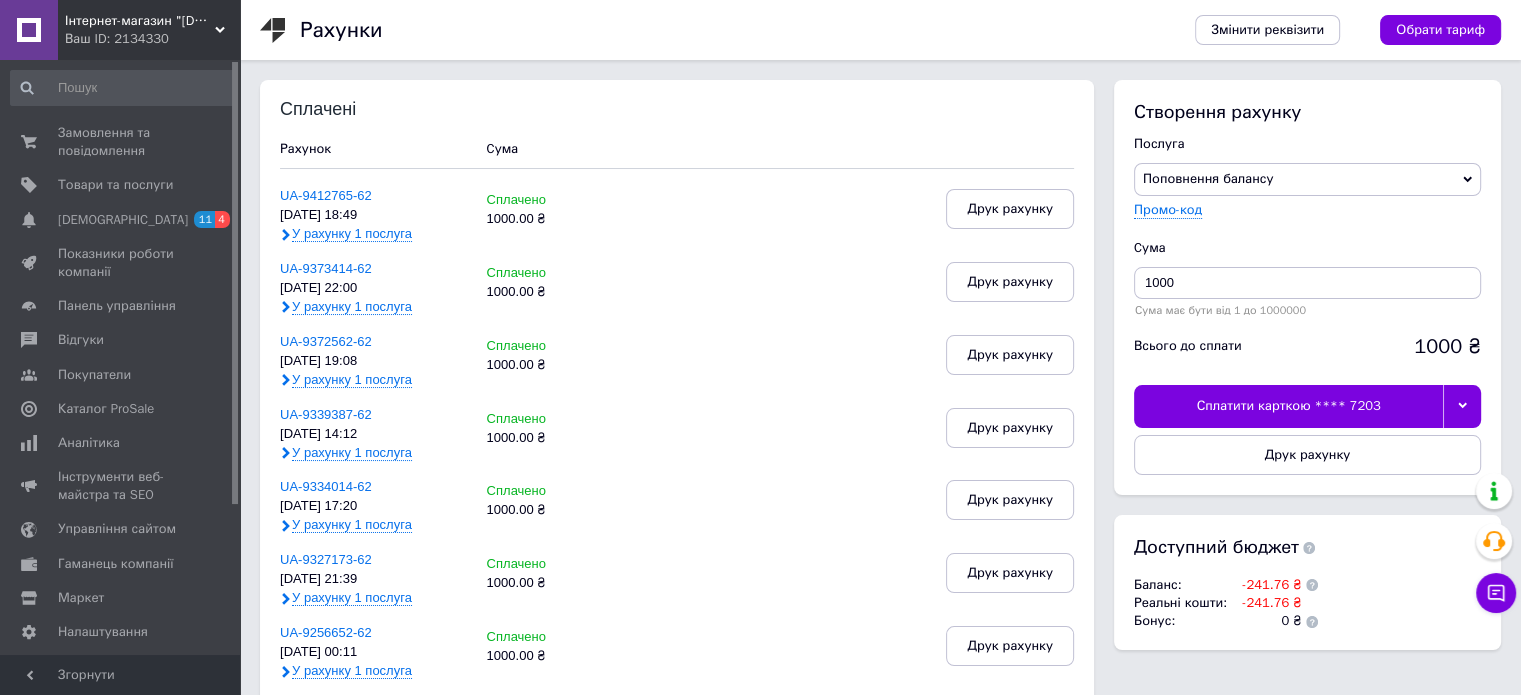 click 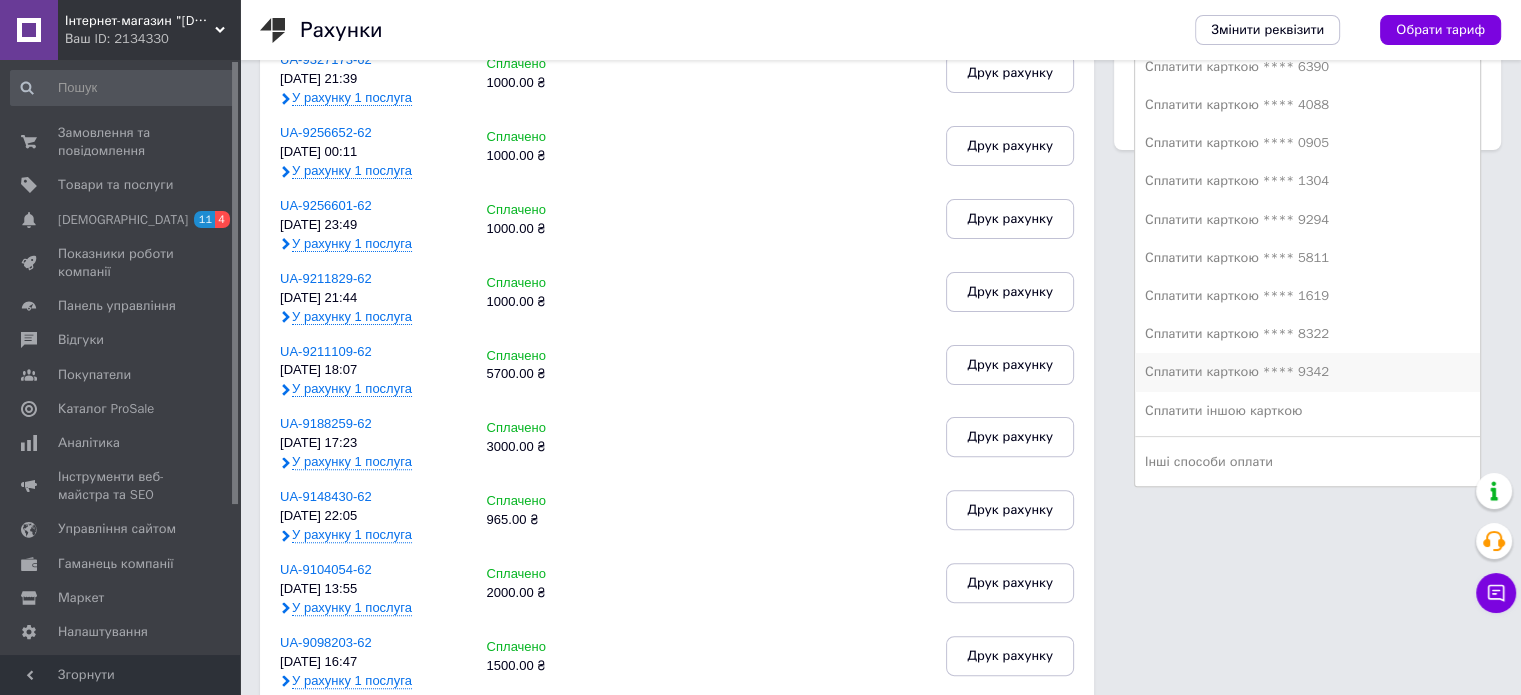 click on "Сплатити карткою  **** 9342" at bounding box center (1307, 372) 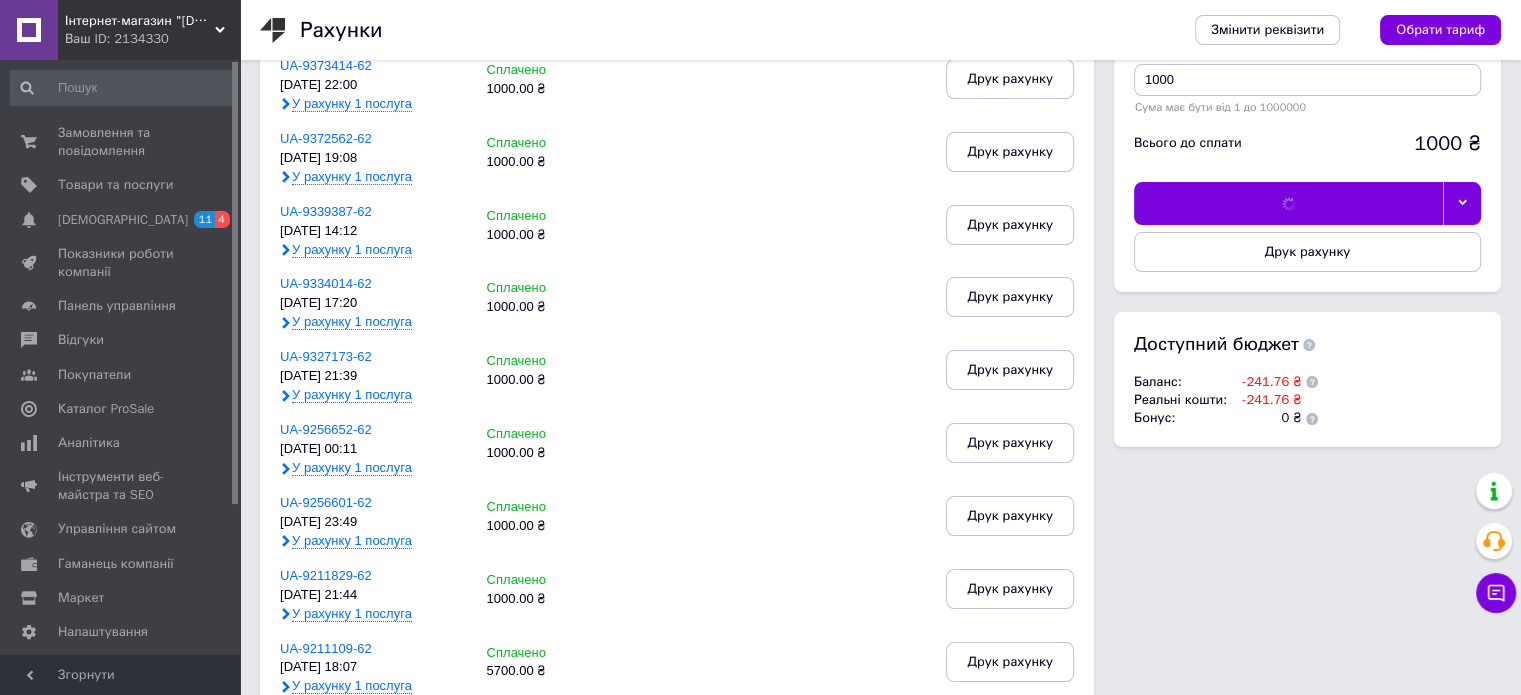 scroll, scrollTop: 200, scrollLeft: 0, axis: vertical 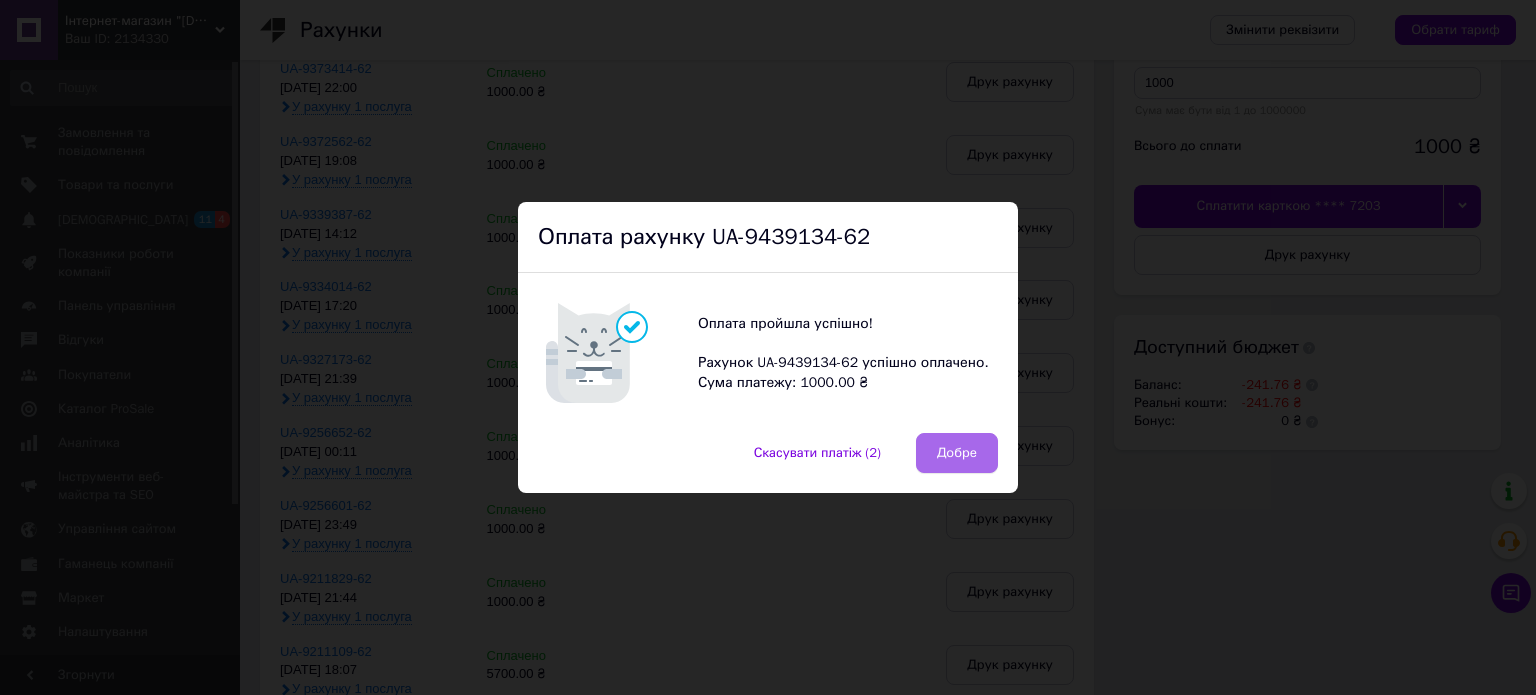 click on "Добре" at bounding box center (957, 453) 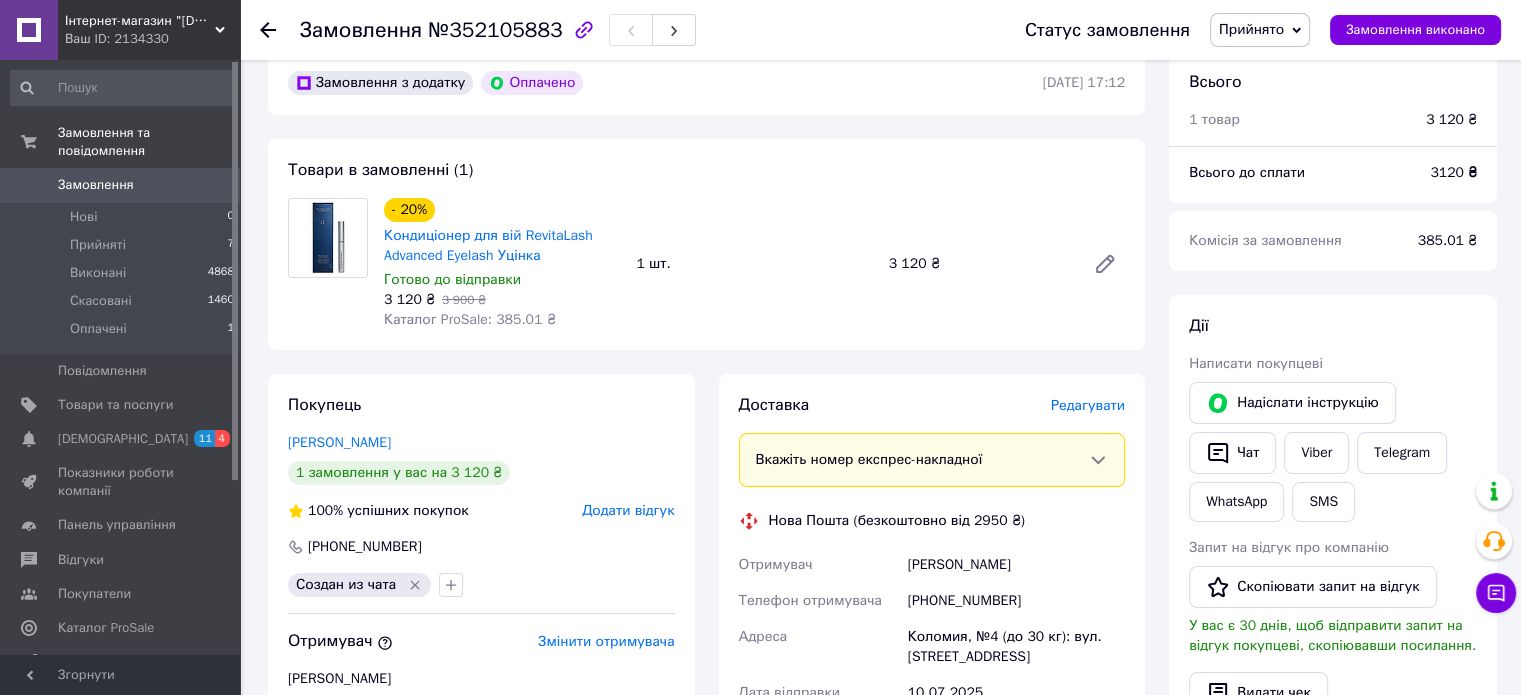 scroll, scrollTop: 200, scrollLeft: 0, axis: vertical 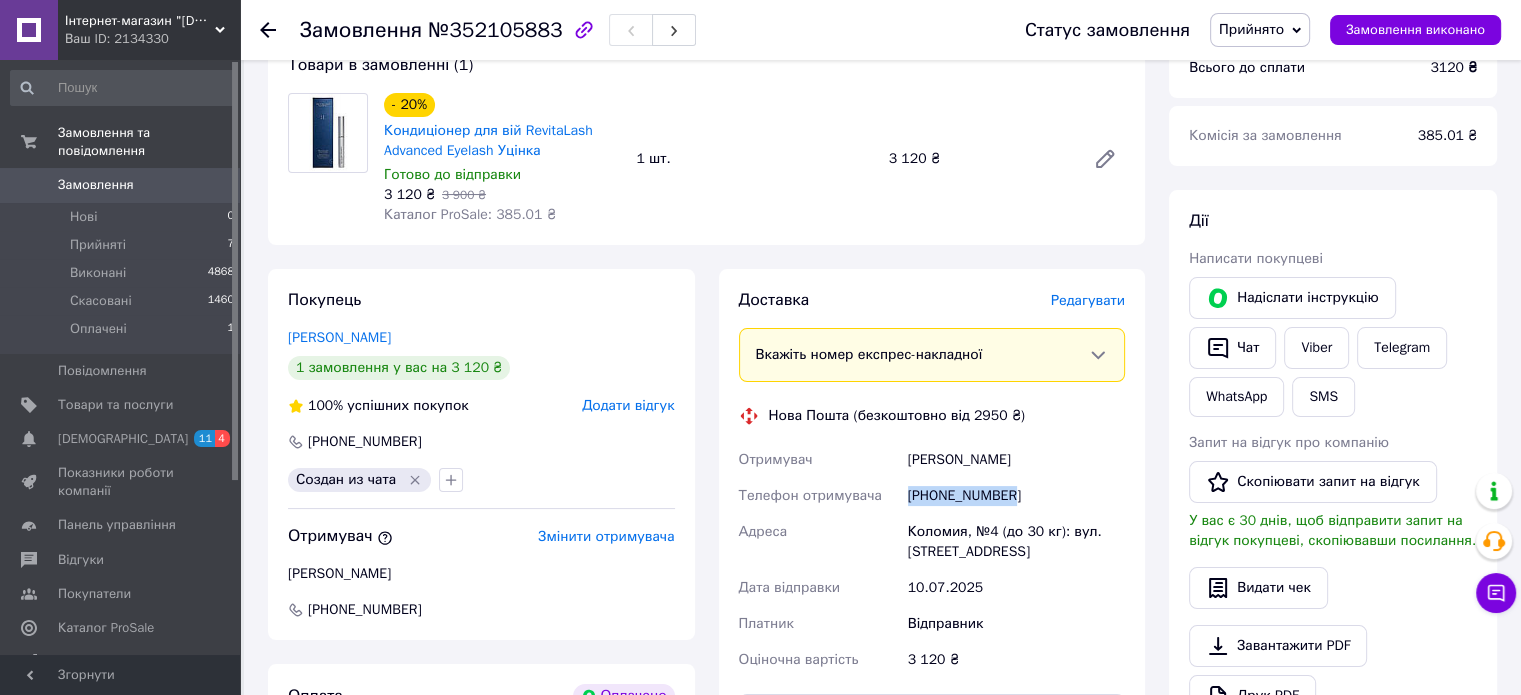 drag, startPoint x: 911, startPoint y: 493, endPoint x: 1021, endPoint y: 502, distance: 110.36757 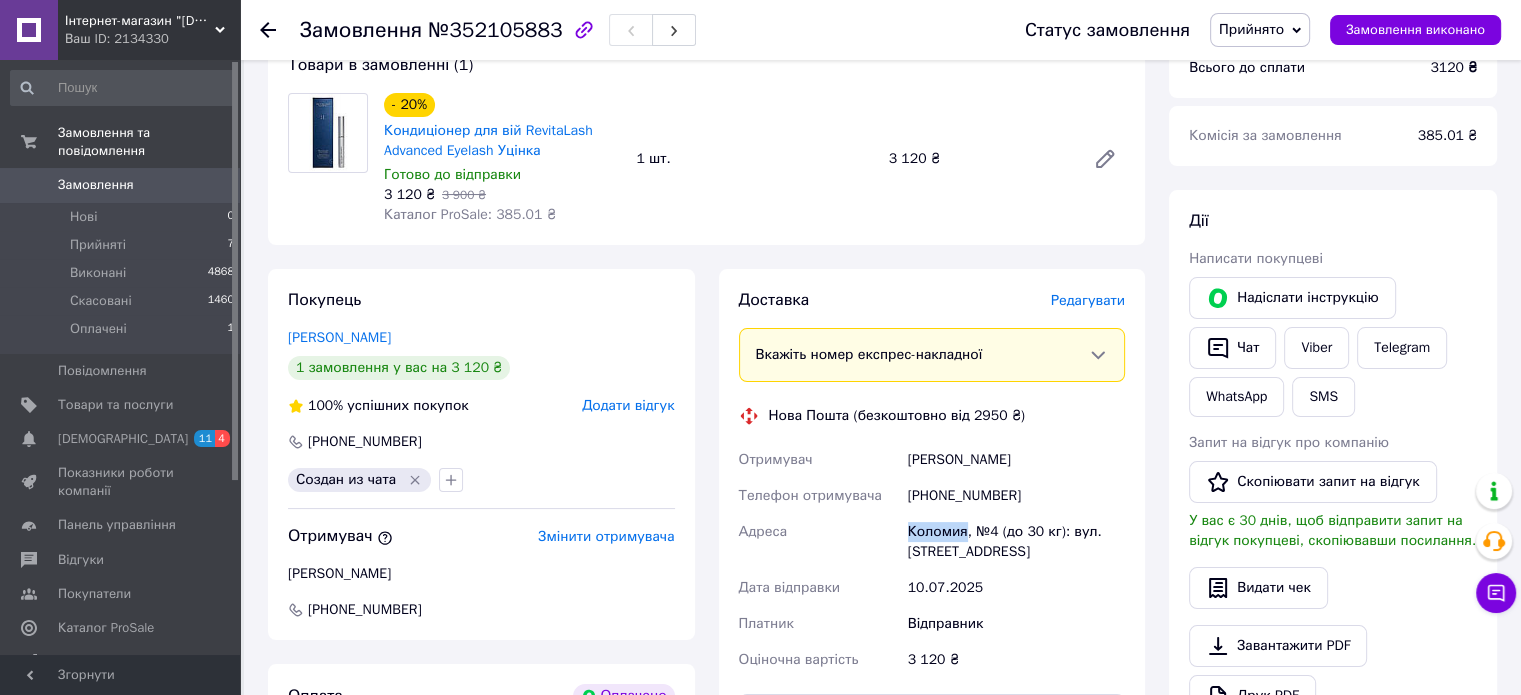 drag, startPoint x: 904, startPoint y: 535, endPoint x: 965, endPoint y: 531, distance: 61.13101 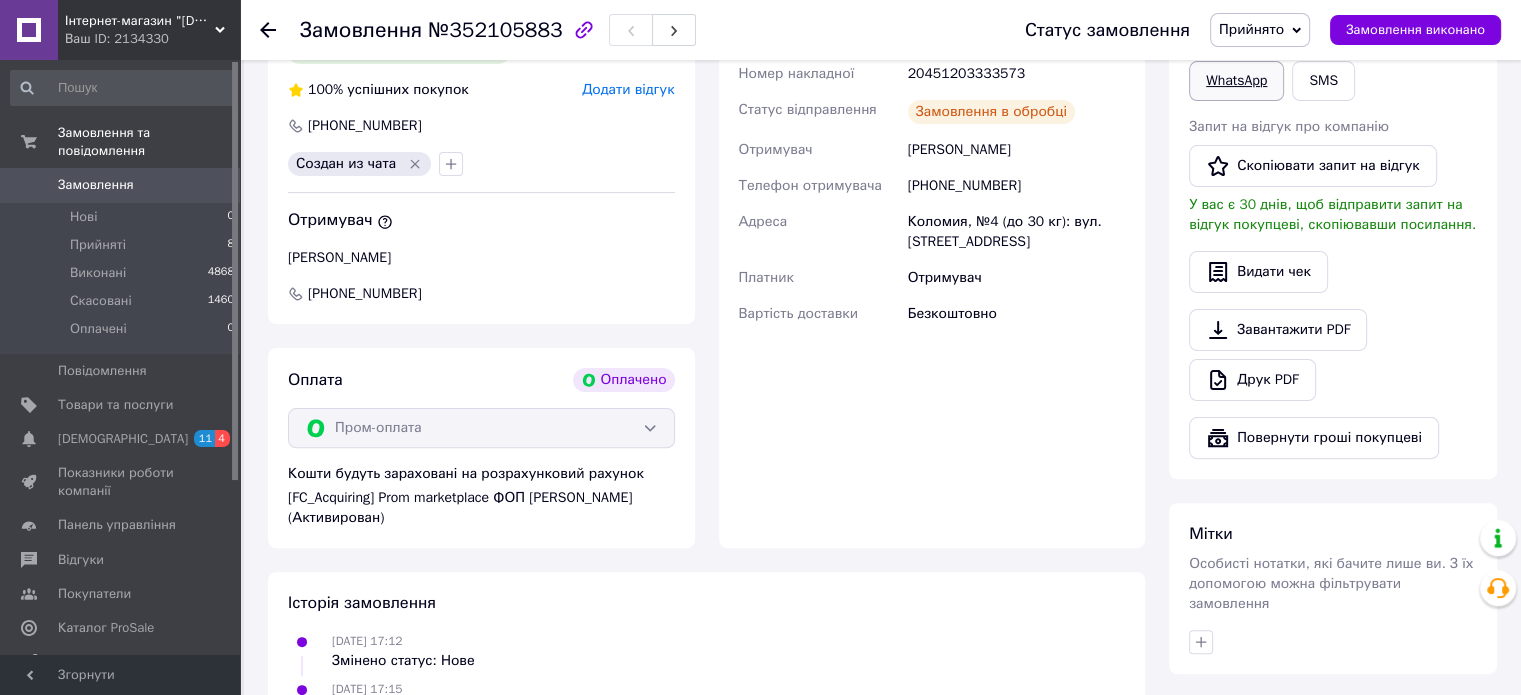 scroll, scrollTop: 516, scrollLeft: 0, axis: vertical 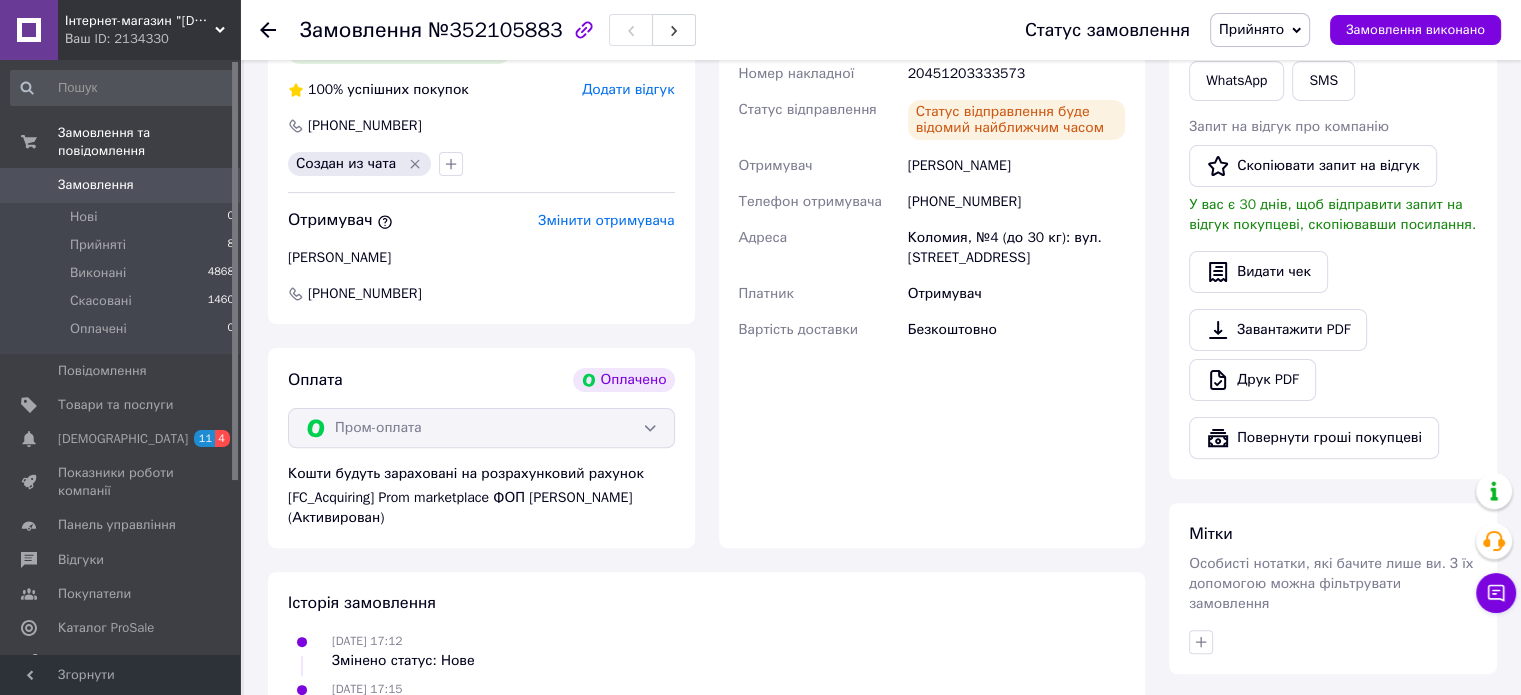 click on "Прийнято" at bounding box center (1251, 29) 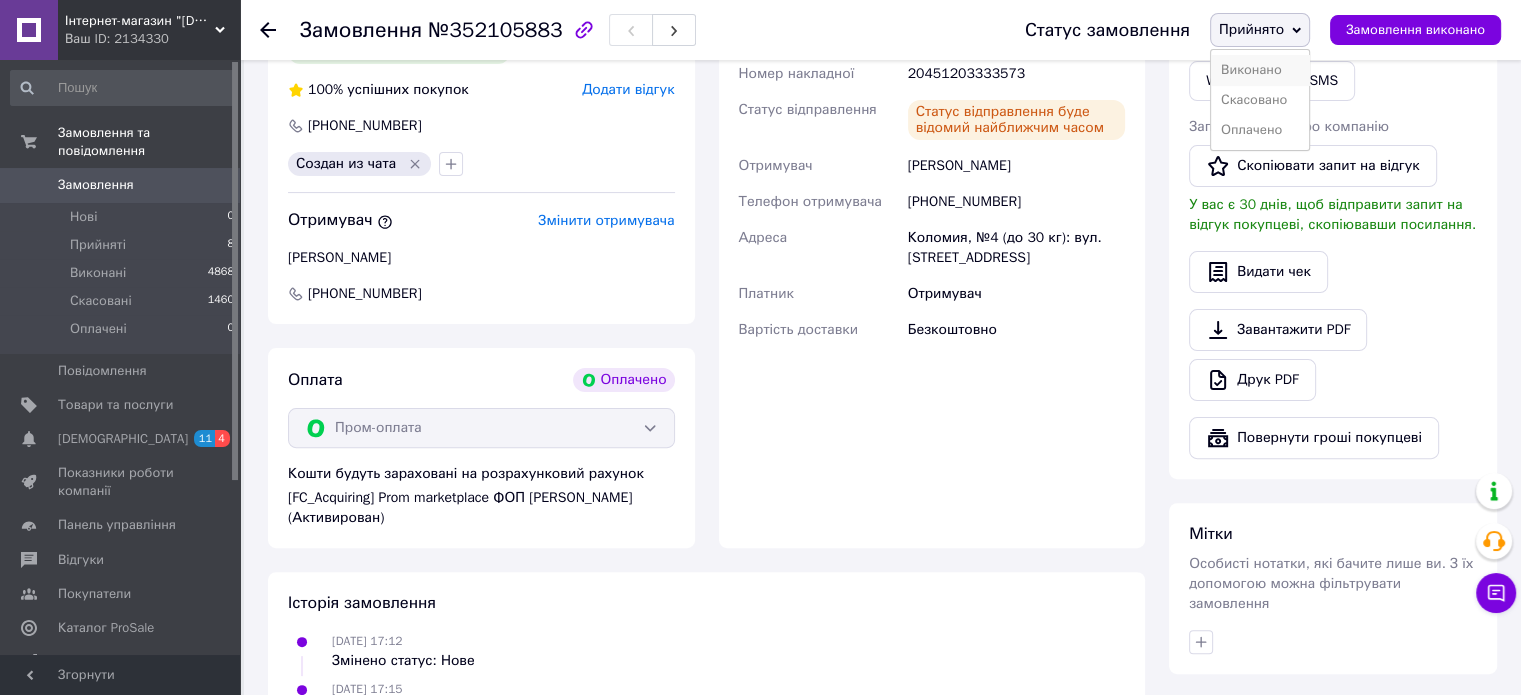 click on "Виконано" at bounding box center [1260, 70] 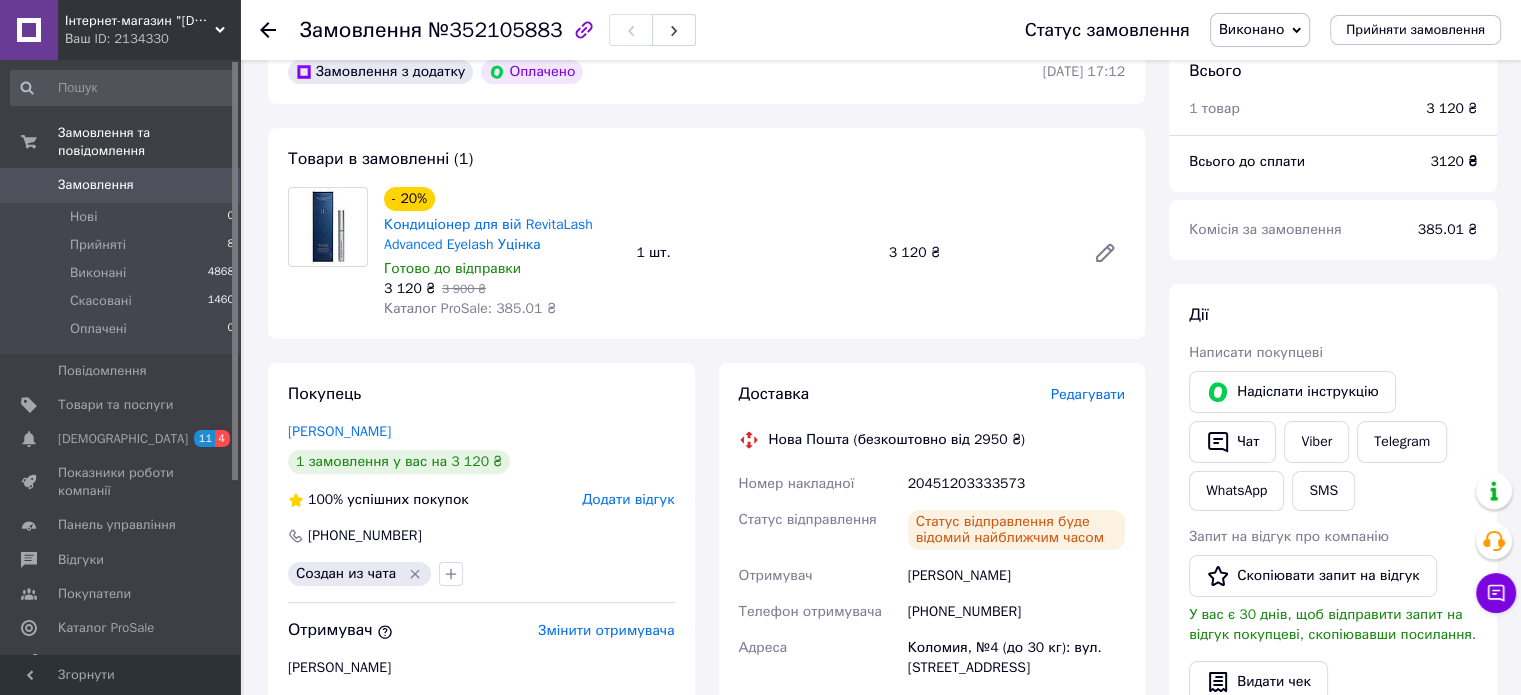scroll, scrollTop: 0, scrollLeft: 0, axis: both 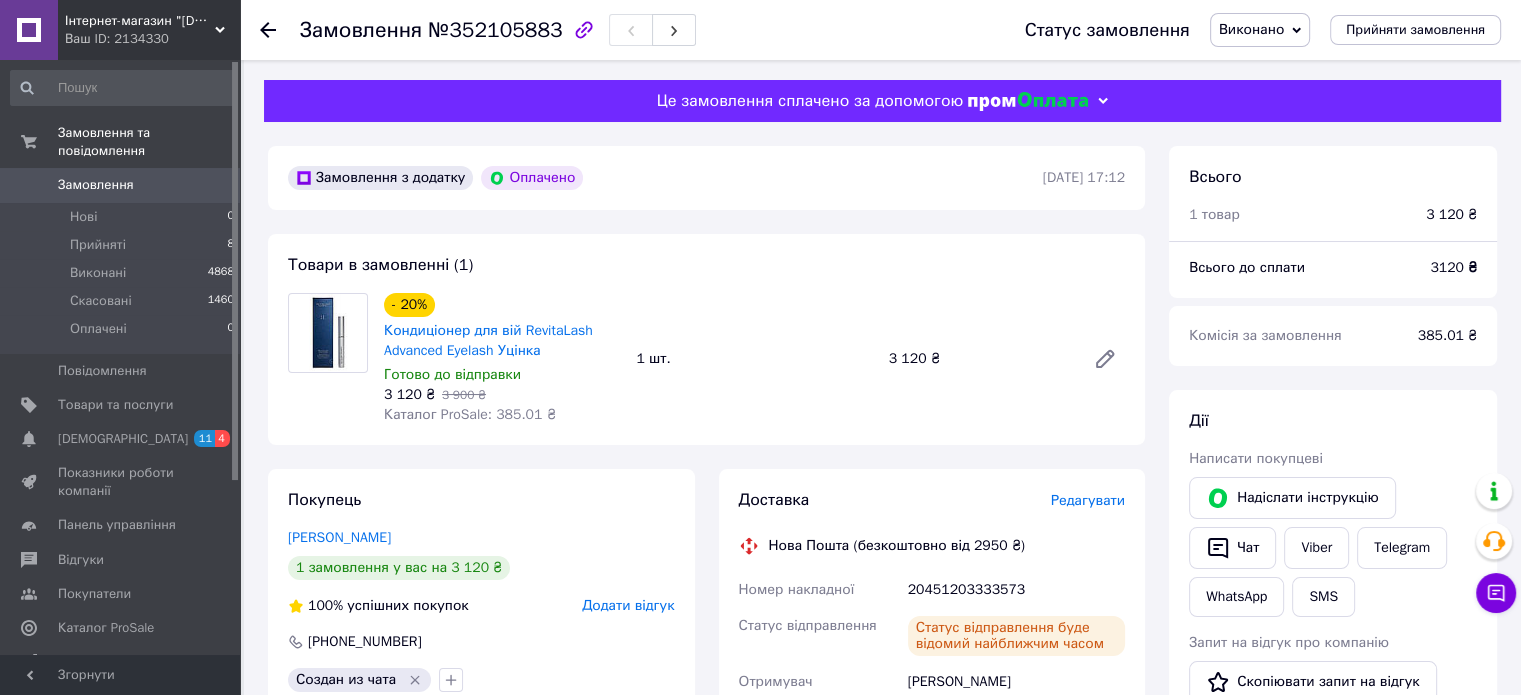 click on "Замовлення" at bounding box center [121, 185] 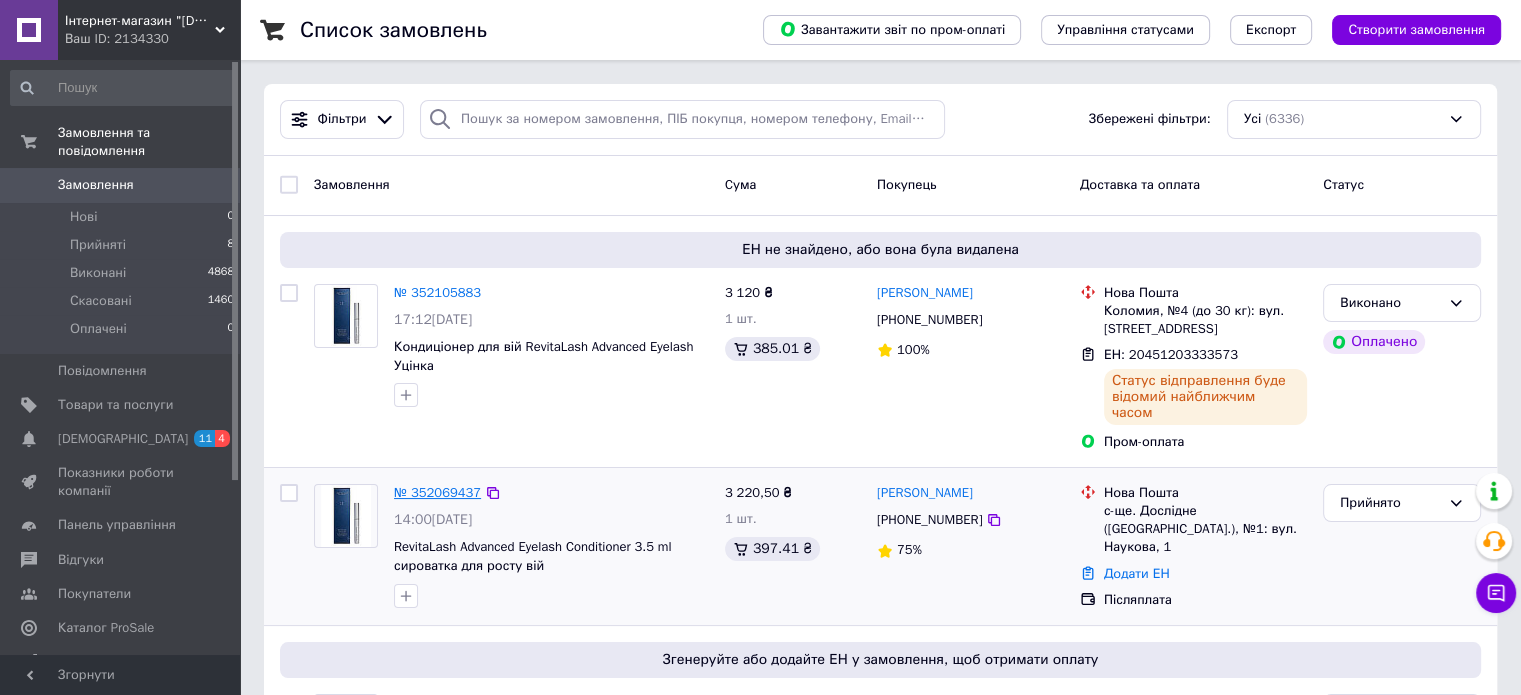 click on "№ 352069437" at bounding box center (437, 492) 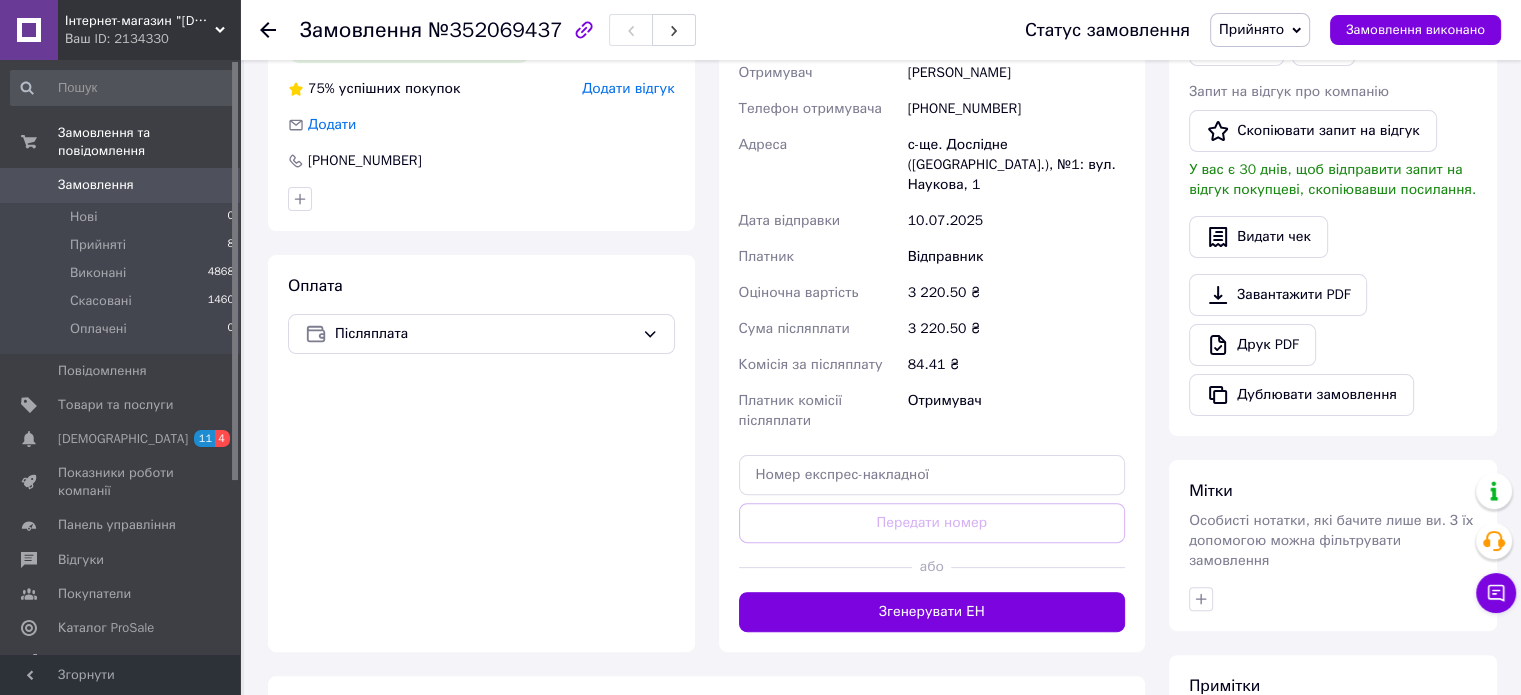 scroll, scrollTop: 507, scrollLeft: 0, axis: vertical 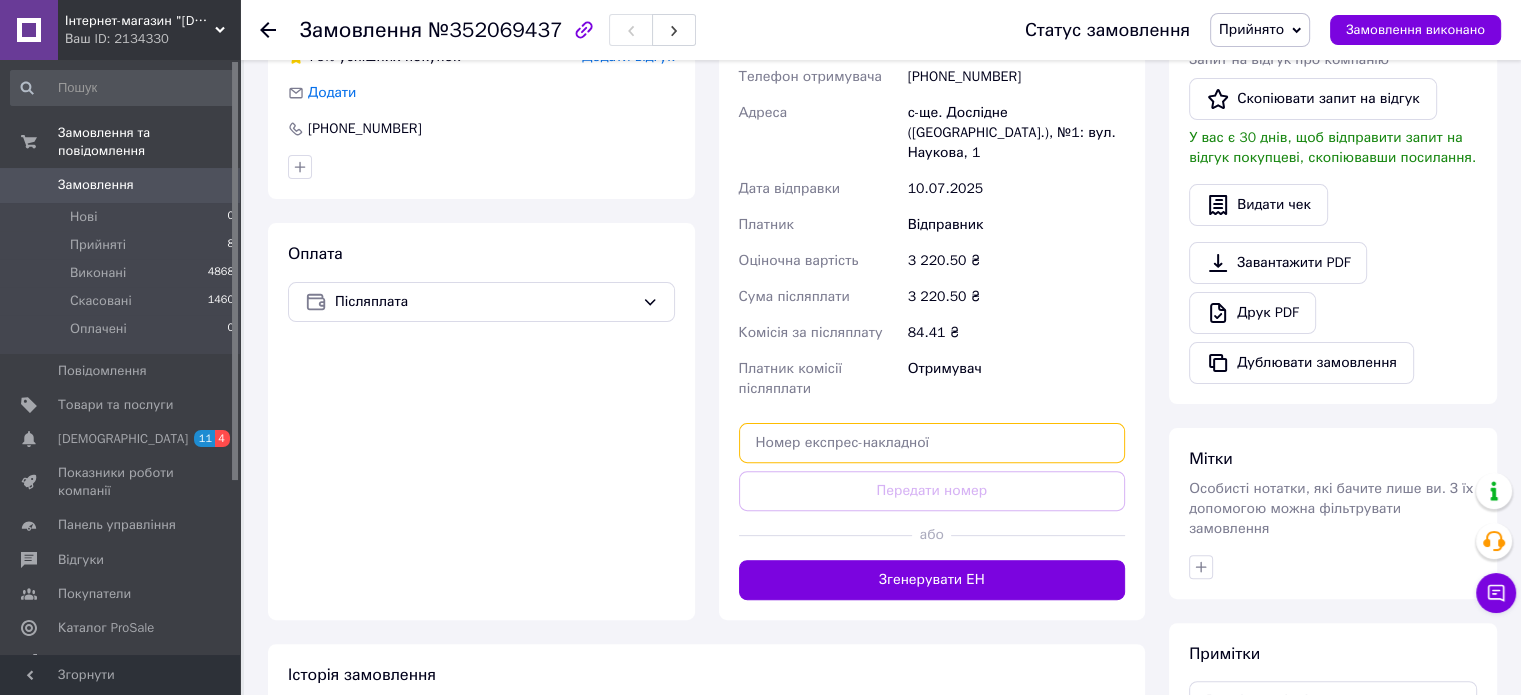 click at bounding box center (932, 443) 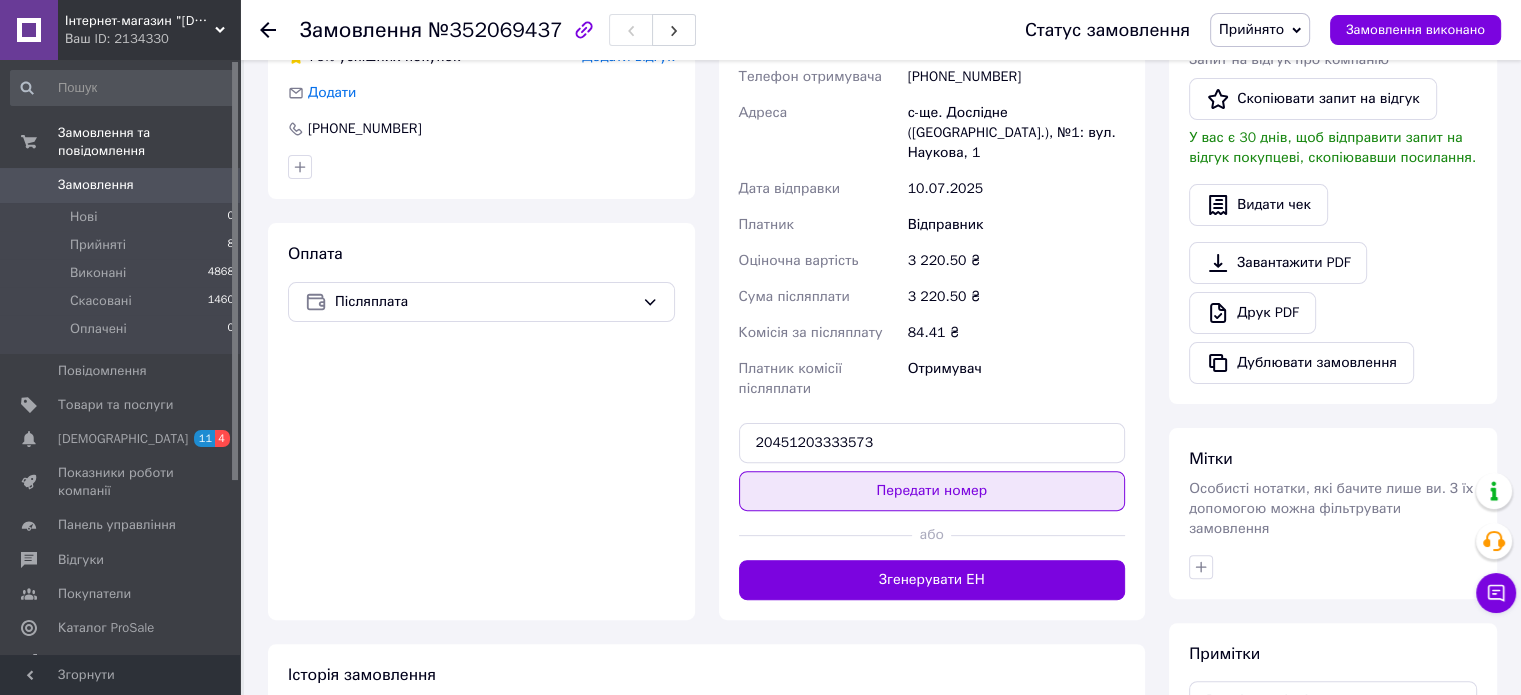 click on "Передати номер" at bounding box center [932, 491] 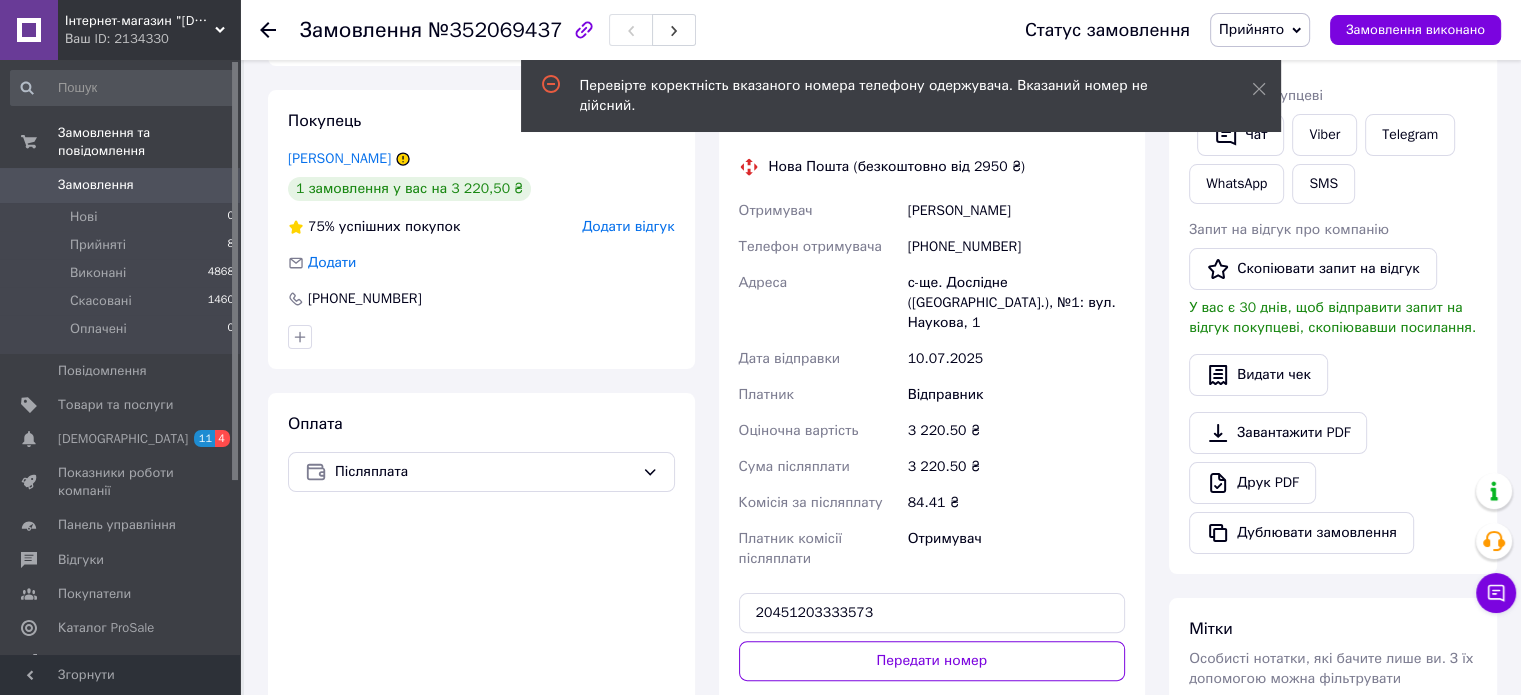 scroll, scrollTop: 307, scrollLeft: 0, axis: vertical 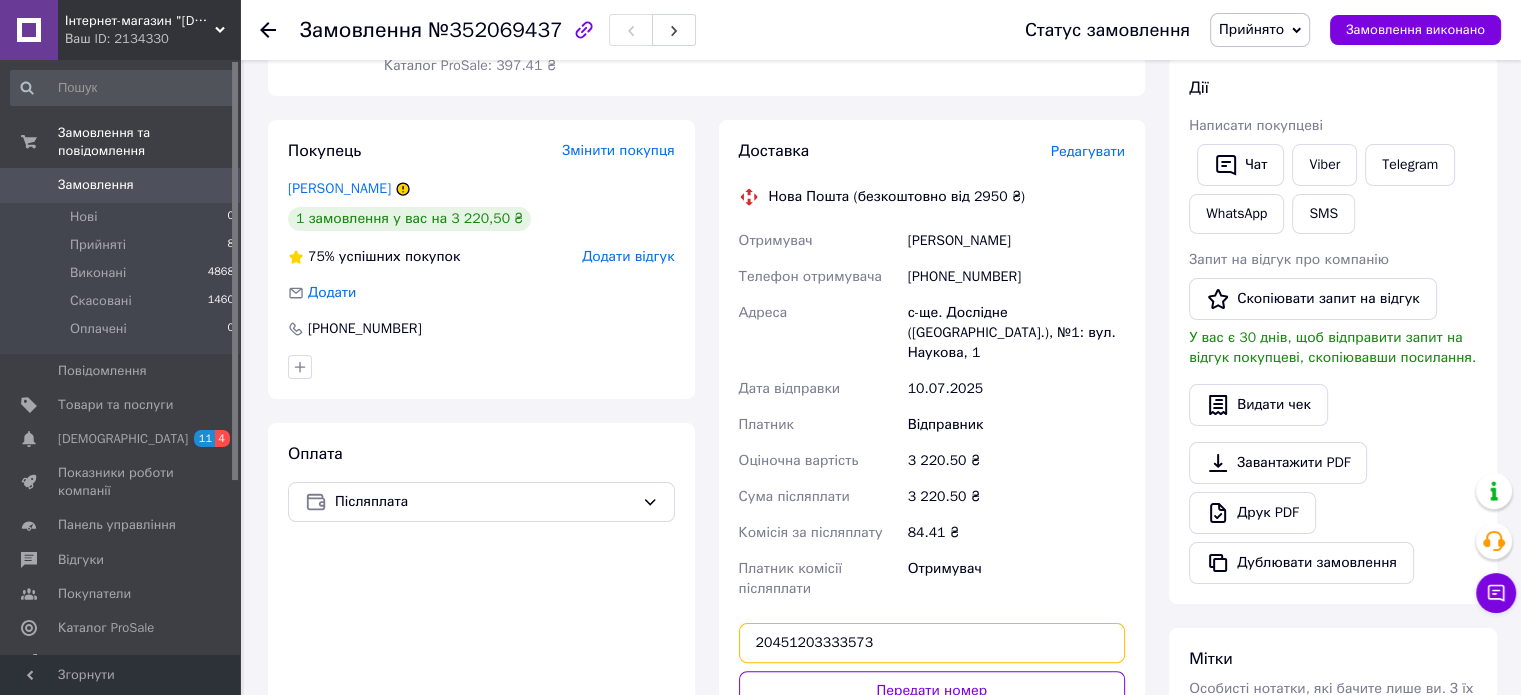 drag, startPoint x: 738, startPoint y: 631, endPoint x: 496, endPoint y: 620, distance: 242.24988 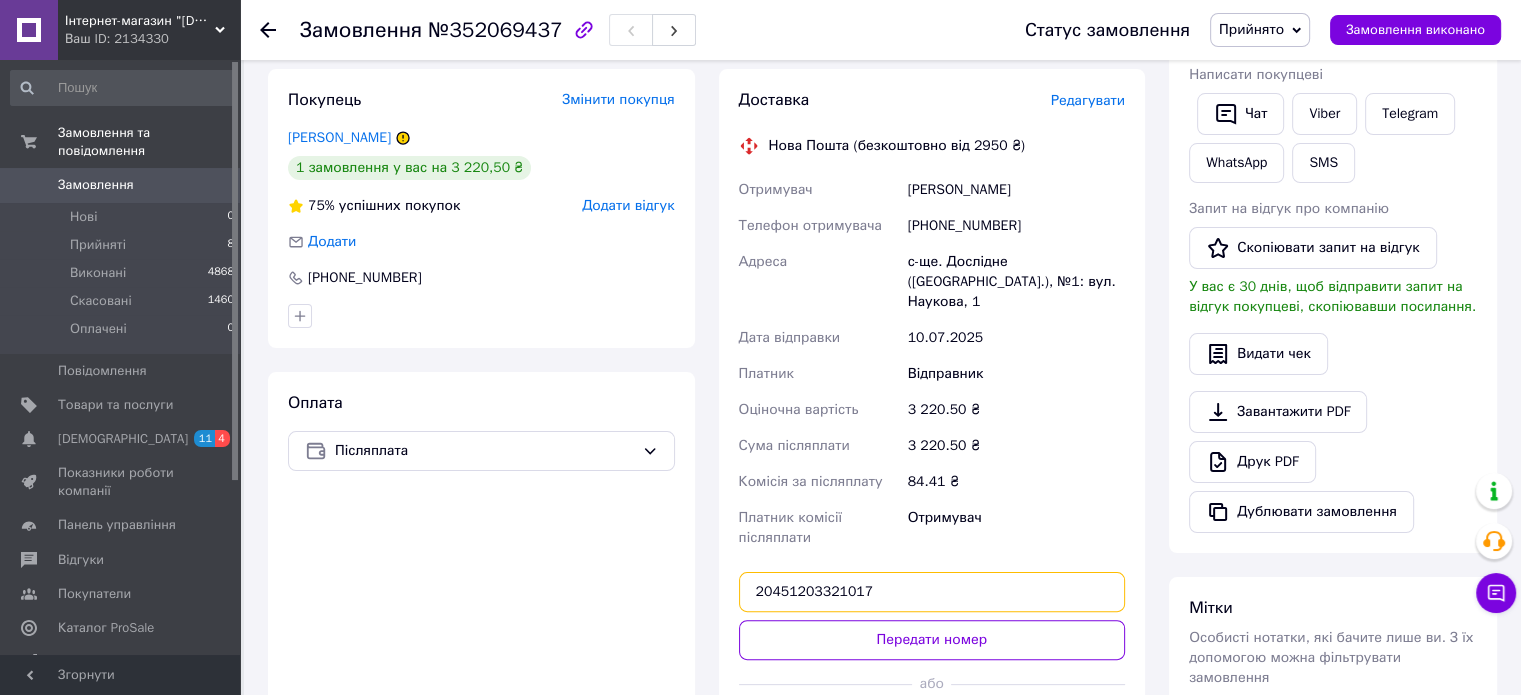 scroll, scrollTop: 407, scrollLeft: 0, axis: vertical 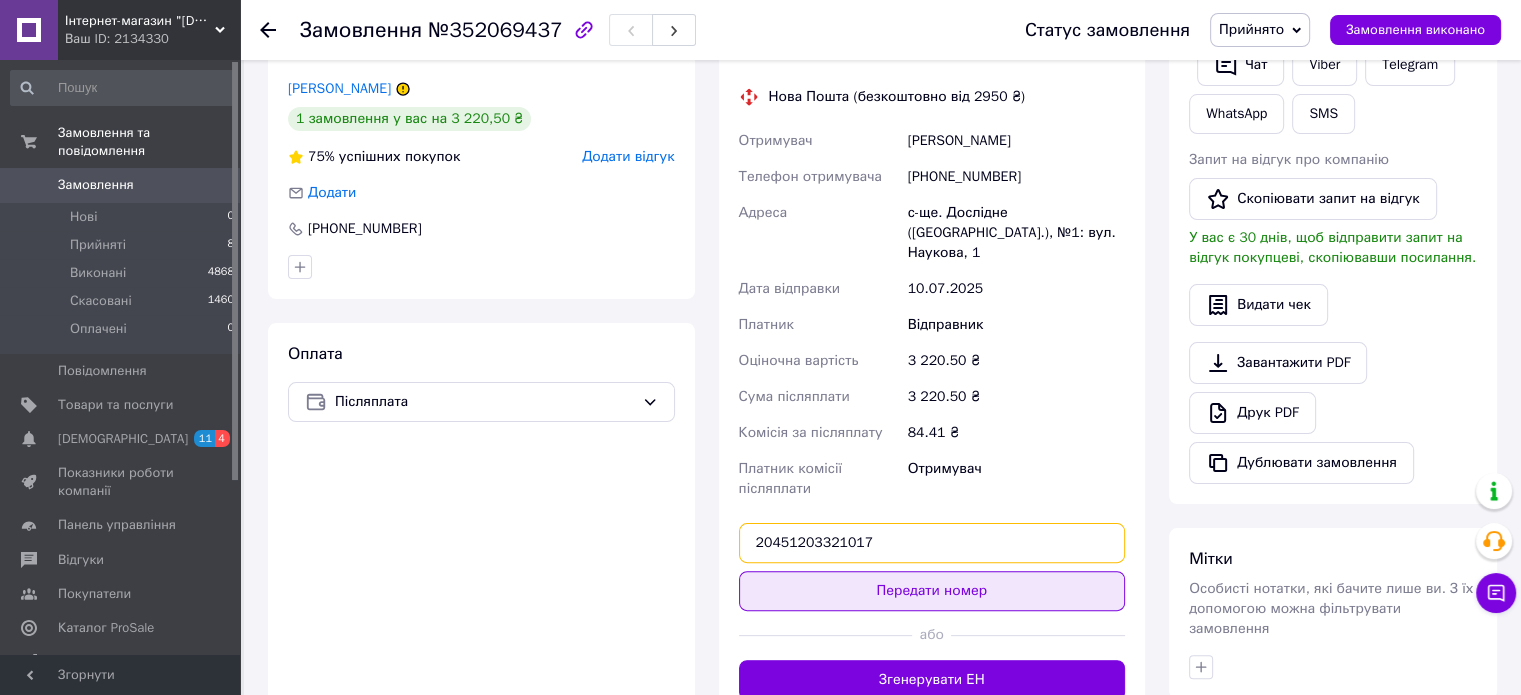 type on "20451203321017" 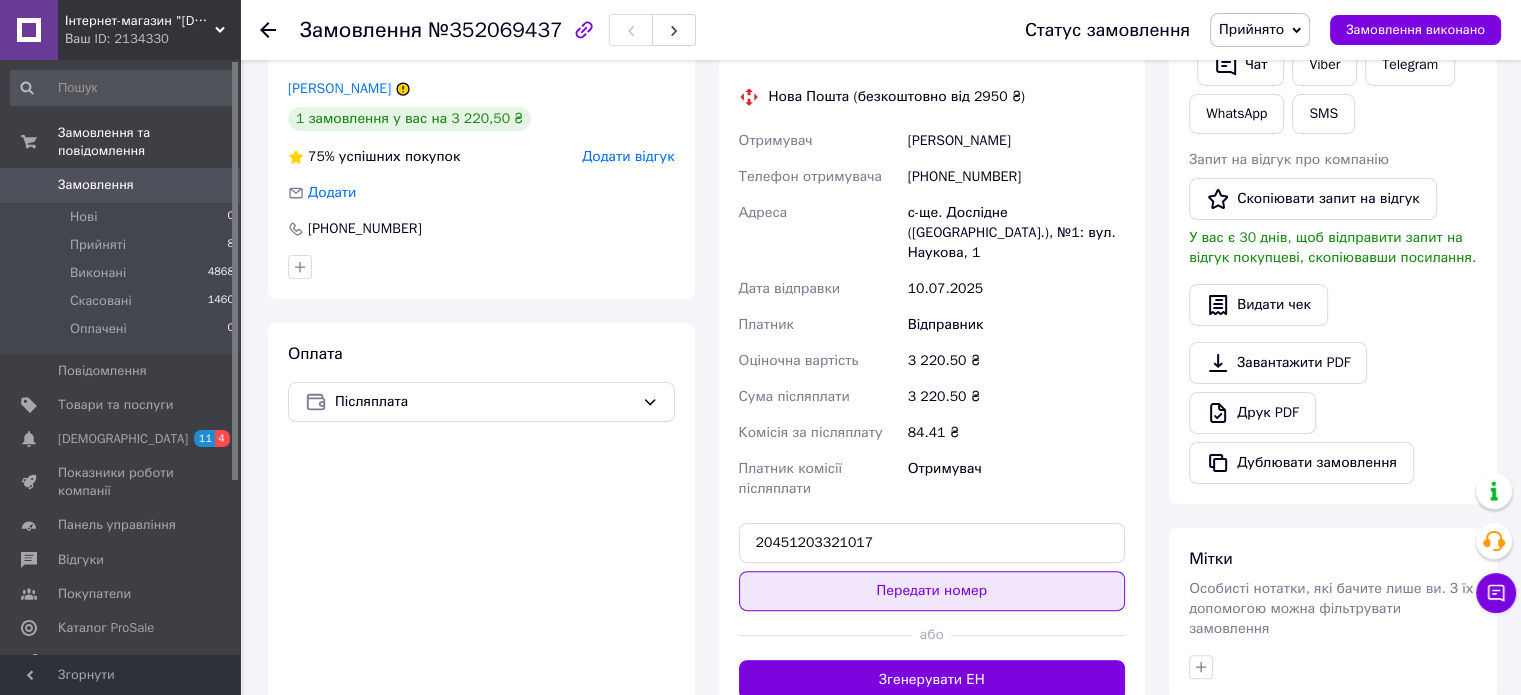 click on "Передати номер" at bounding box center (932, 591) 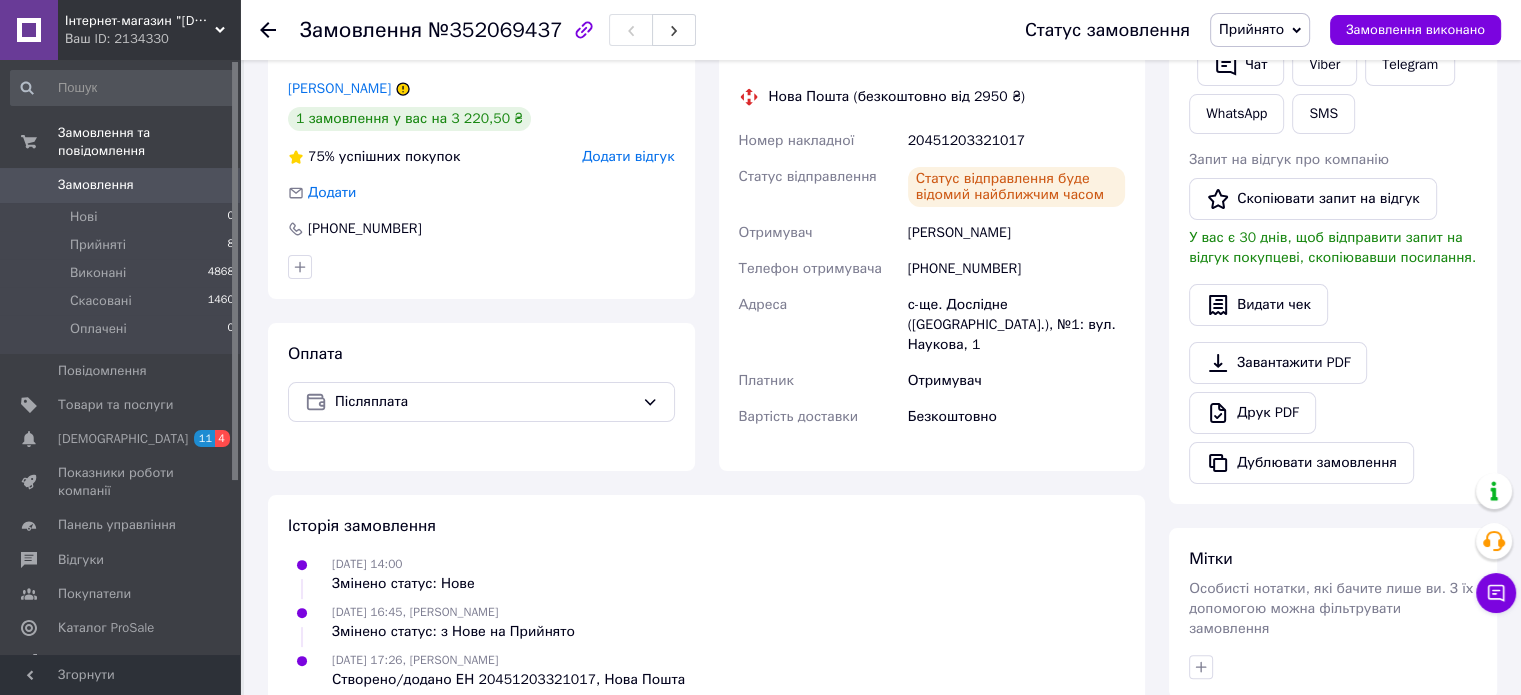 scroll, scrollTop: 307, scrollLeft: 0, axis: vertical 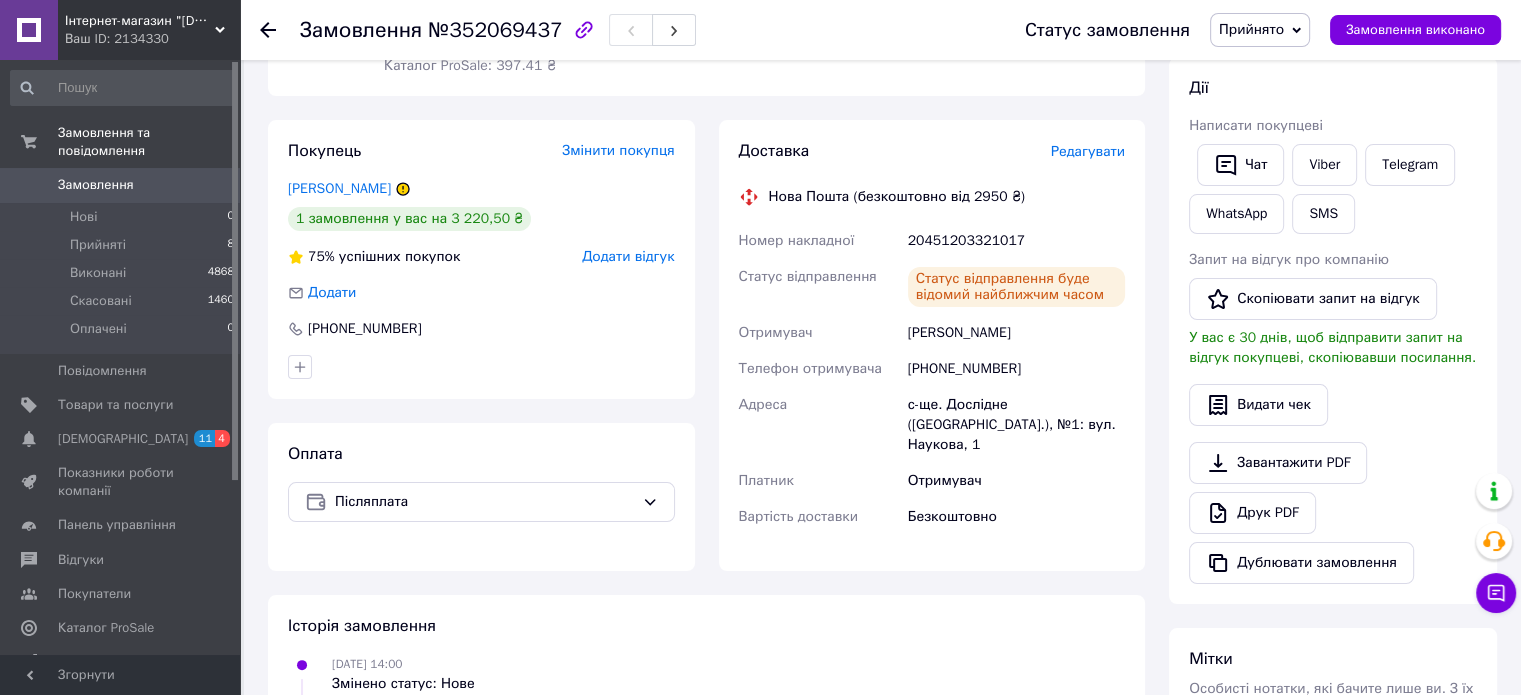 click on "Прийнято" at bounding box center (1260, 30) 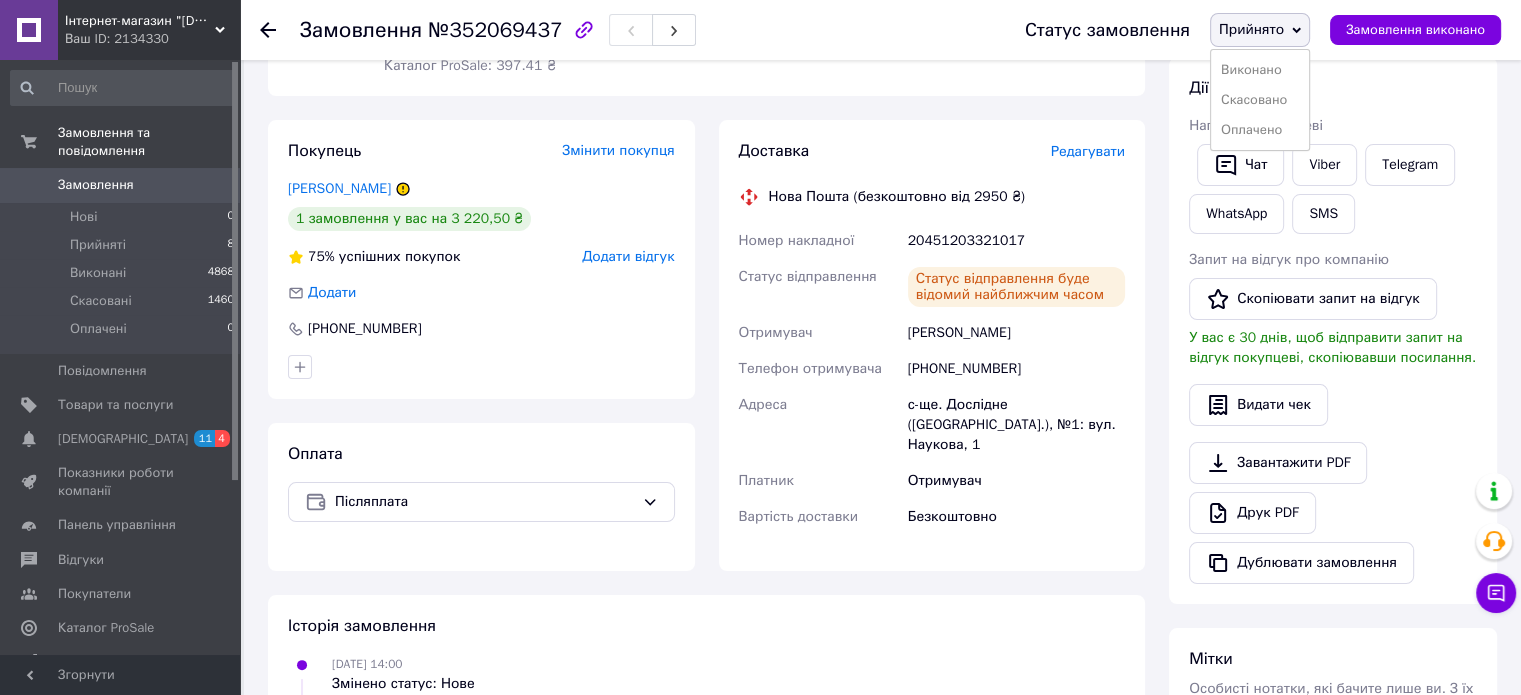 click on "Виконано" at bounding box center [1260, 70] 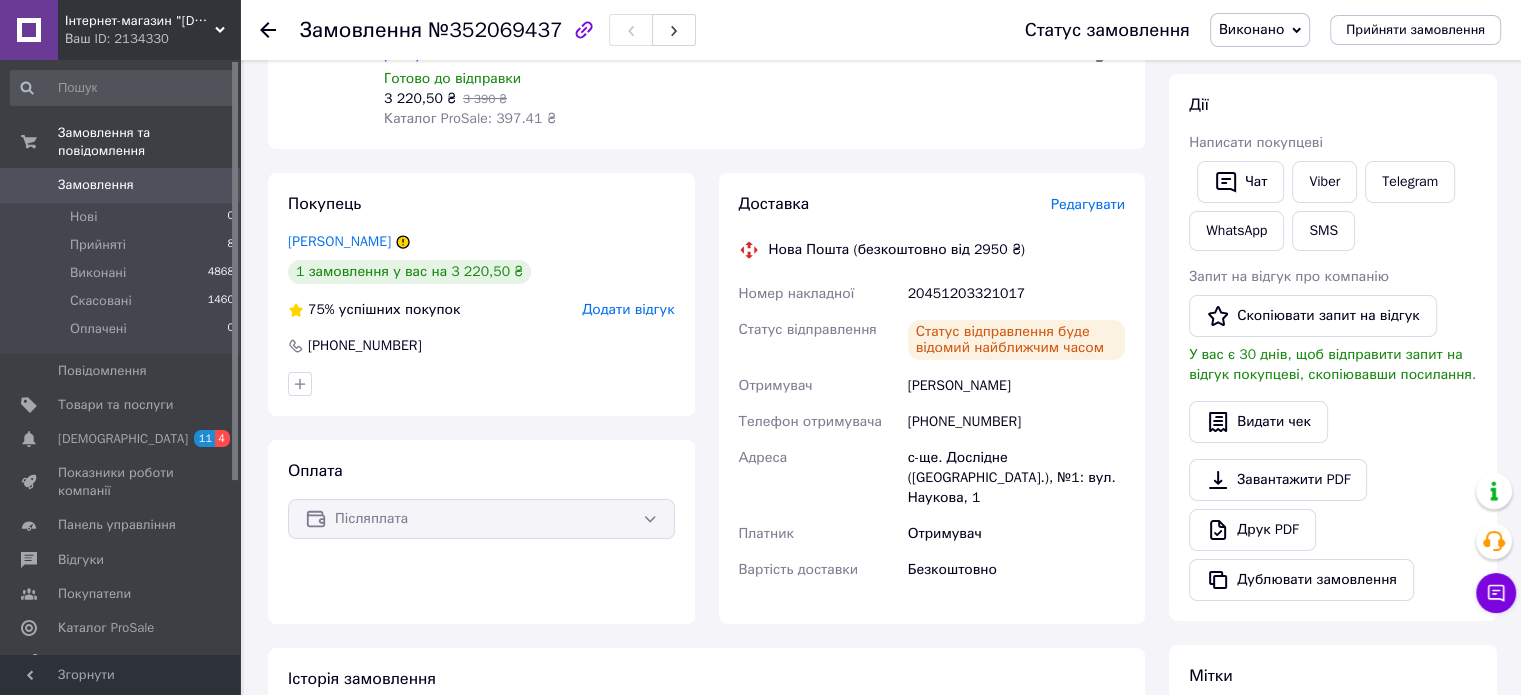 scroll, scrollTop: 207, scrollLeft: 0, axis: vertical 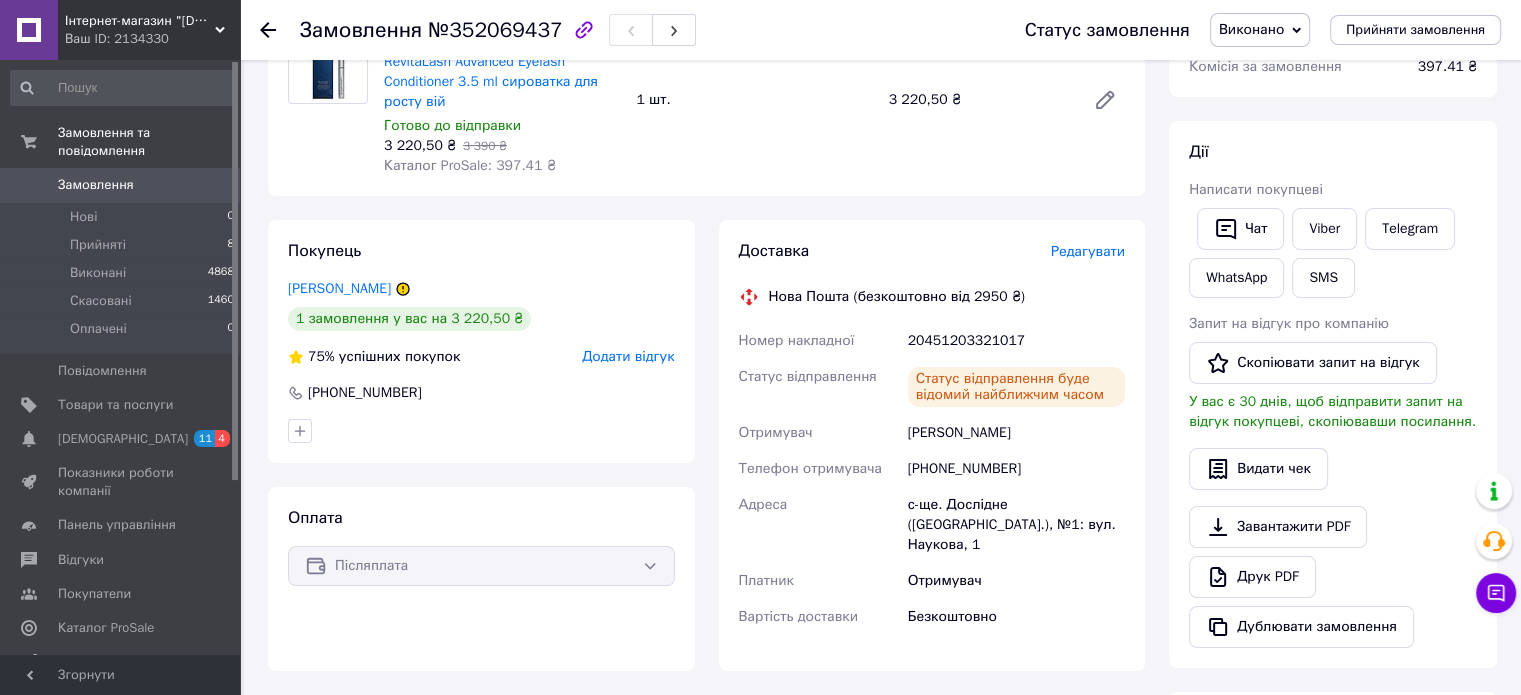 click on "Замовлення" at bounding box center [121, 185] 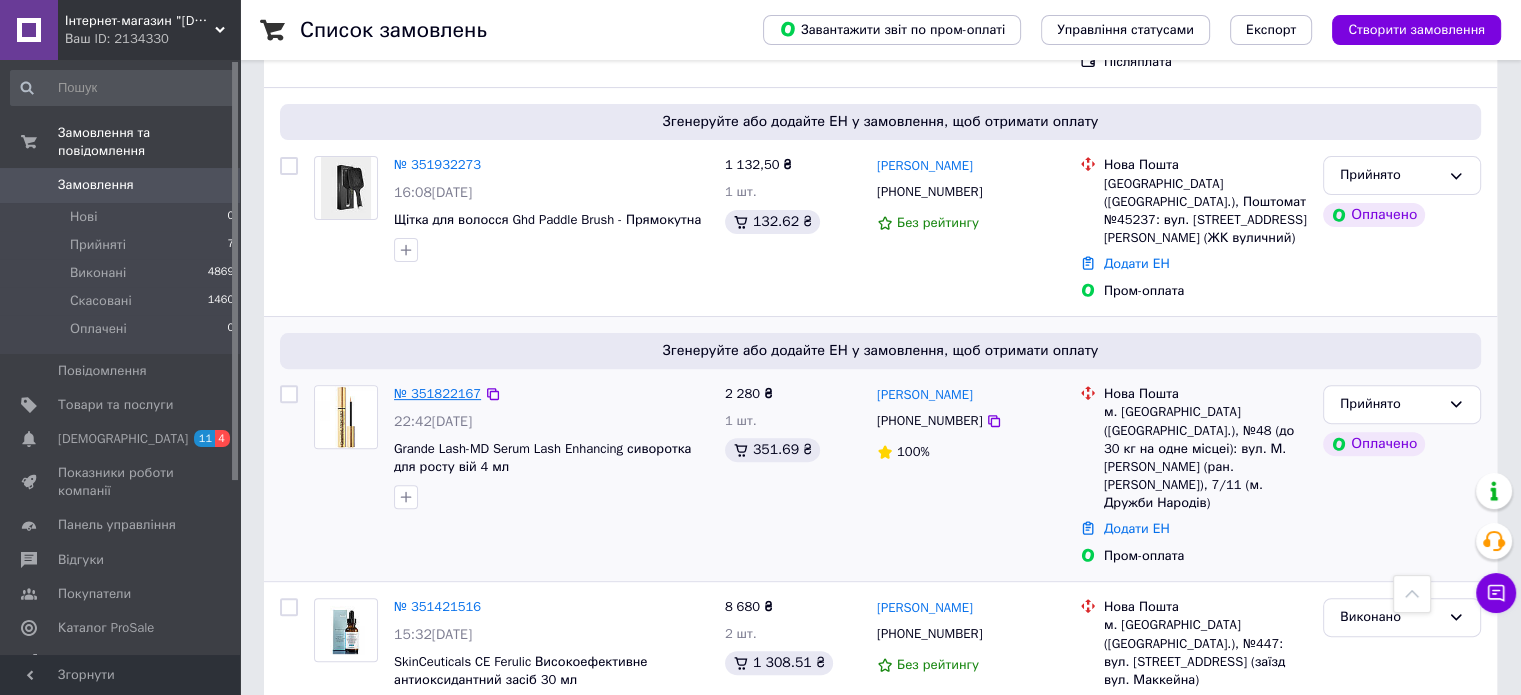 scroll, scrollTop: 600, scrollLeft: 0, axis: vertical 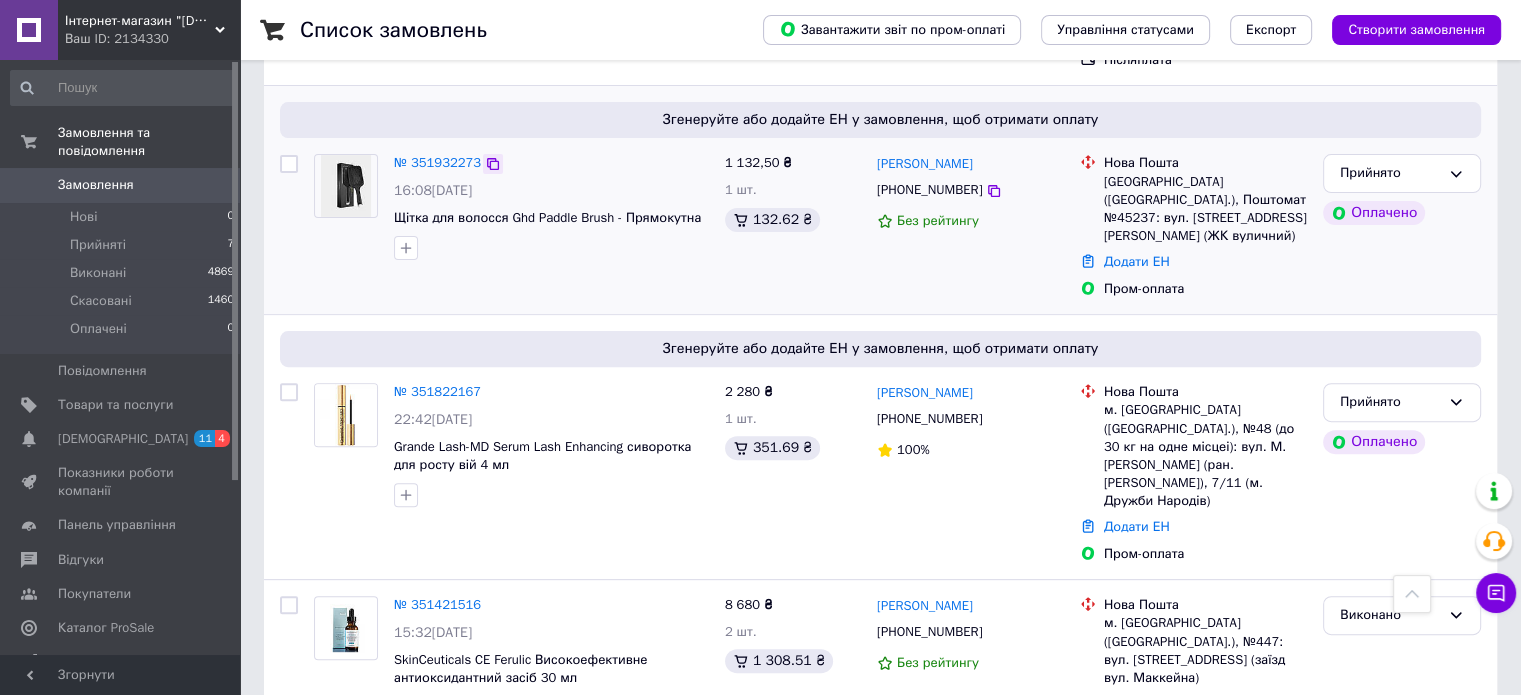 click 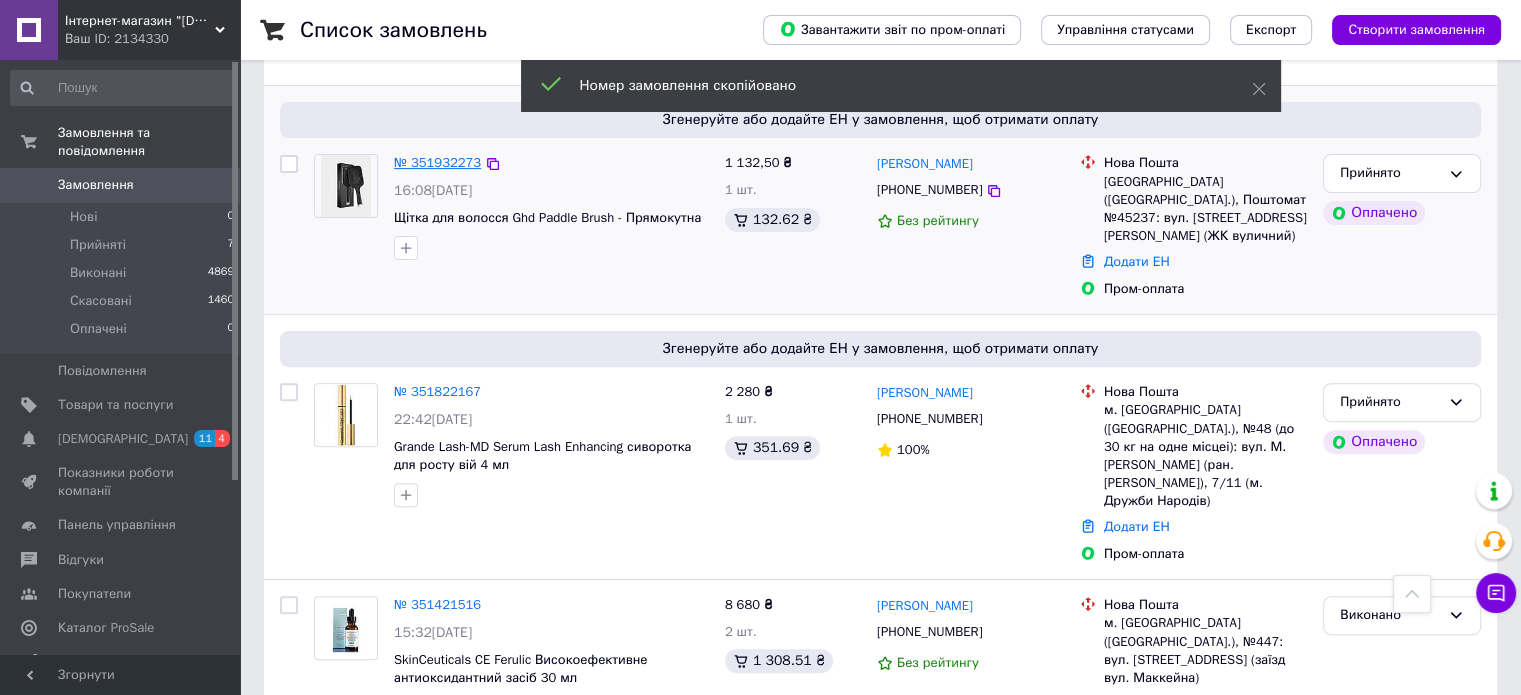 click on "№ 351932273" at bounding box center [437, 162] 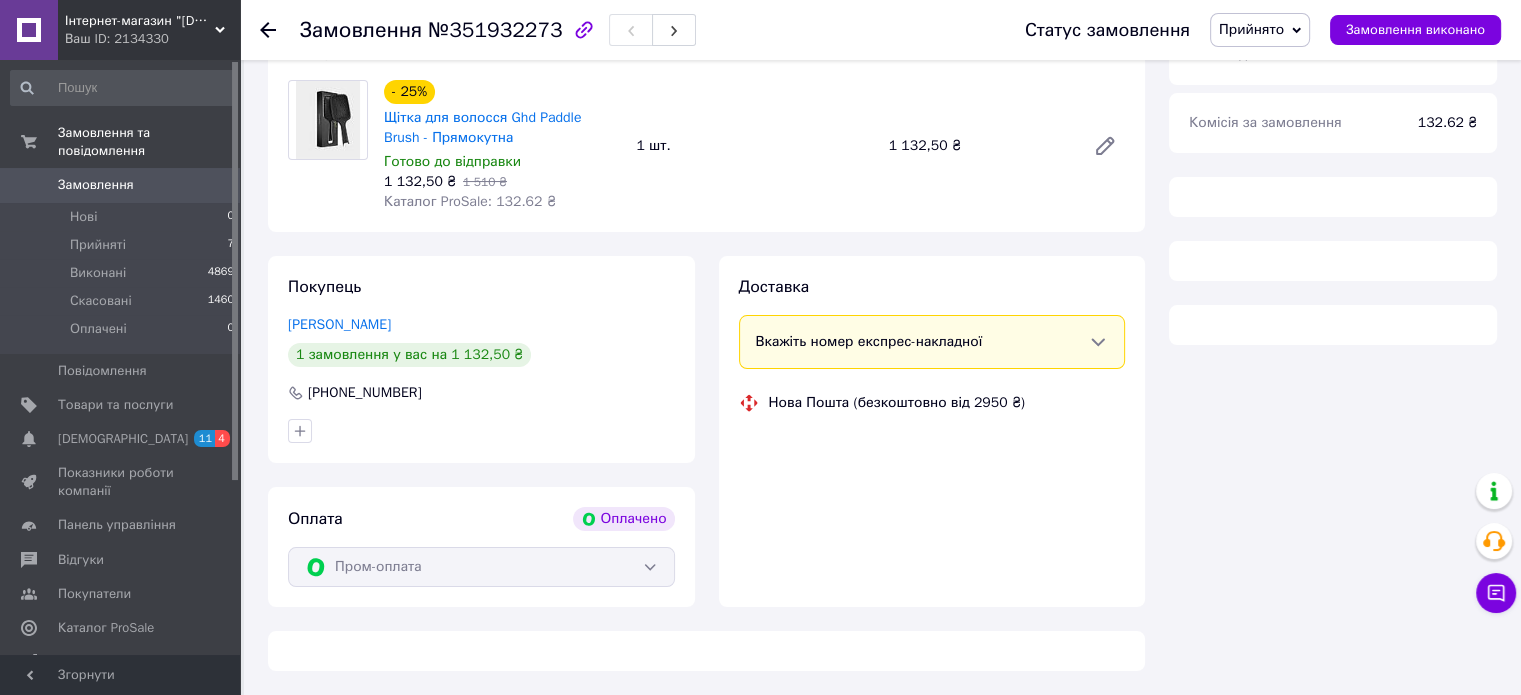 scroll, scrollTop: 600, scrollLeft: 0, axis: vertical 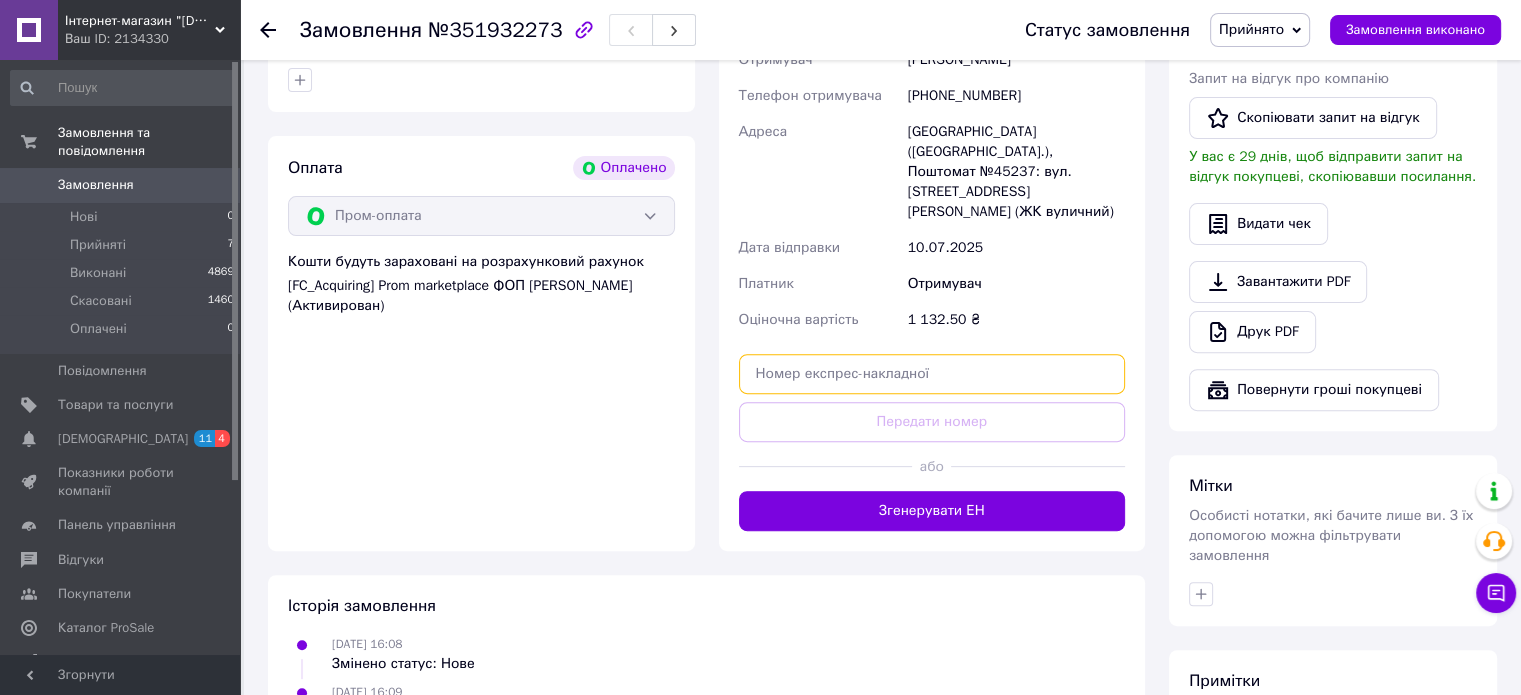 click at bounding box center (932, 374) 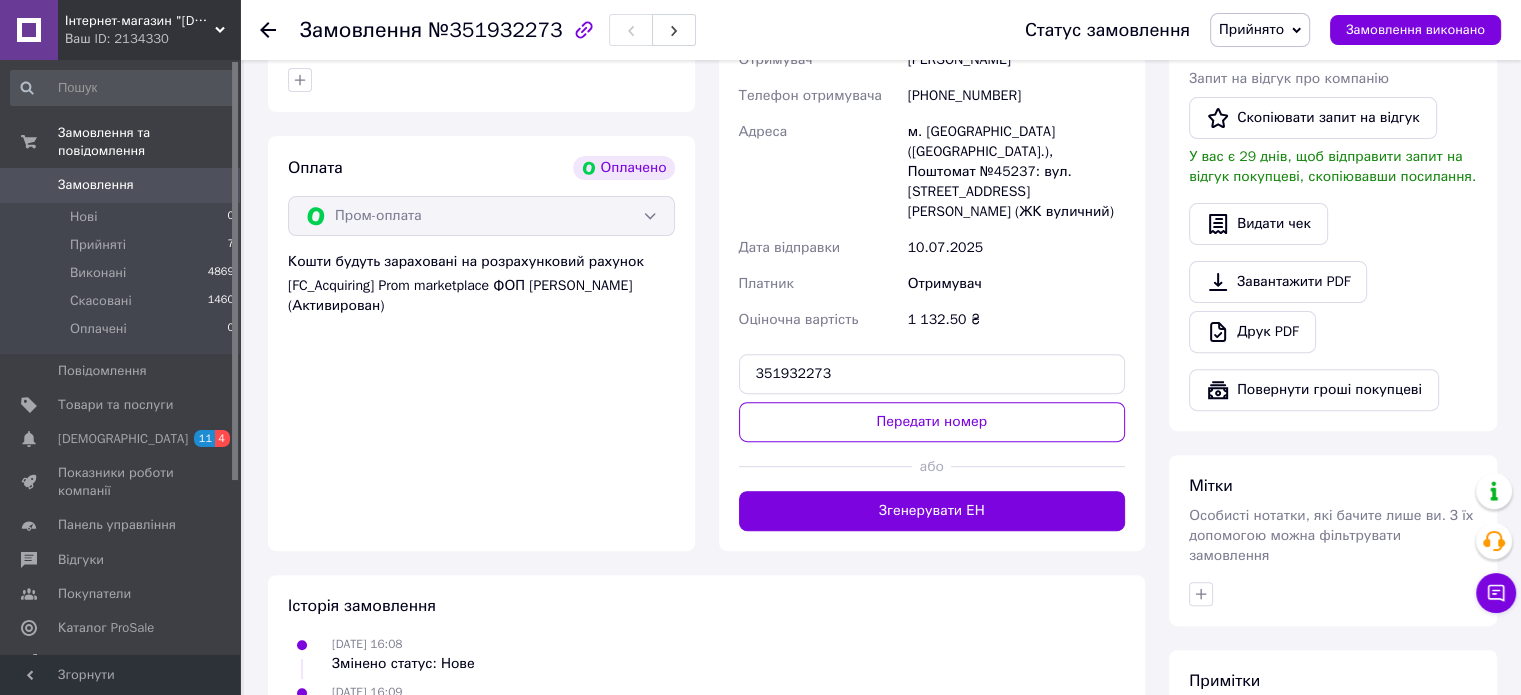 click on "Передати номер" at bounding box center [932, 422] 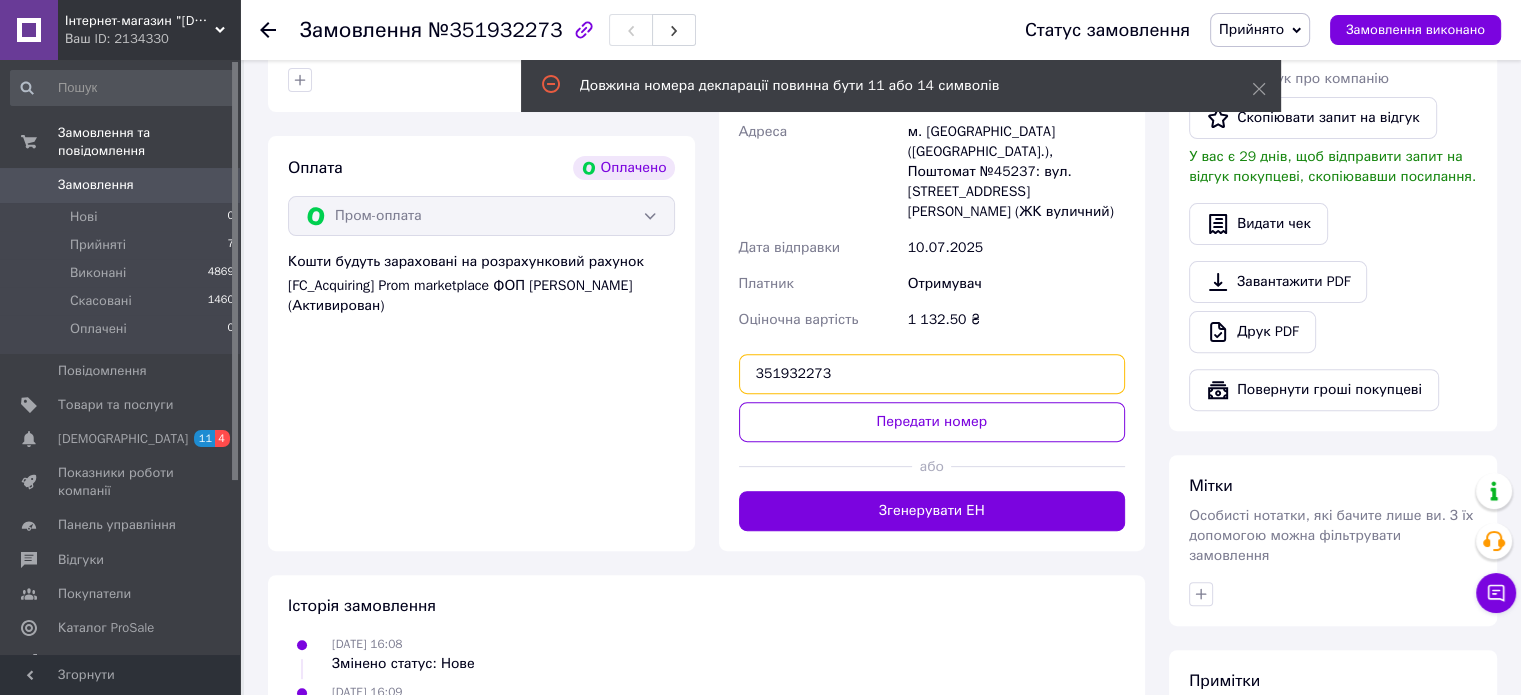 drag, startPoint x: 849, startPoint y: 331, endPoint x: 516, endPoint y: 335, distance: 333.02402 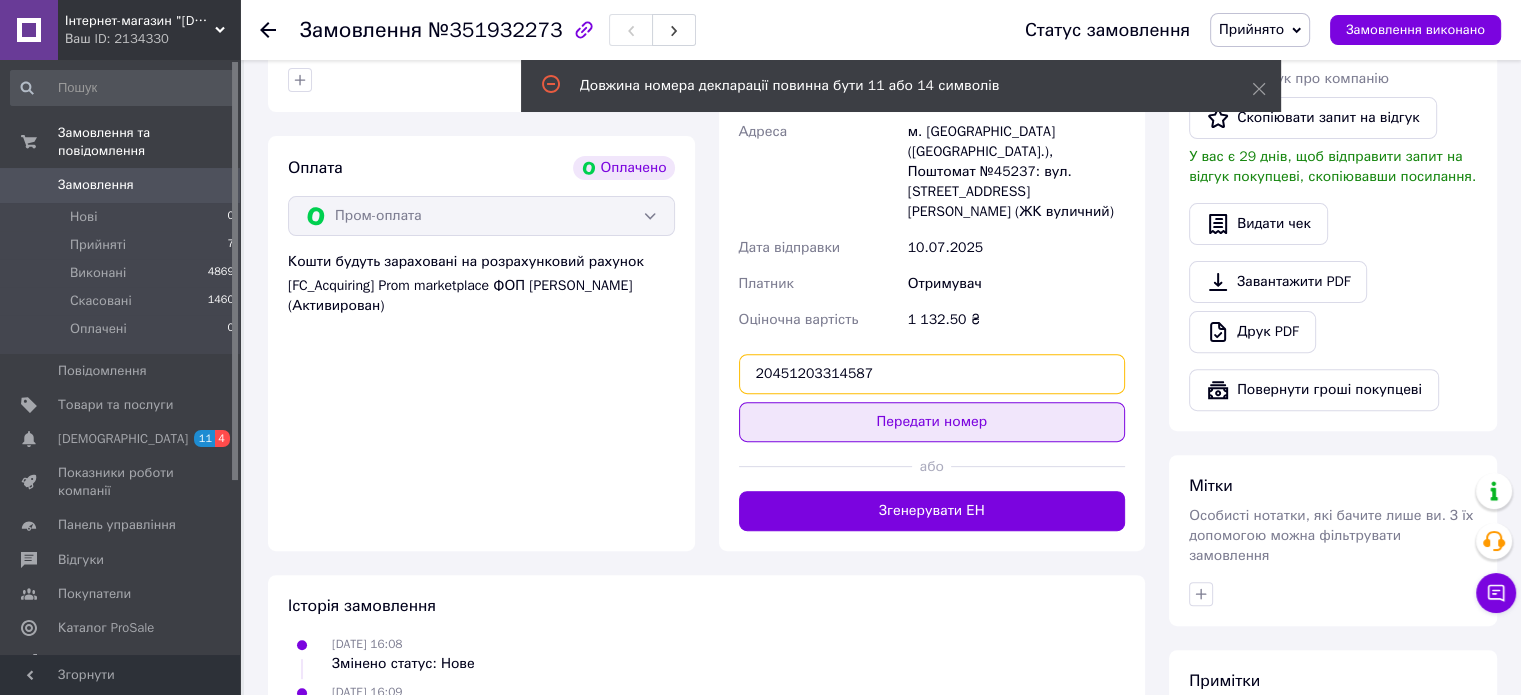 type on "20451203314587" 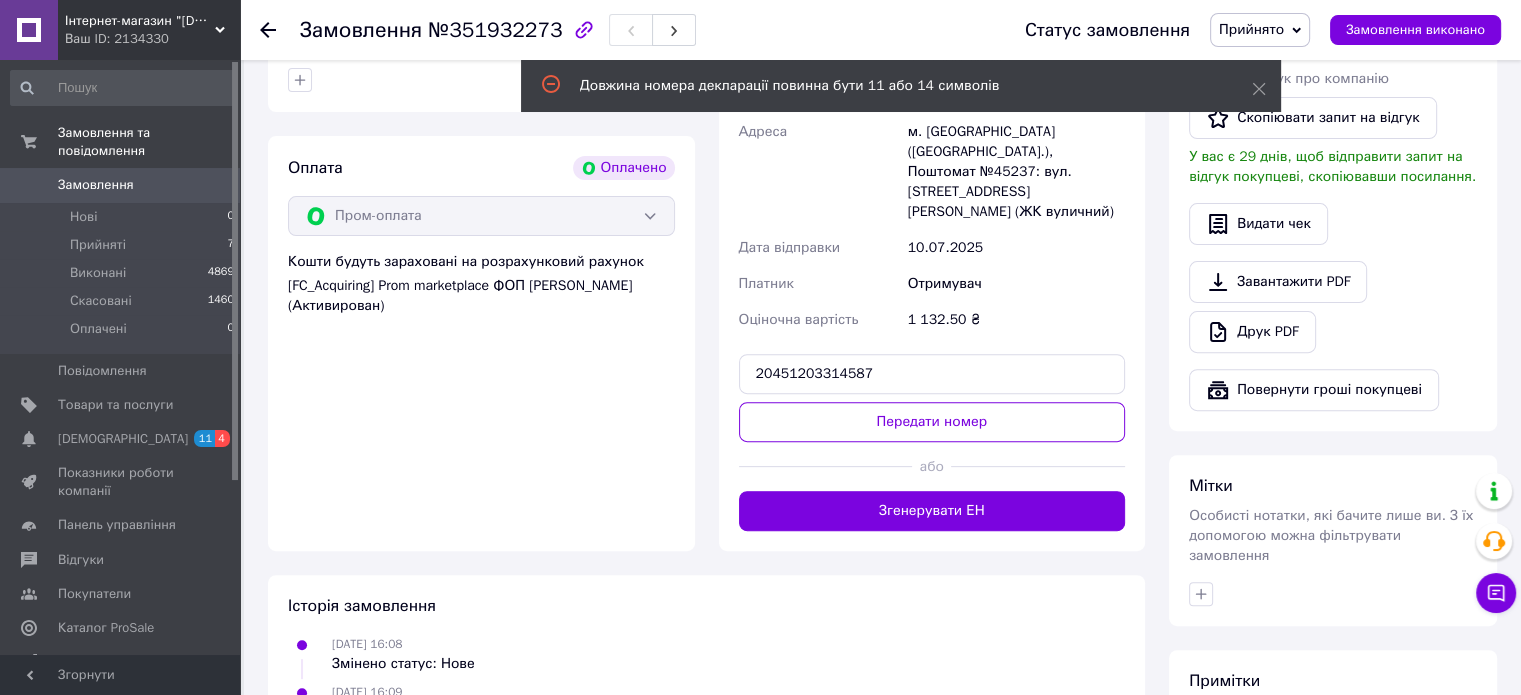 click on "Передати номер" at bounding box center [932, 422] 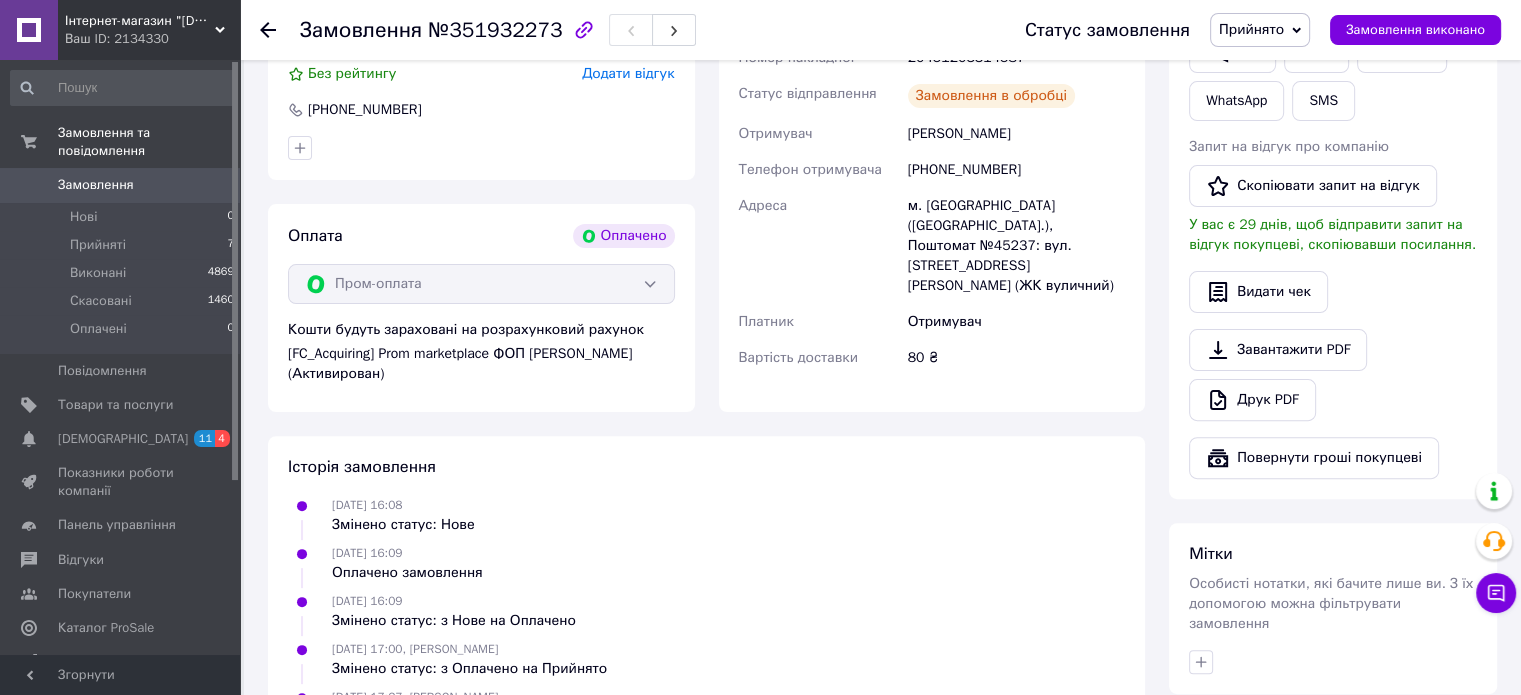 scroll, scrollTop: 500, scrollLeft: 0, axis: vertical 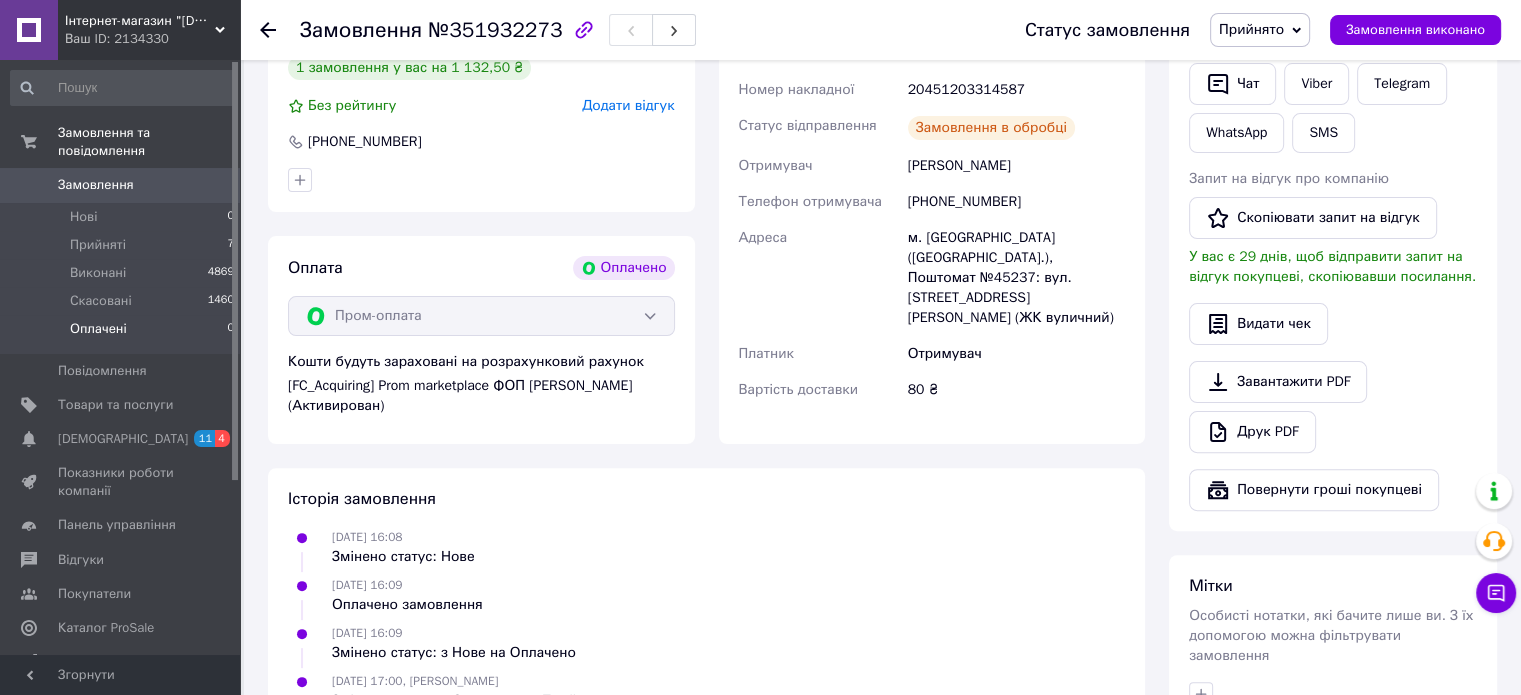 click on "Оплачені" at bounding box center [98, 329] 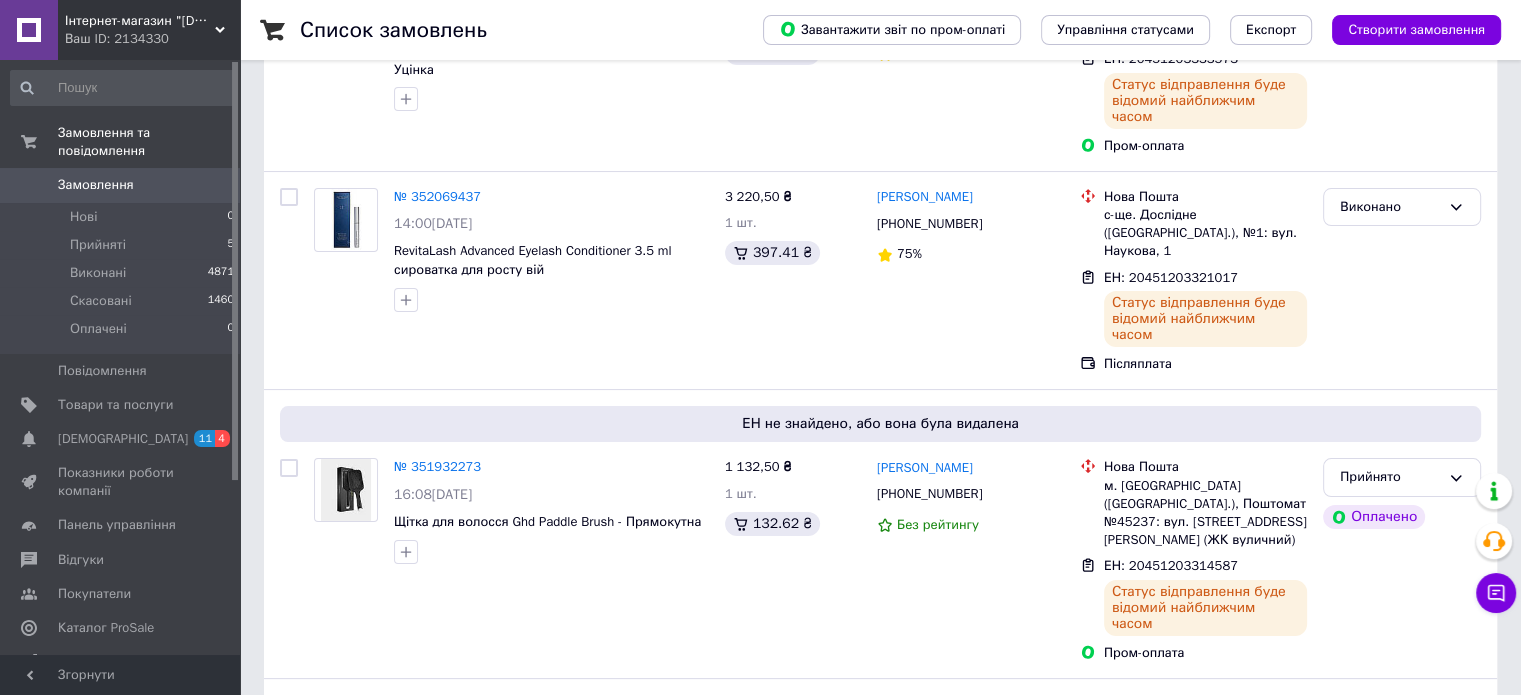 scroll, scrollTop: 400, scrollLeft: 0, axis: vertical 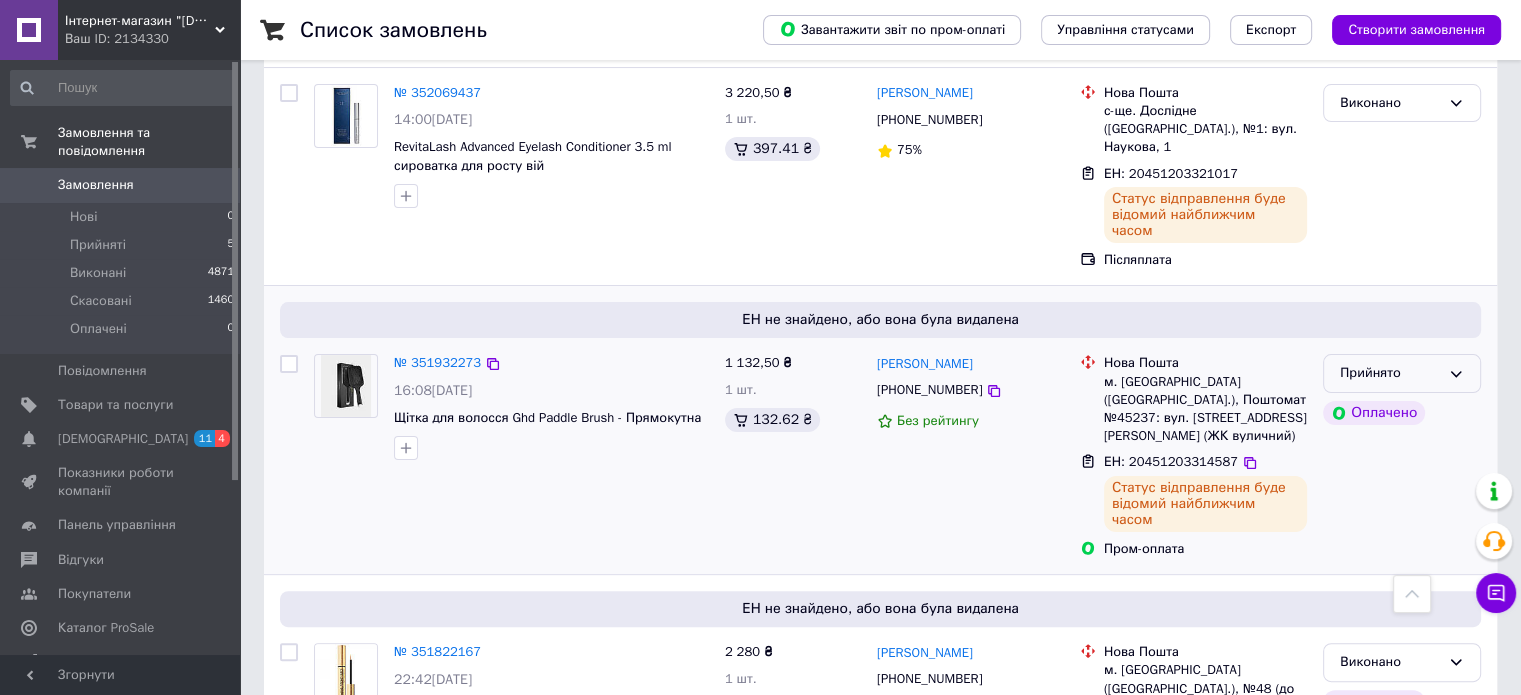 click on "Прийнято" at bounding box center (1390, 373) 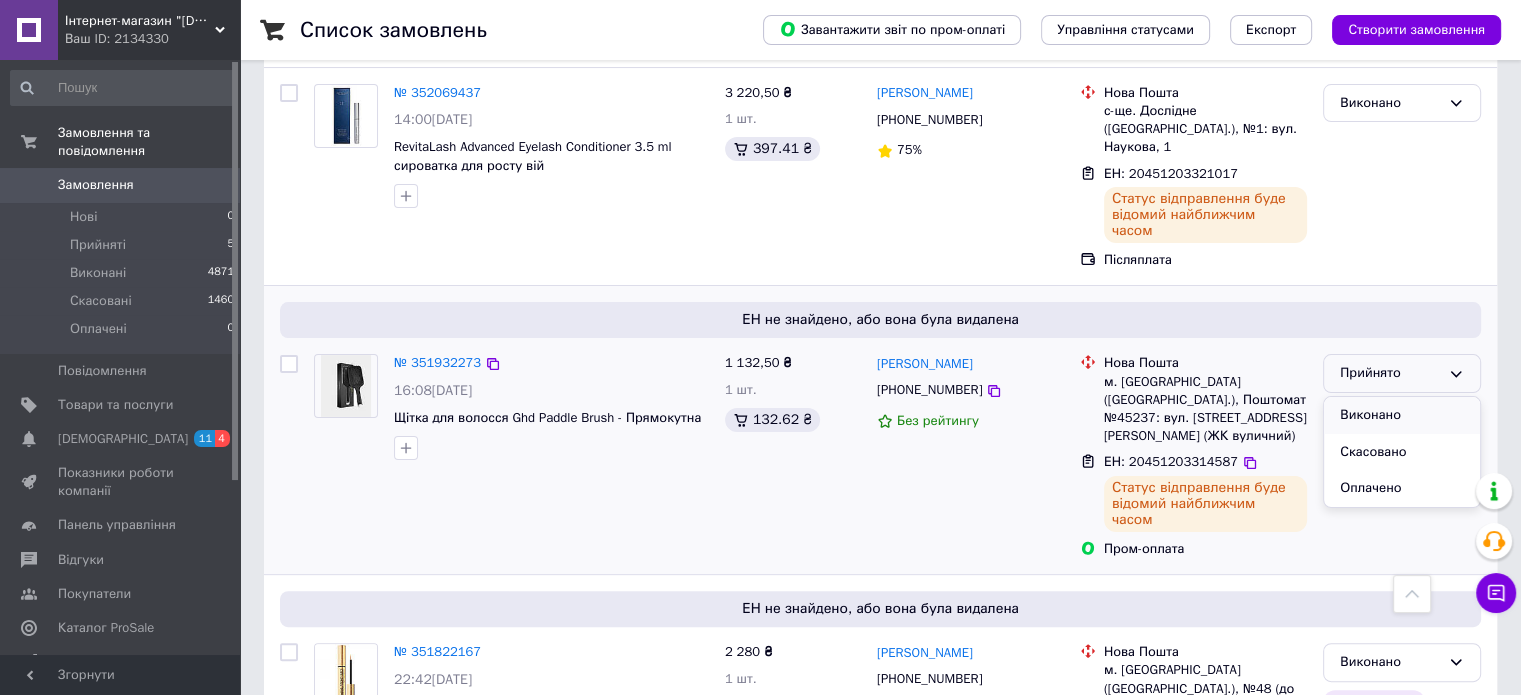 click on "Виконано" at bounding box center [1402, 415] 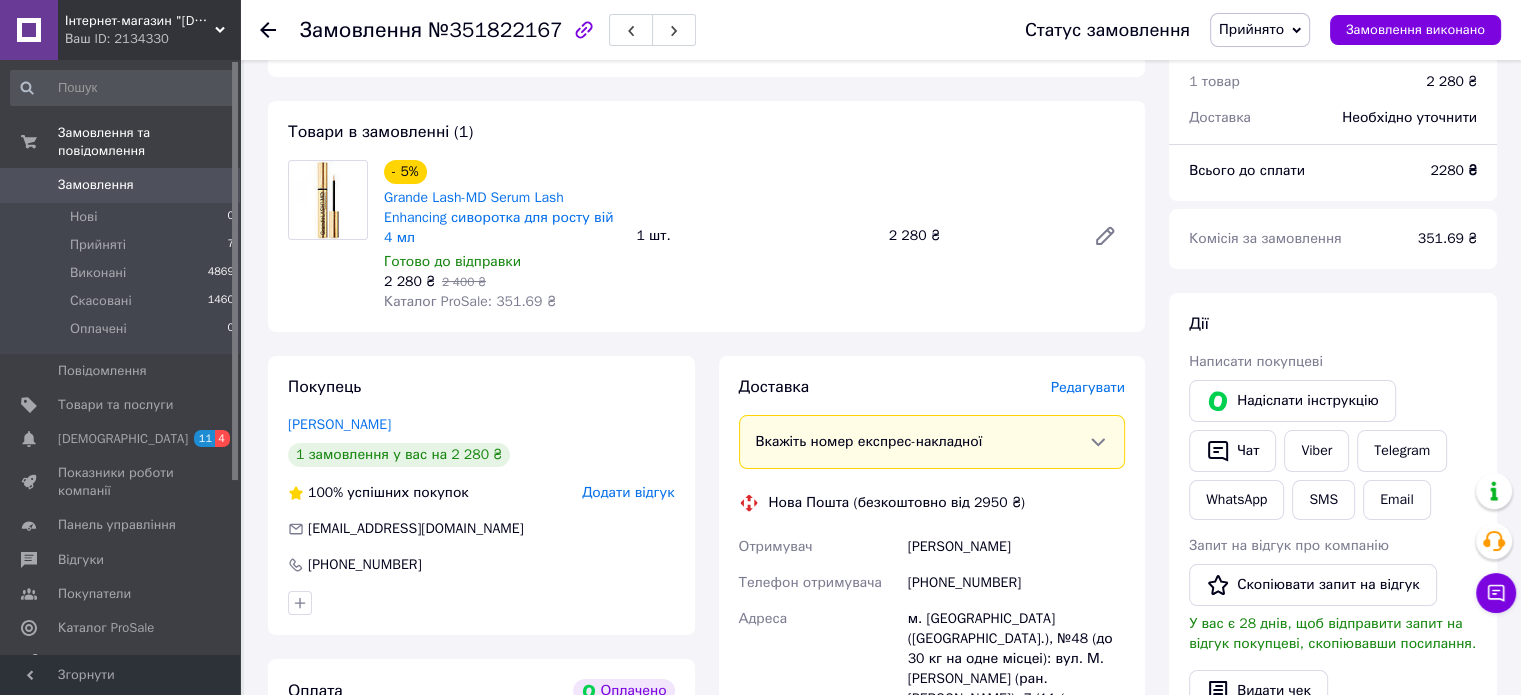 scroll, scrollTop: 352, scrollLeft: 0, axis: vertical 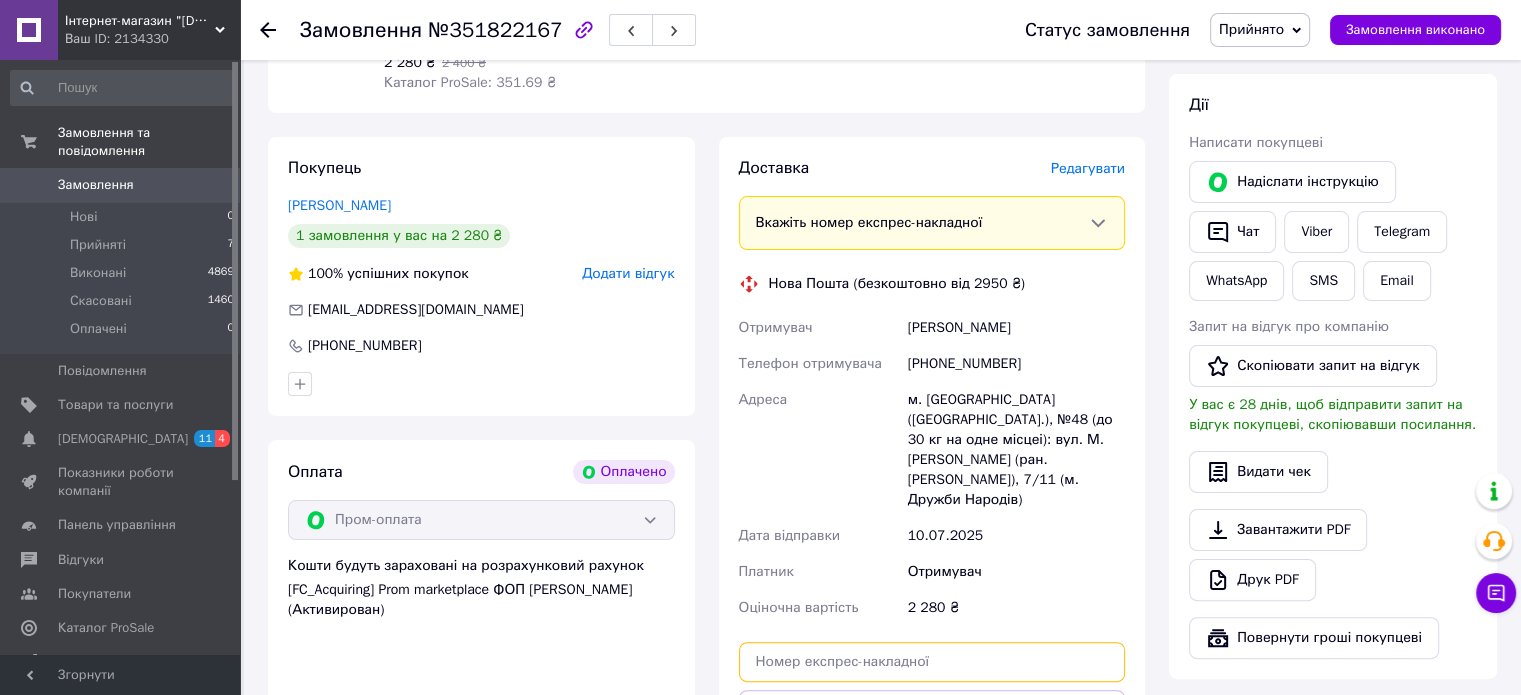 click at bounding box center [932, 662] 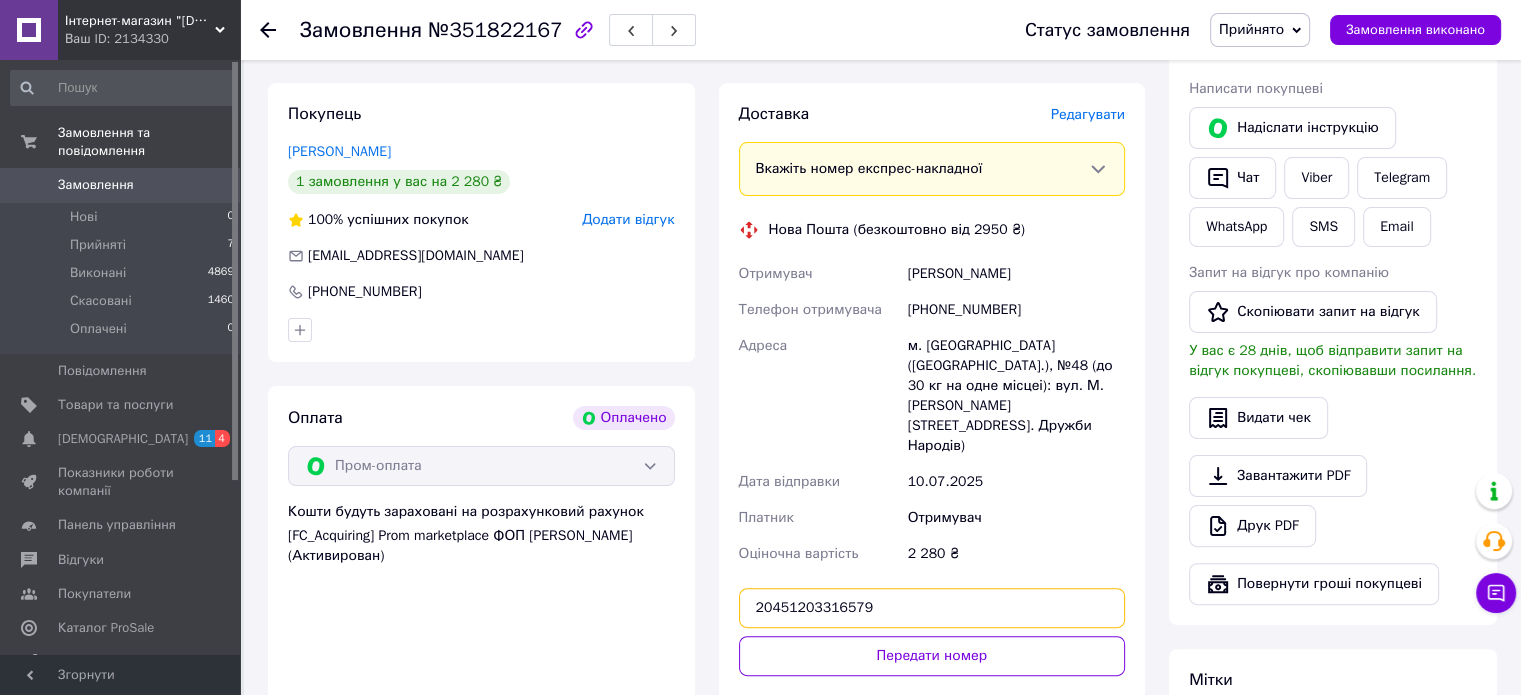 scroll, scrollTop: 552, scrollLeft: 0, axis: vertical 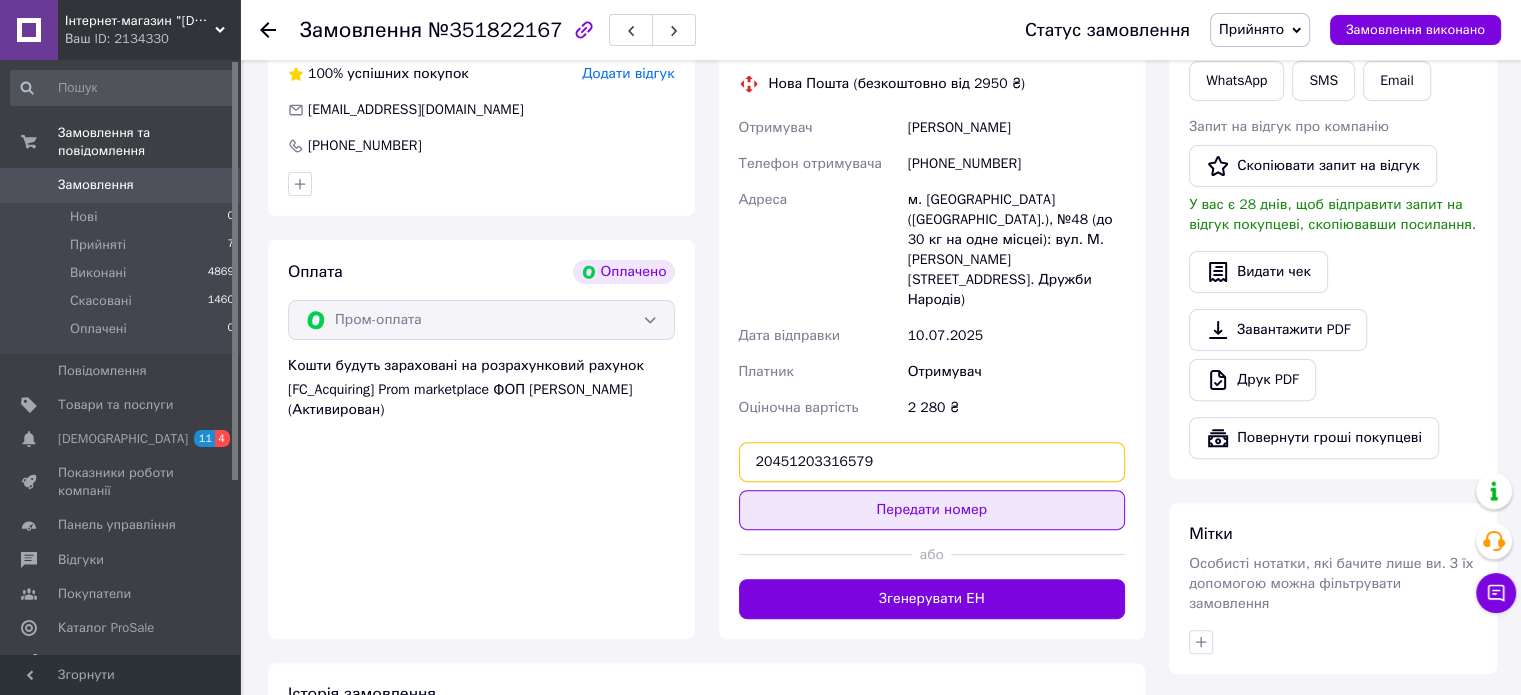 type on "20451203316579" 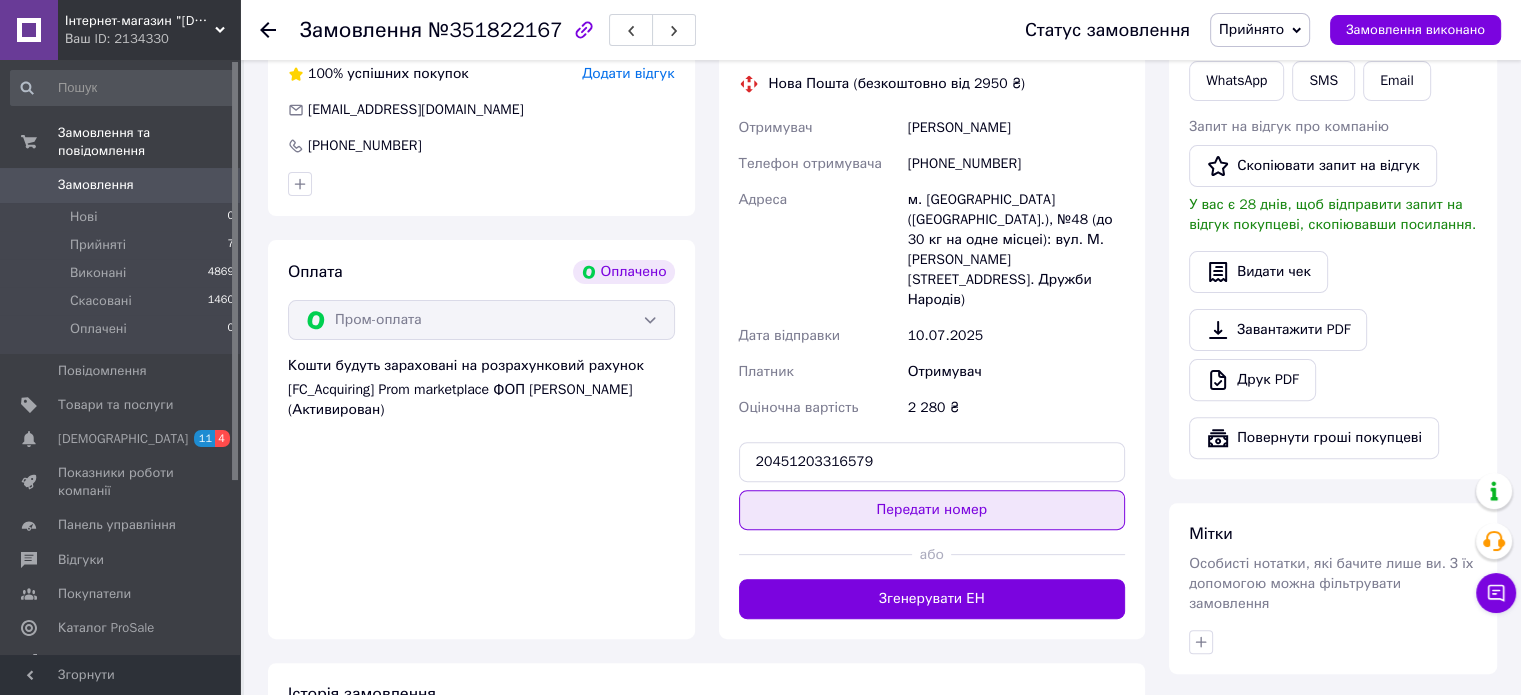 click on "Передати номер" at bounding box center (932, 510) 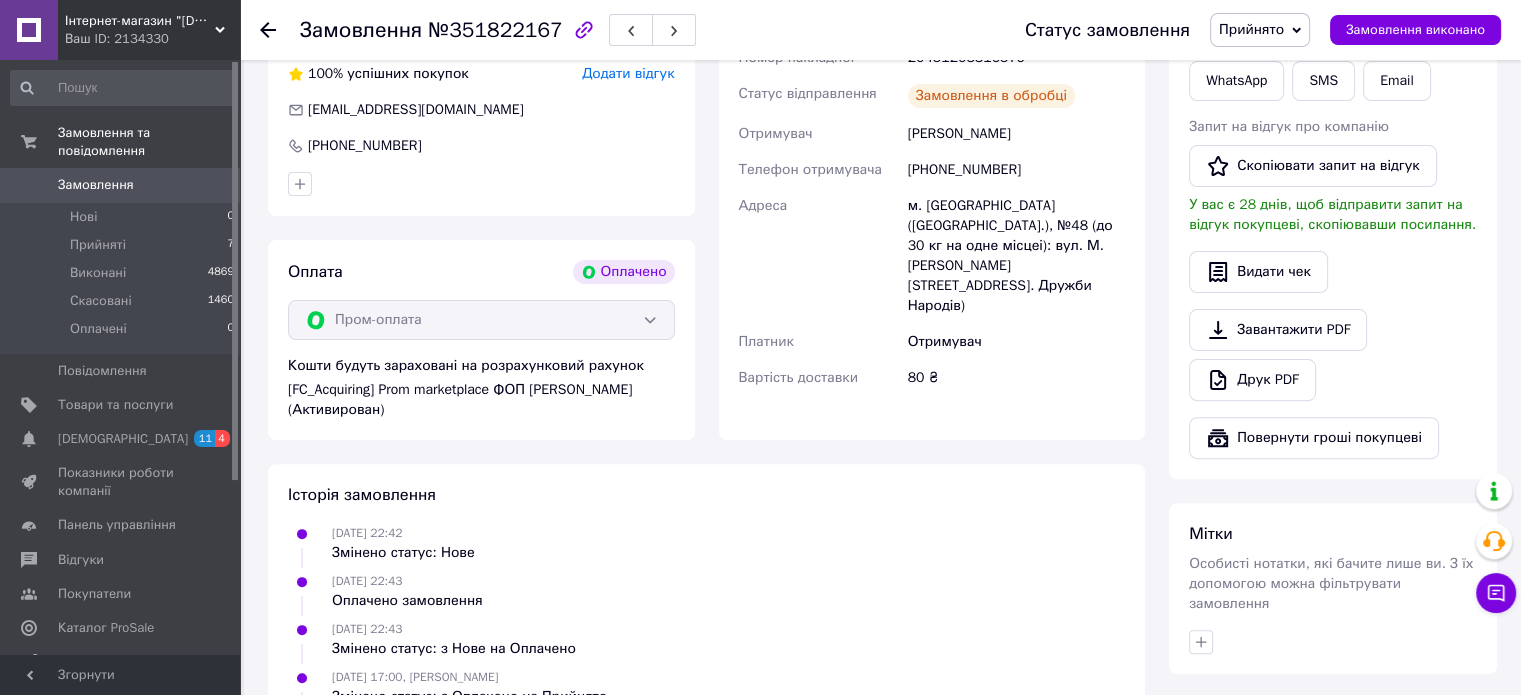 click on "Прийнято" at bounding box center (1260, 30) 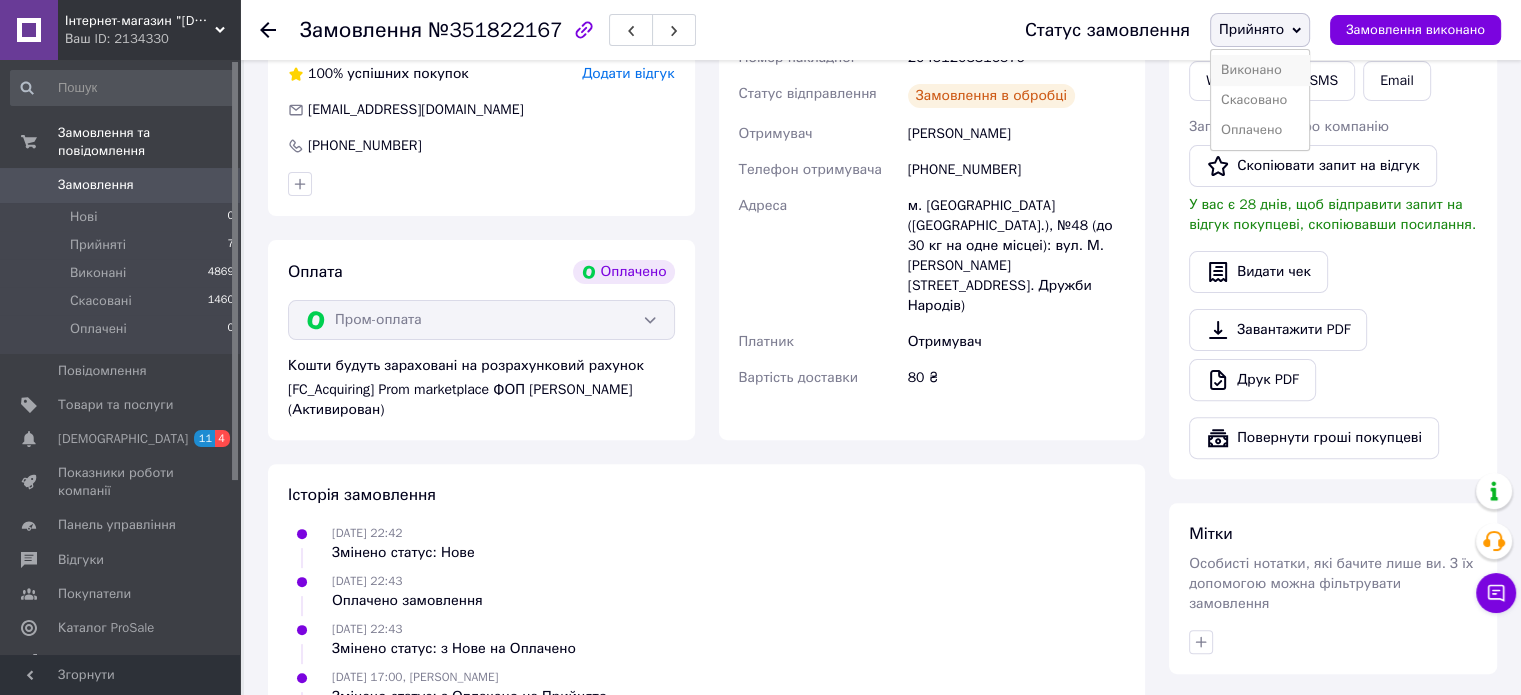 click on "Виконано" at bounding box center (1260, 70) 